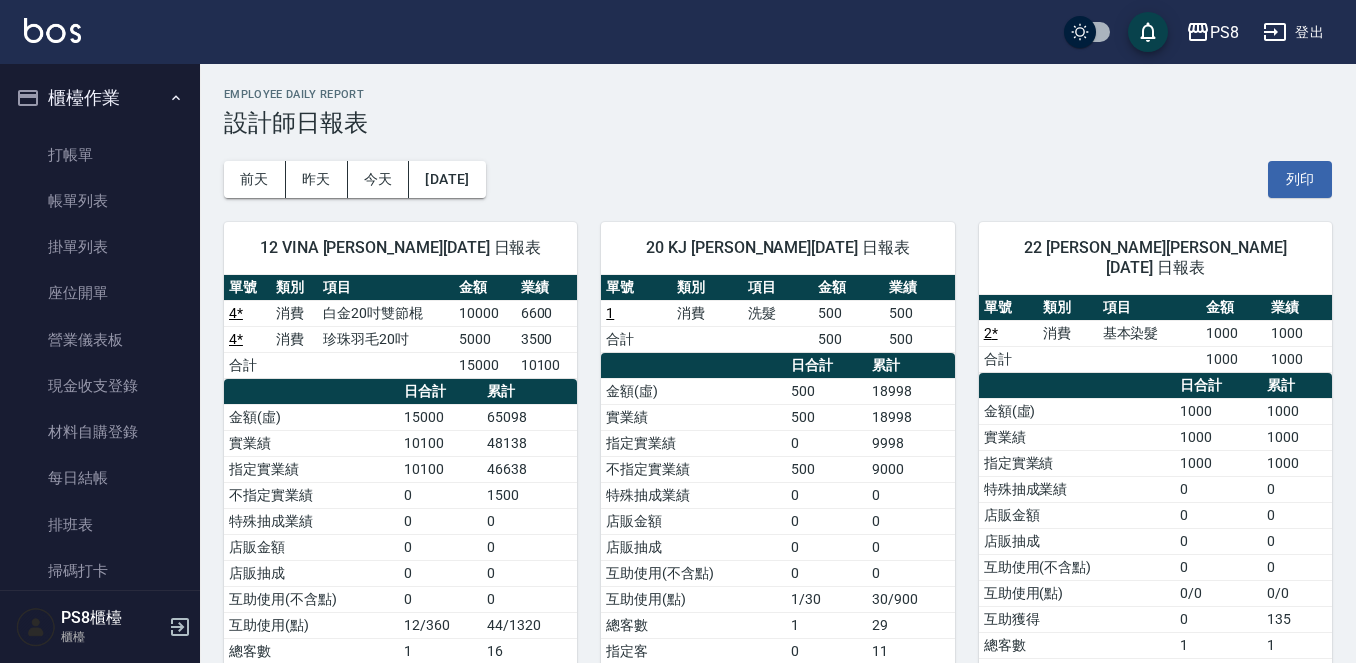 scroll, scrollTop: 0, scrollLeft: 0, axis: both 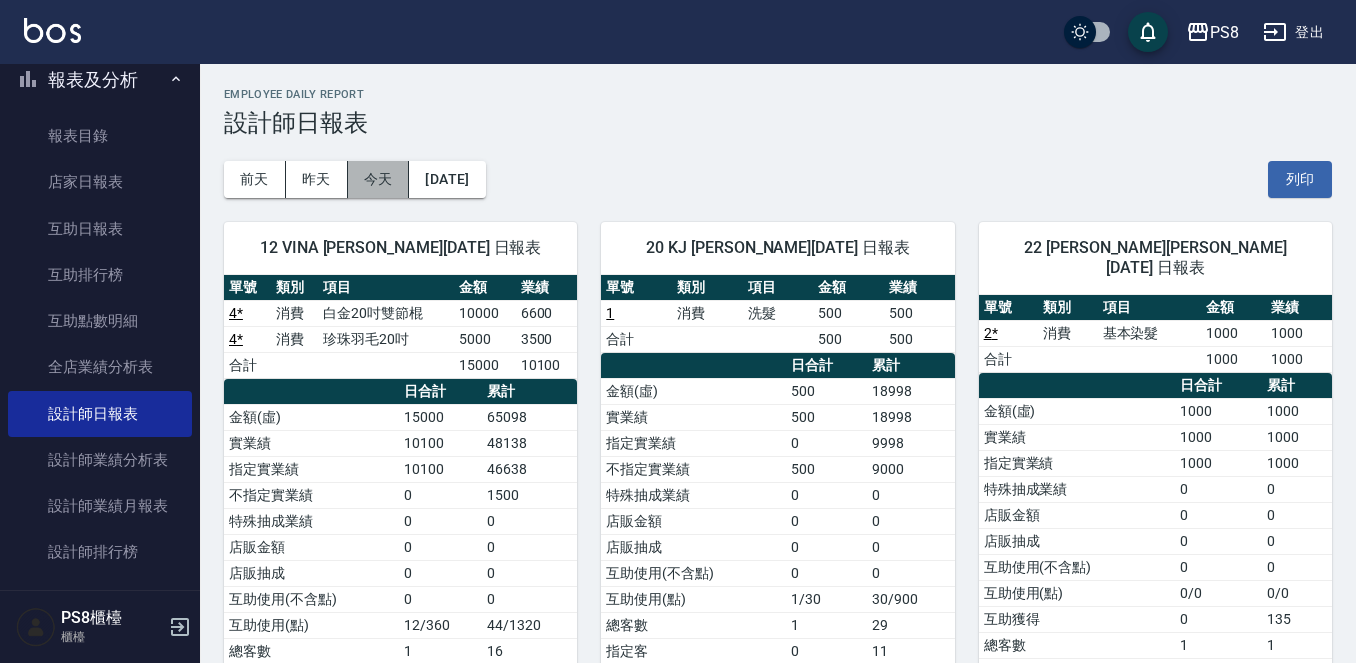 click on "今天" at bounding box center [379, 179] 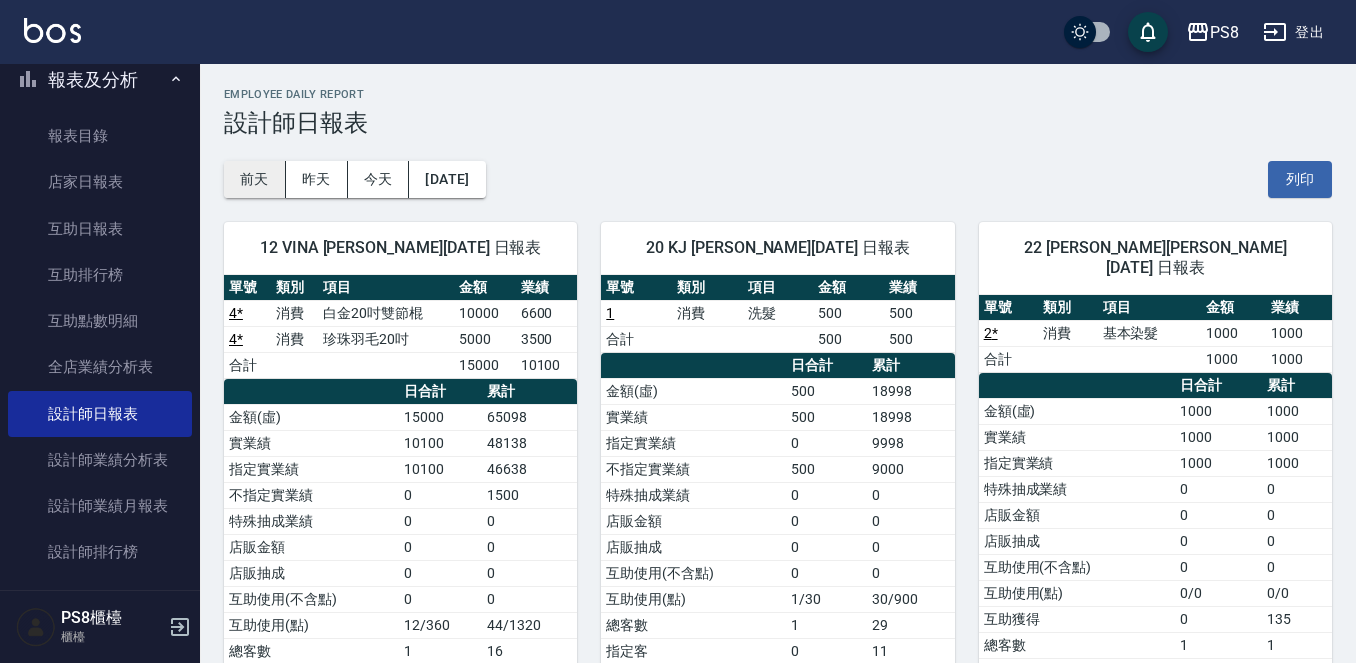 click on "前天" at bounding box center [255, 179] 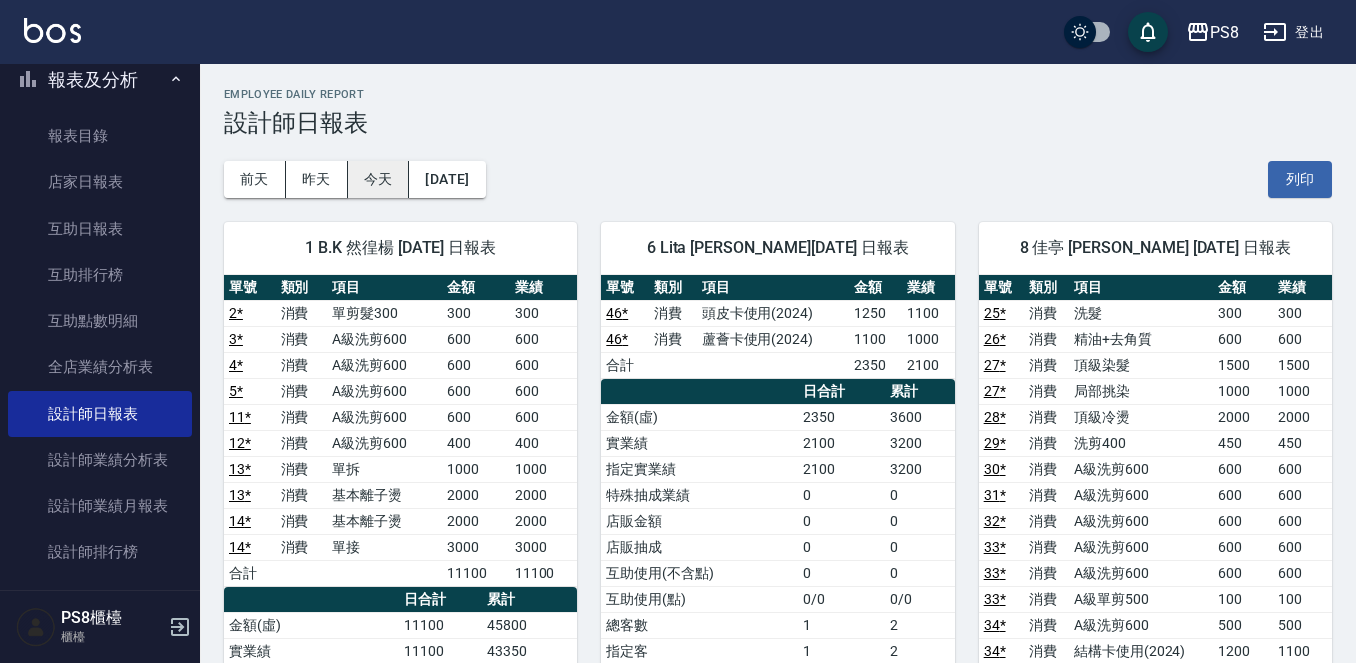 click on "今天" at bounding box center [379, 179] 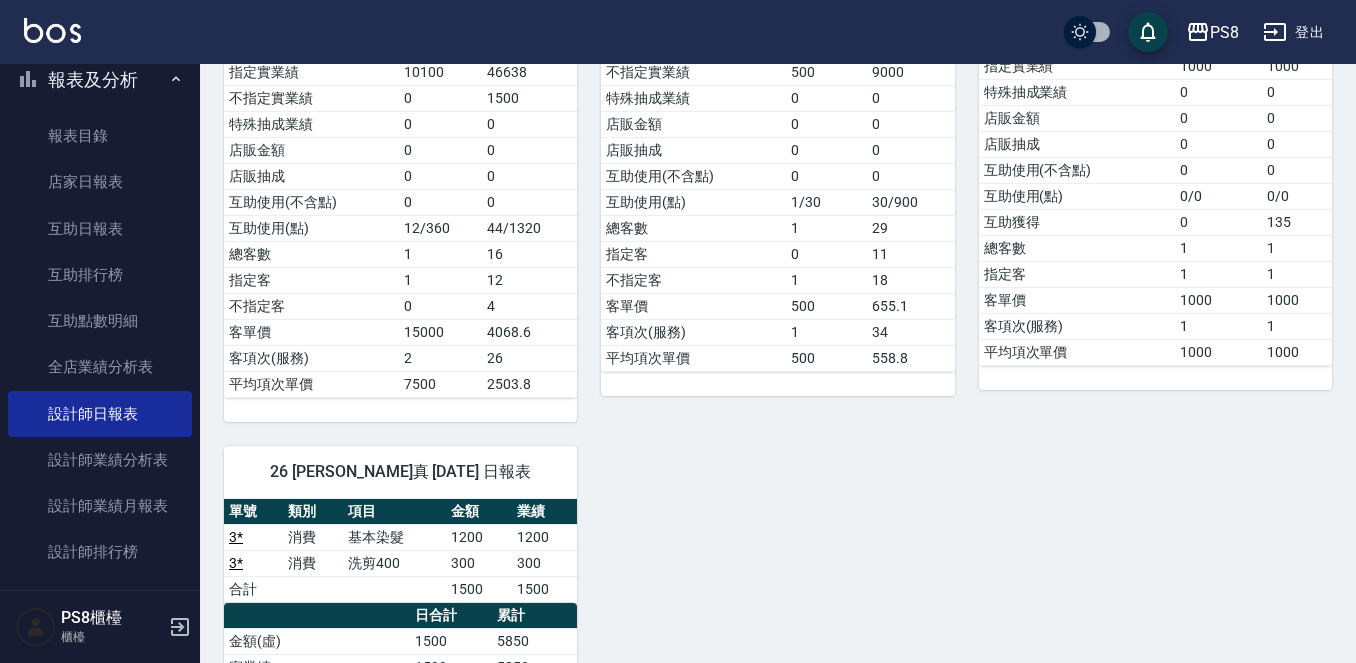 scroll, scrollTop: 0, scrollLeft: 0, axis: both 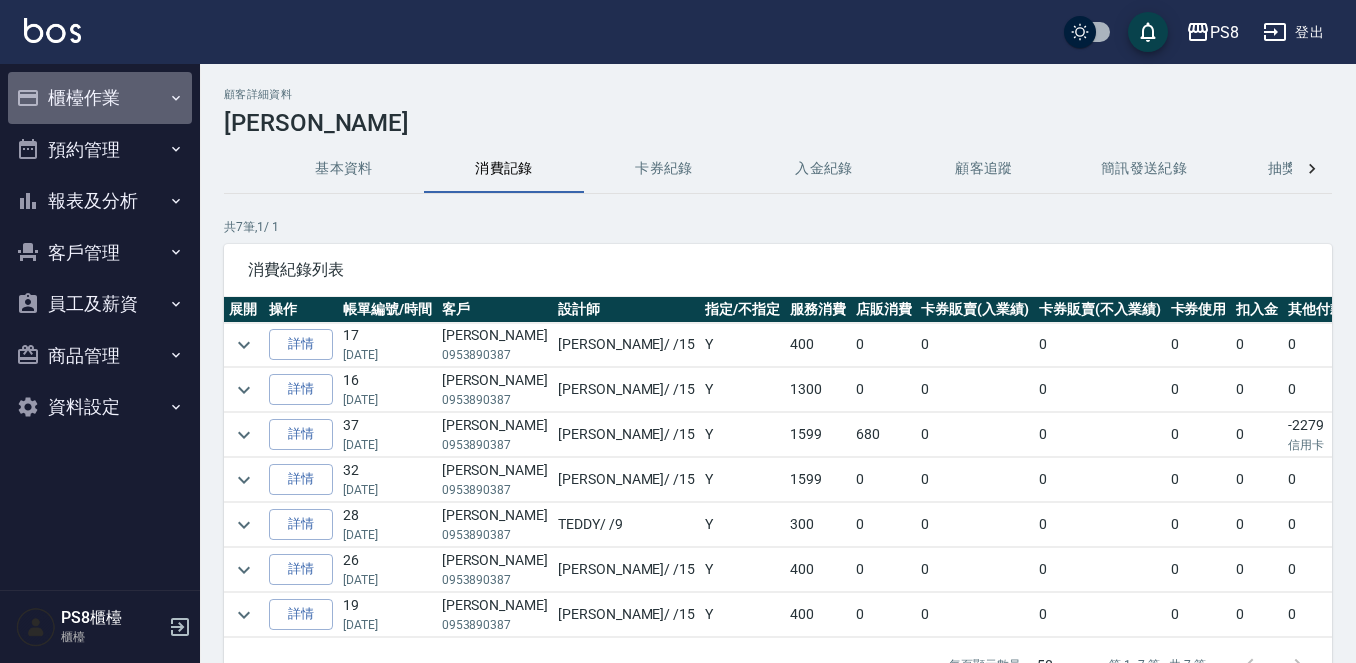 click on "櫃檯作業" at bounding box center (100, 98) 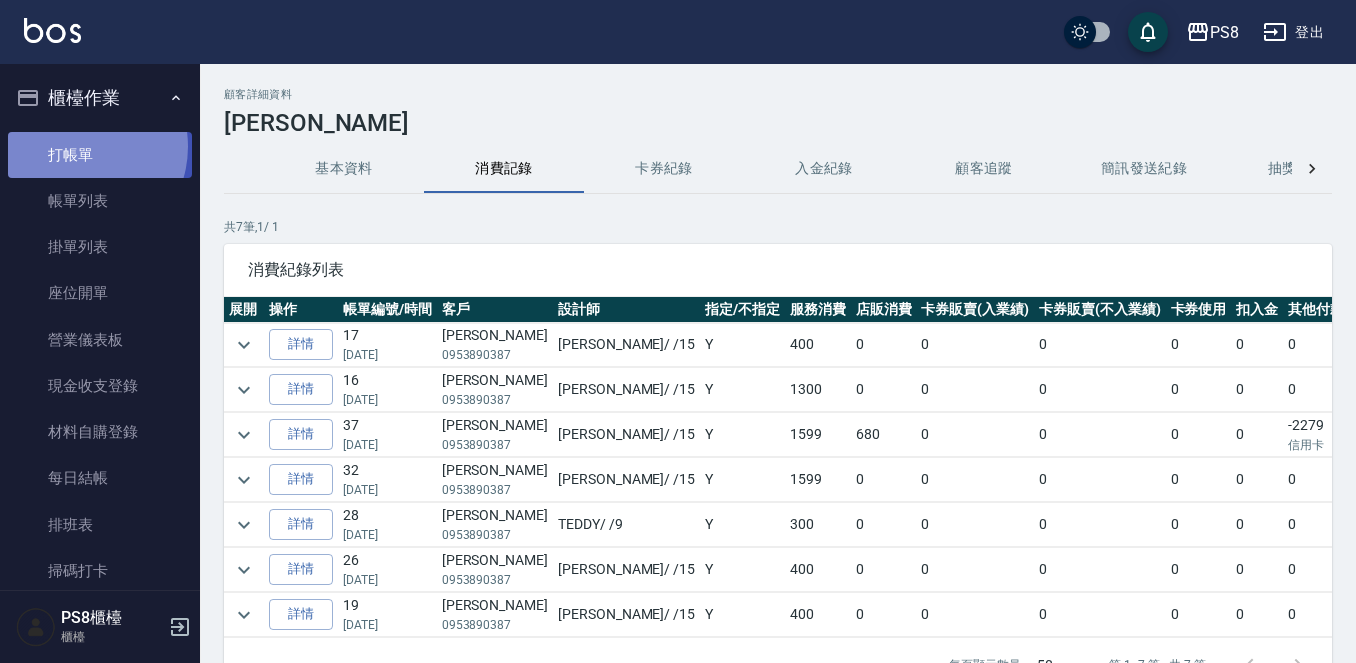 click on "打帳單" at bounding box center (100, 155) 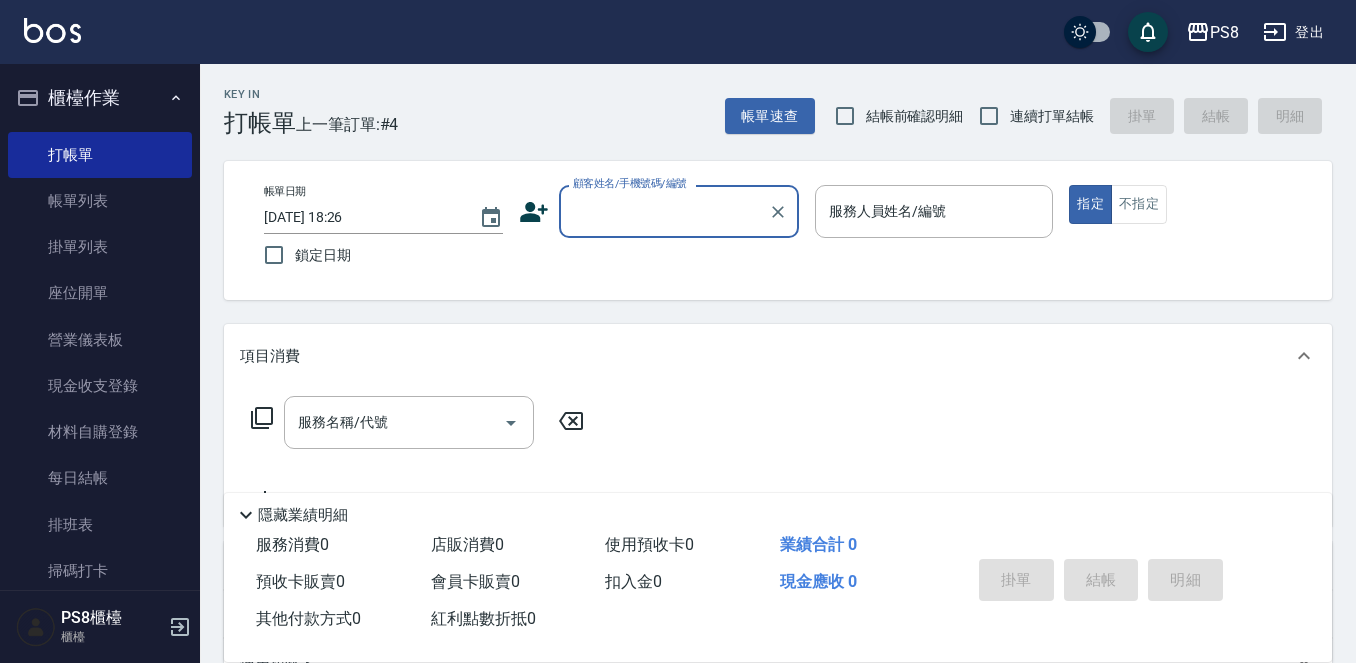 click on "顧客姓名/手機號碼/編號" at bounding box center (664, 211) 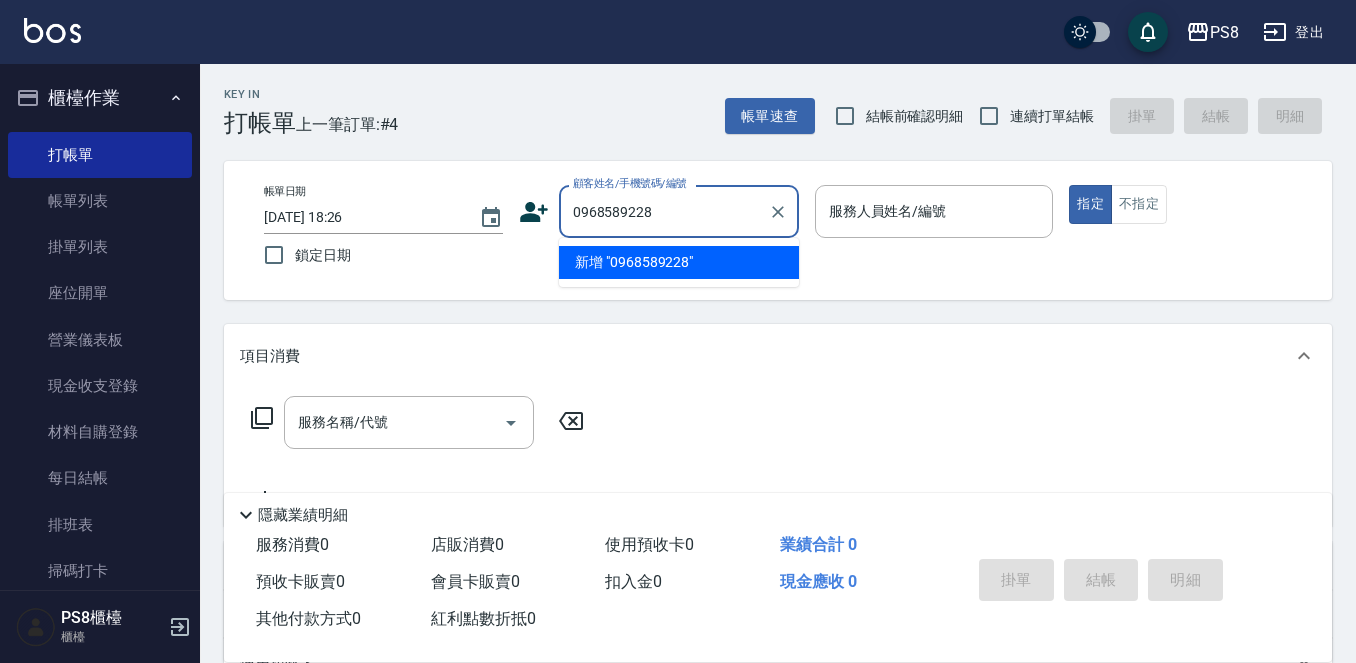 type on "0968589228" 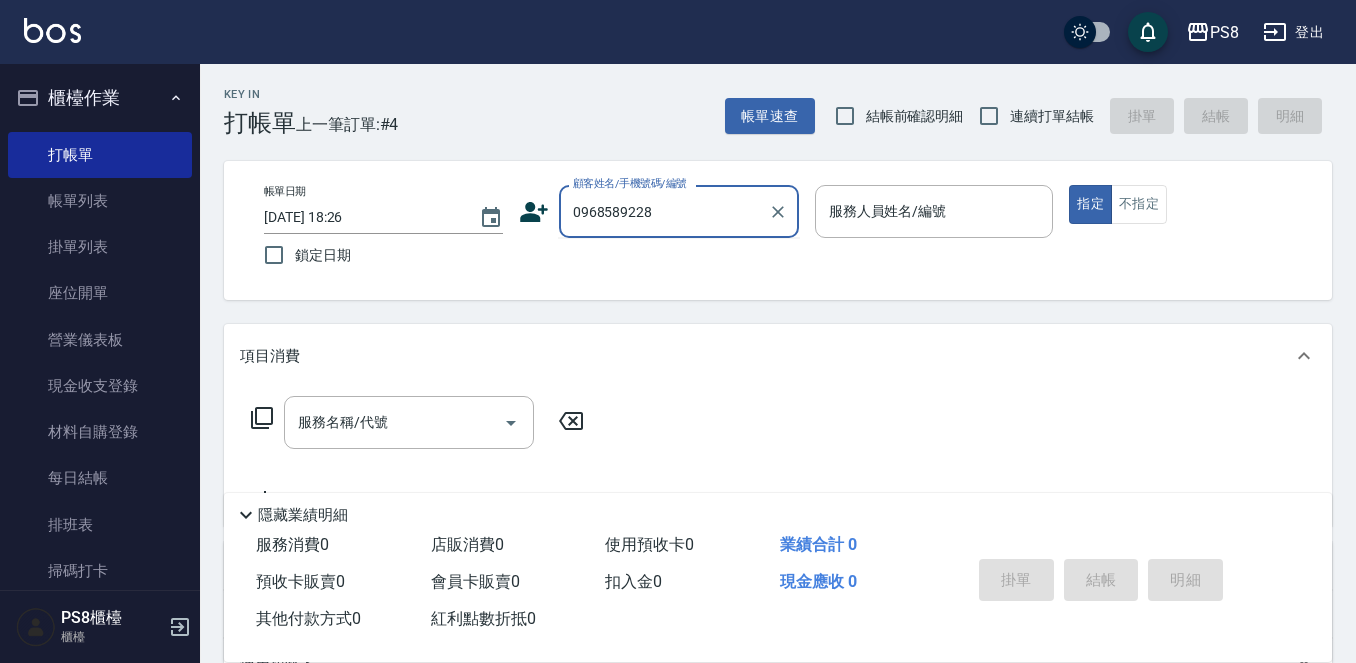 click on "0968589228" at bounding box center (664, 211) 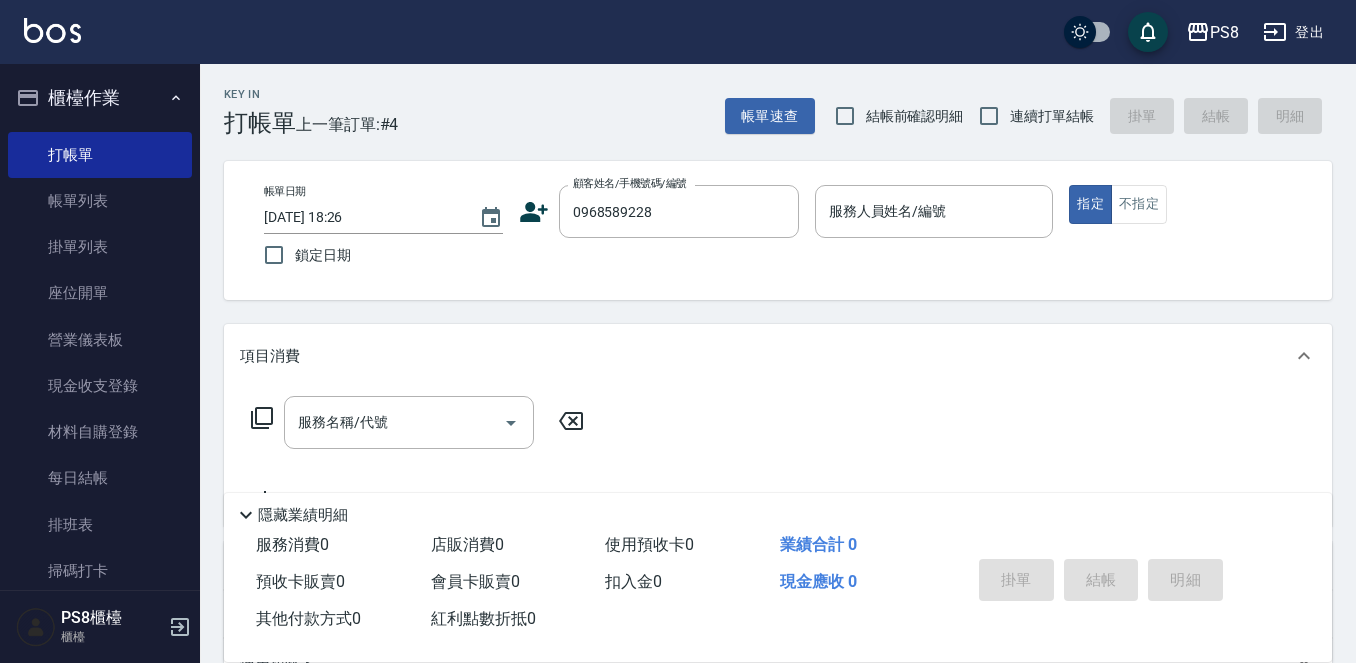 click 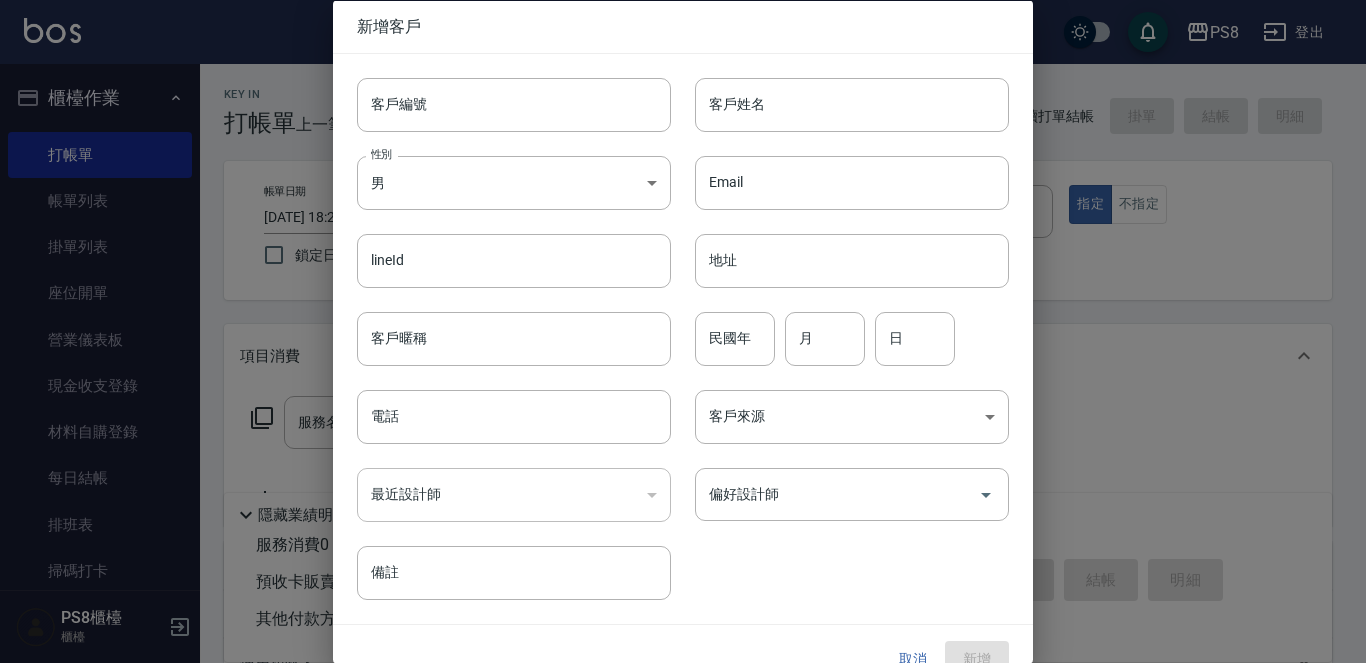 type on "0968589228" 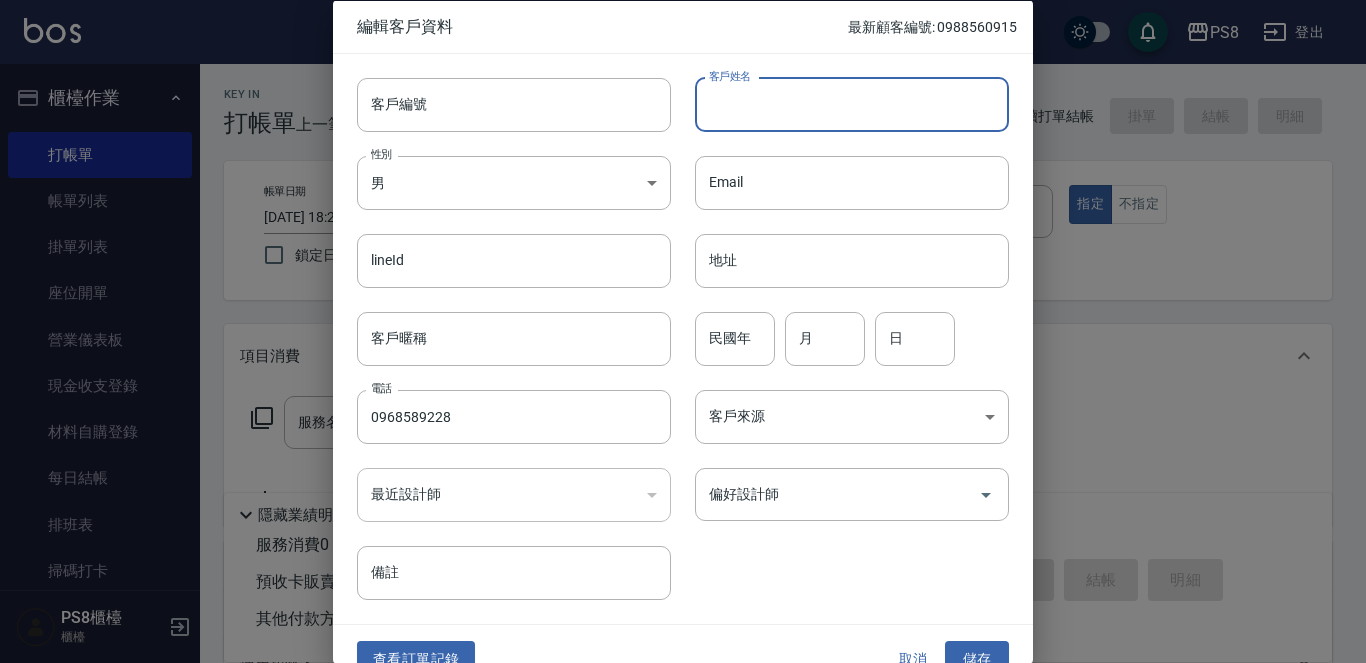 click on "客戶姓名" at bounding box center [852, 104] 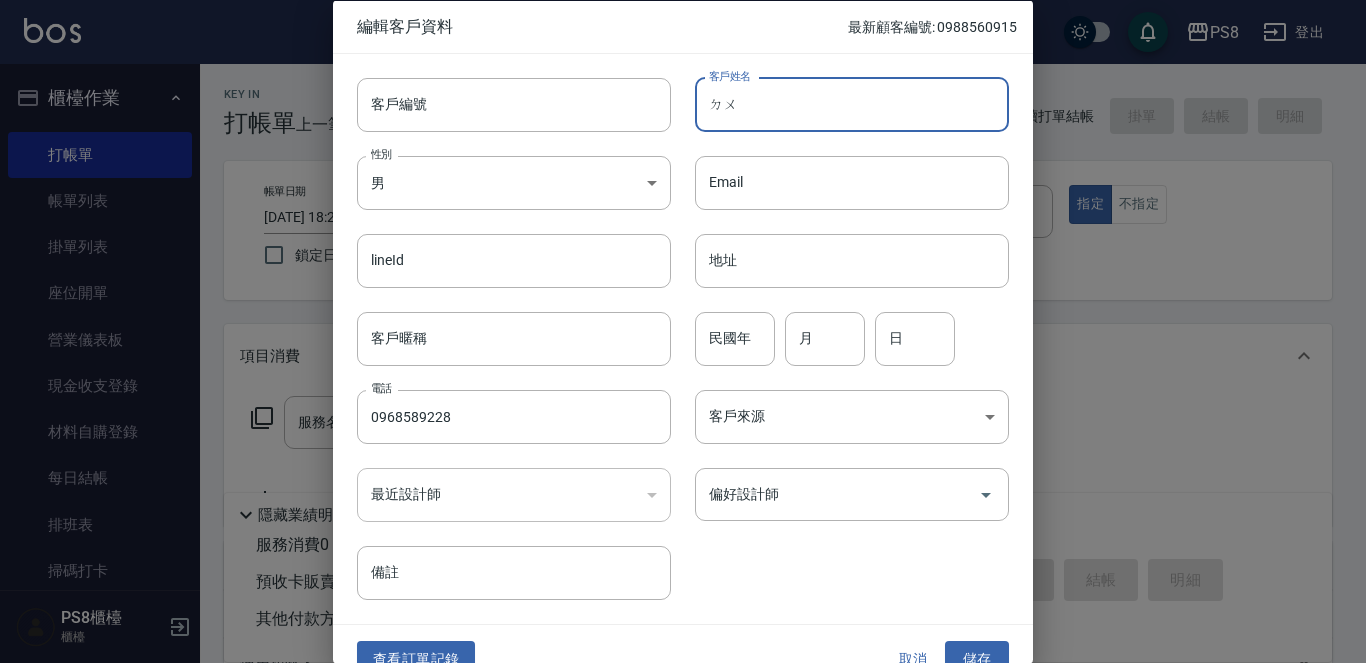 type on "度" 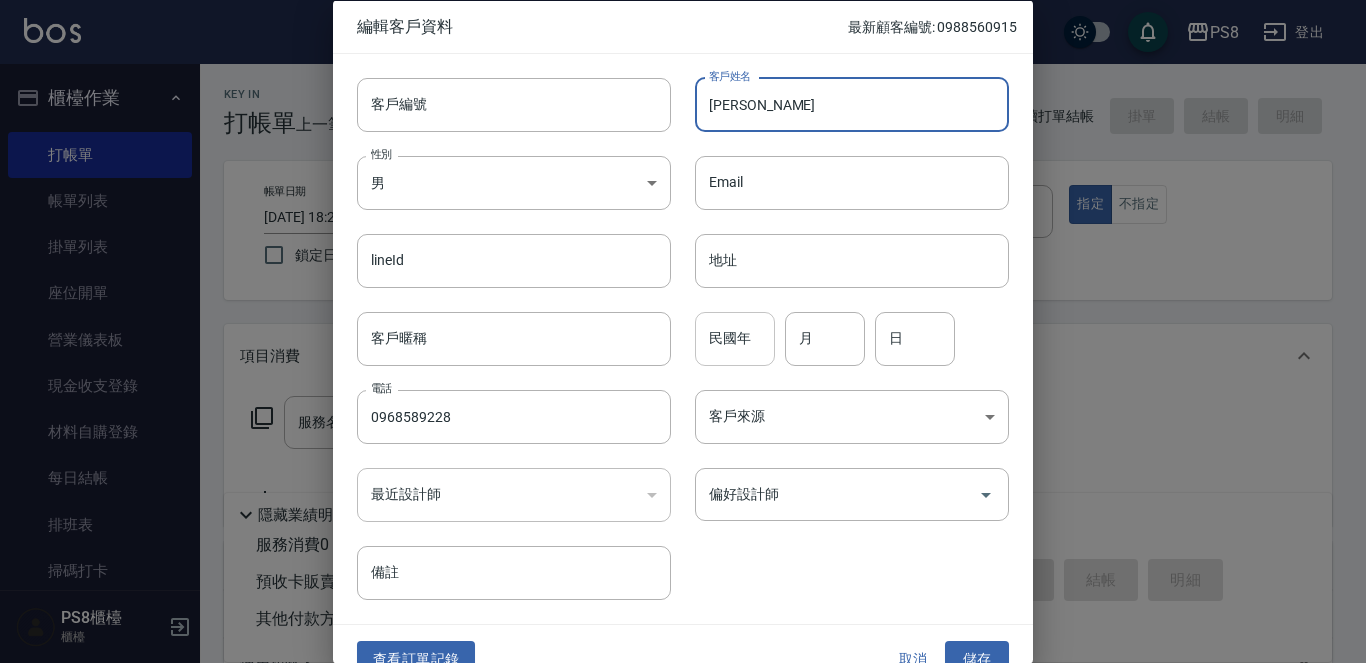 type on "[PERSON_NAME]" 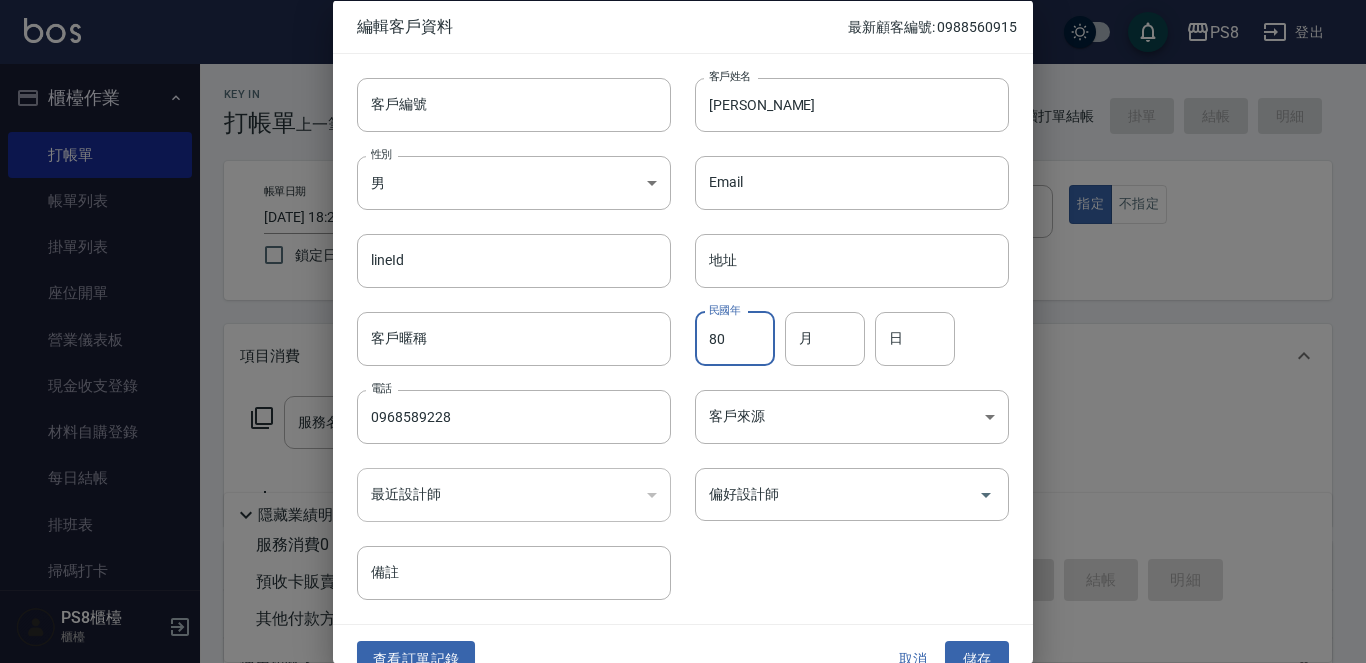type on "80" 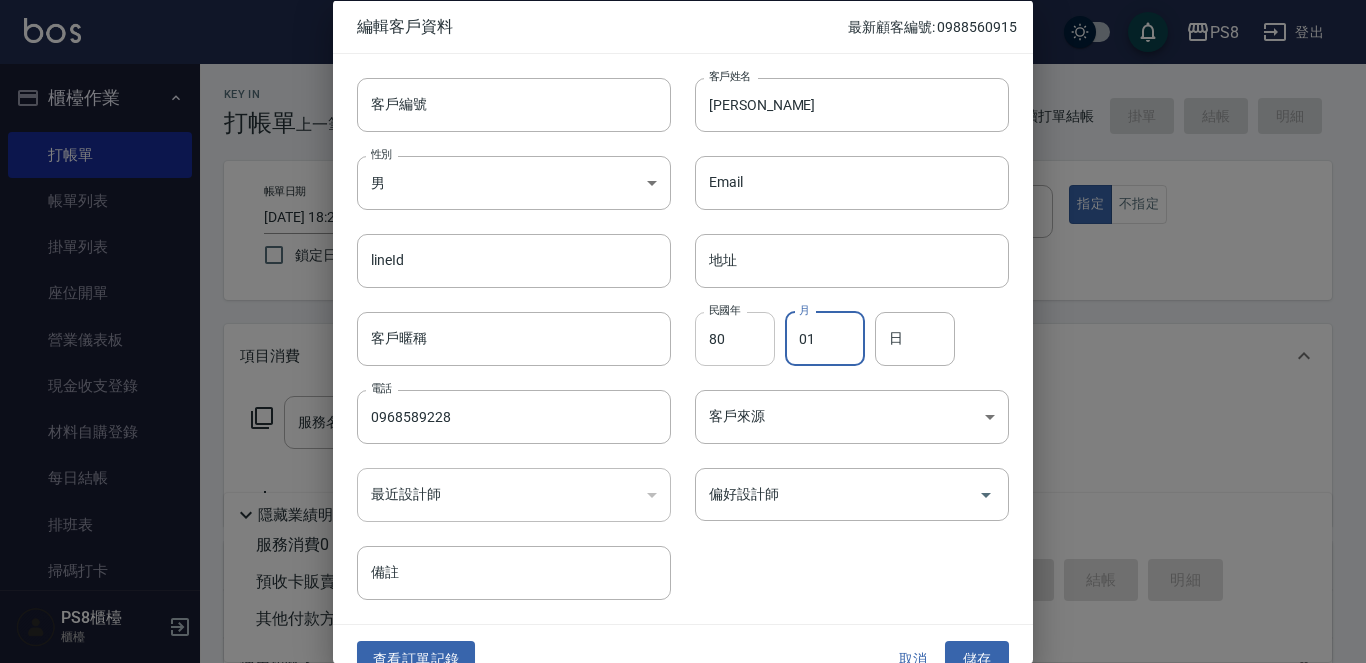 type on "01" 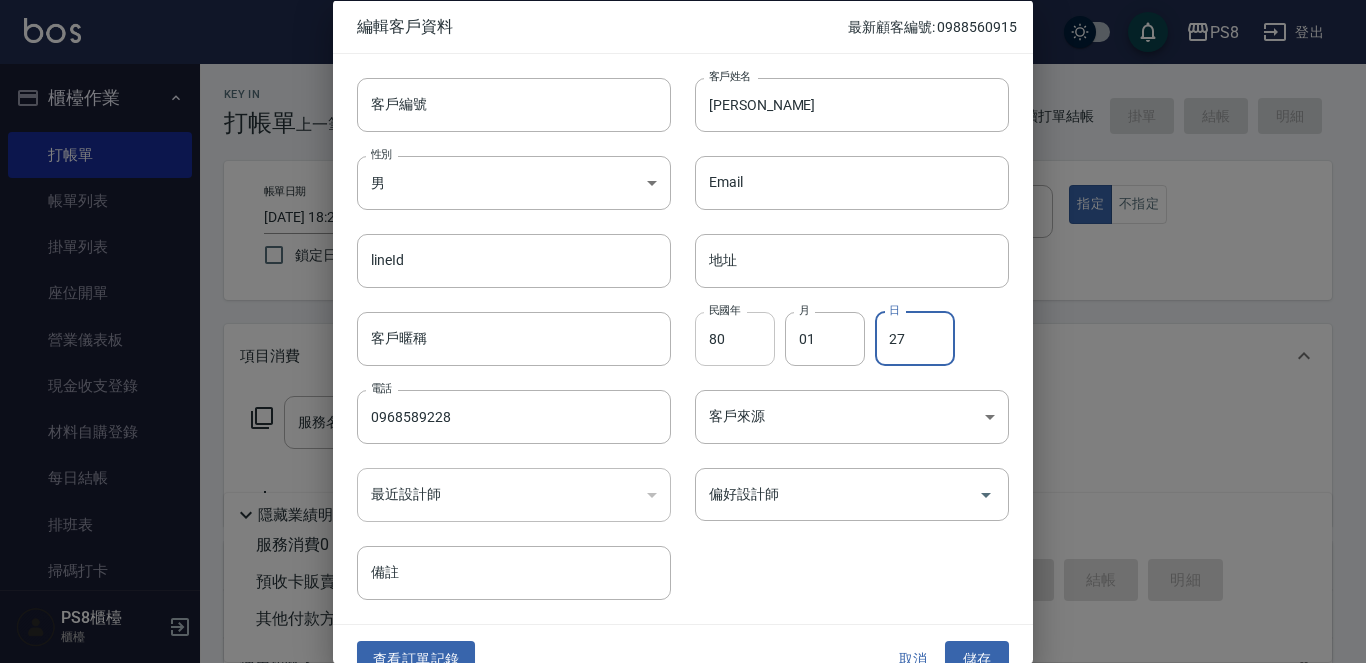 type on "27" 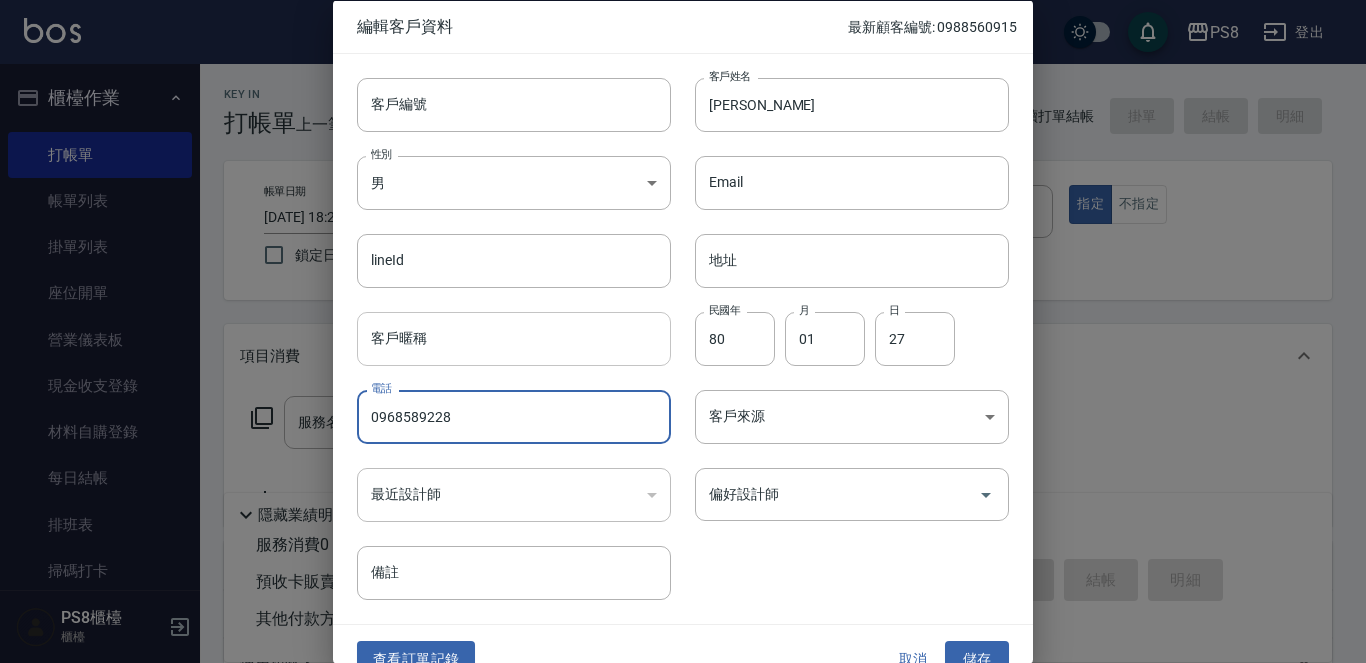 click on "客戶暱稱" at bounding box center (514, 338) 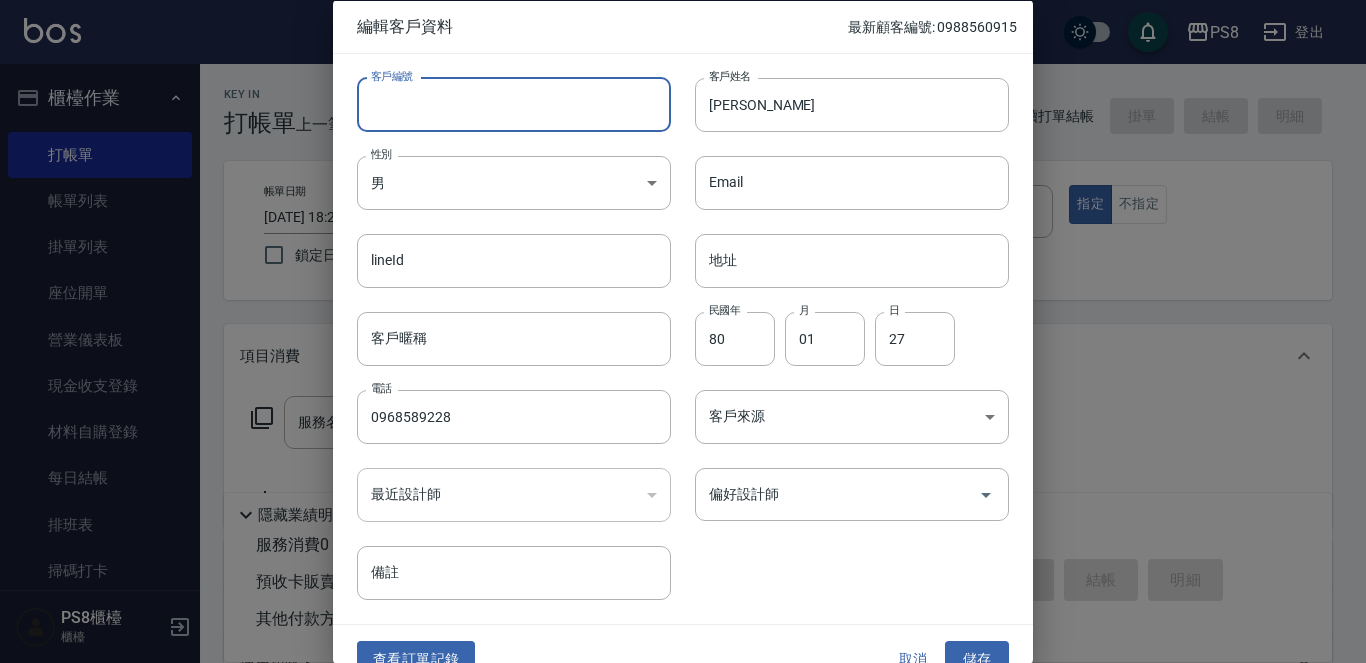 click on "客戶編號" at bounding box center (514, 104) 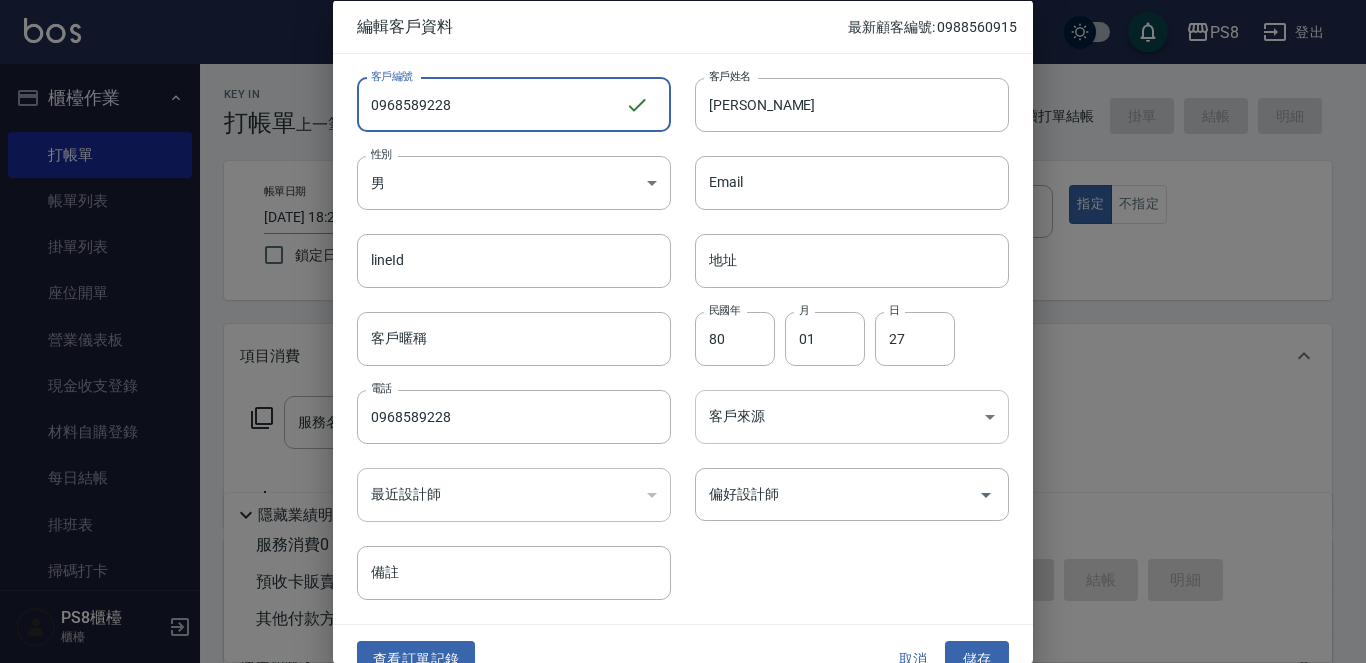 type on "0968589228" 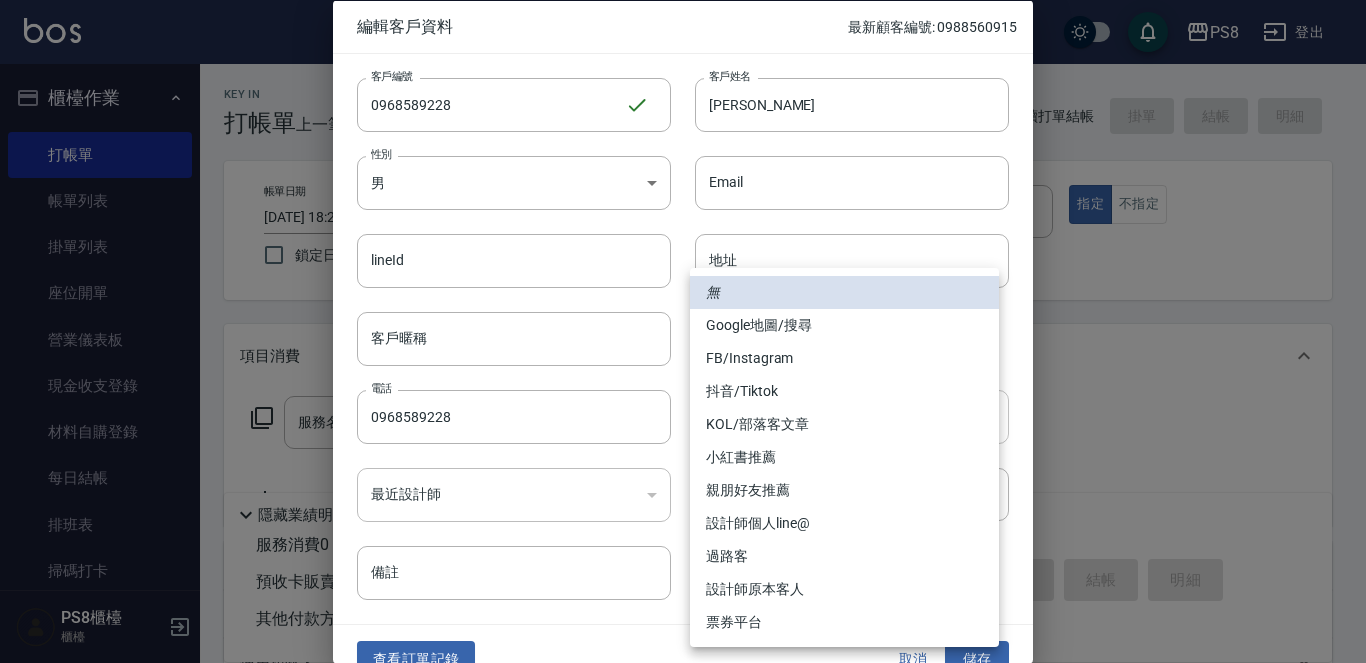 click on "PS8 登出 櫃檯作業 打帳單 帳單列表 掛單列表 座位開單 營業儀表板 現金收支登錄 材料自購登錄 每日結帳 排班表 掃碼打卡 預約管理 預約管理 單日預約紀錄 單週預約紀錄 報表及分析 報表目錄 店家日報表 互助日報表 互助排行榜 互助點數明細 全店業績分析表 設計師日報表 設計師業績分析表 設計師業績月報表 設計師排行榜 每日收支明細 收支分類明細表 客戶管理 客戶列表 卡券管理 入金管理 員工及薪資 員工列表 全店打卡記錄 商品管理 商品分類設定 商品列表 資料設定 服務分類設定 服務項目設定 預收卡設定 系統參數設定 業績抽成參數設定 收支科目設定 支付方式設定 第三方卡券設定 PS8櫃檯 櫃檯 Key In 打帳單 上一筆訂單:#4 帳單速查 結帳前確認明細 連續打單結帳 掛單 結帳 明細 帳單日期 [DATE] 18:26 鎖定日期 顧客姓名/手機號碼/編號 0968589228 指定 不指定 0" at bounding box center [683, 487] 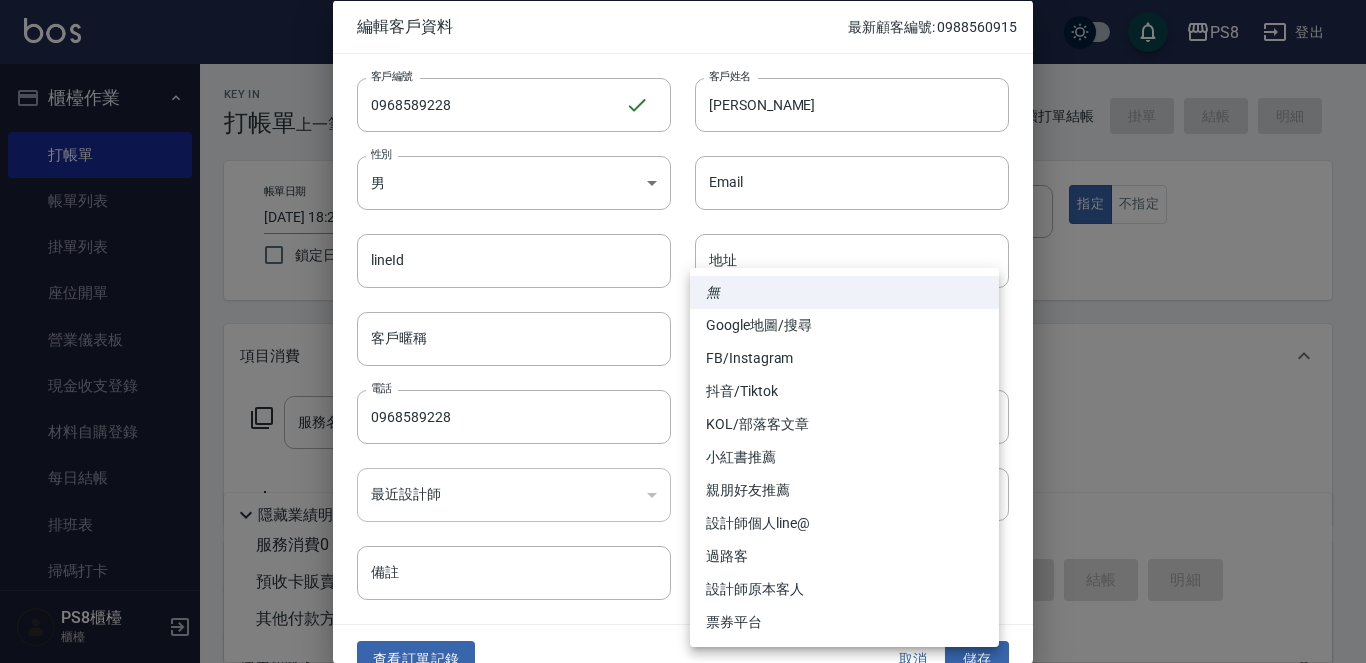 click at bounding box center (683, 331) 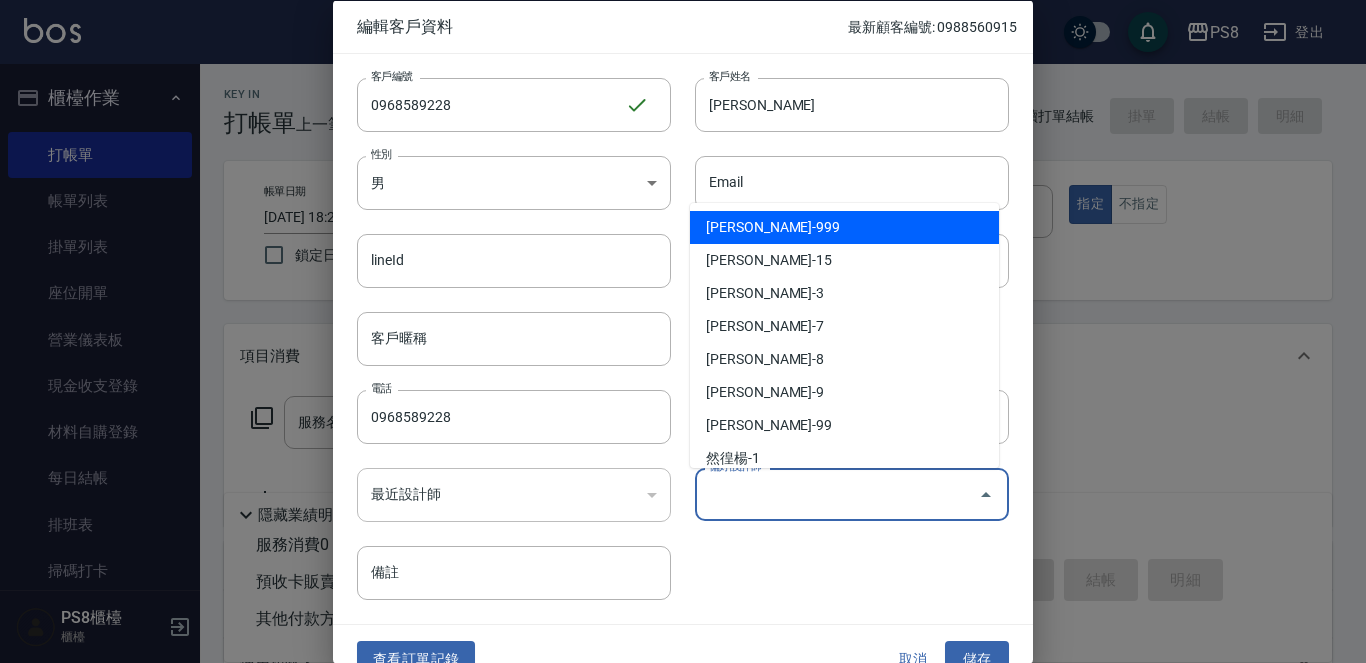 click on "偏好設計師" at bounding box center (837, 494) 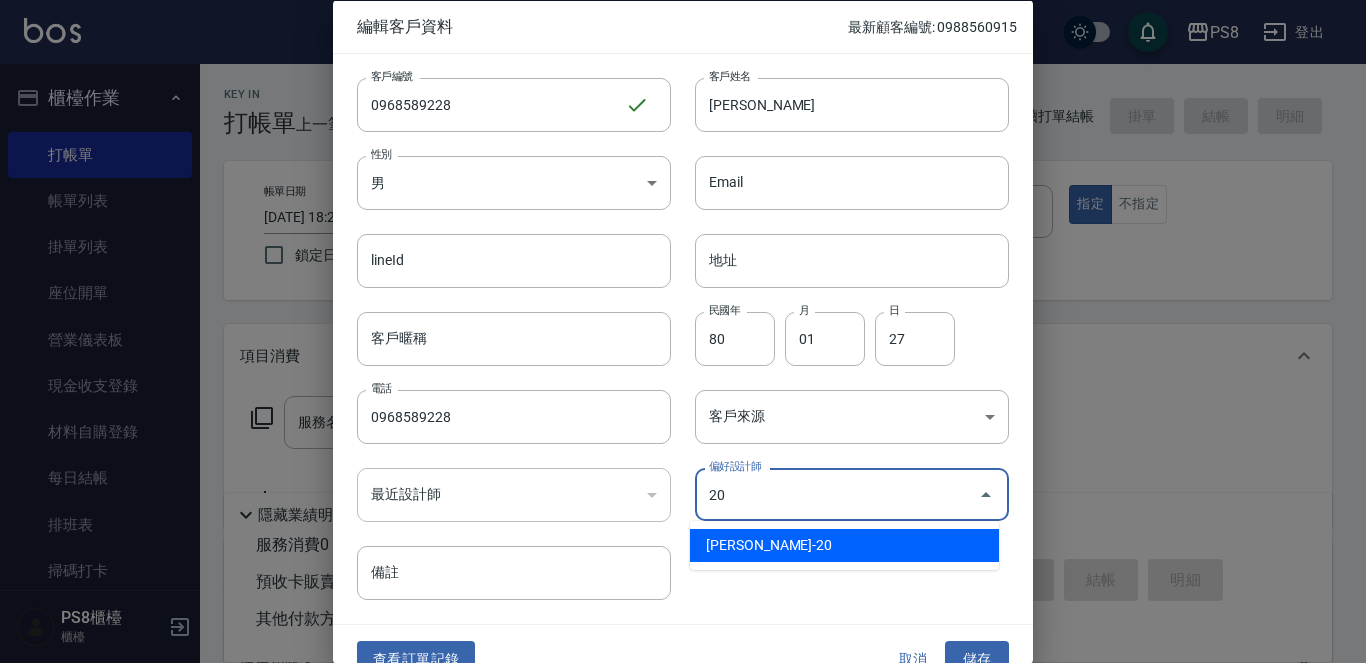 type on "黃晨凱" 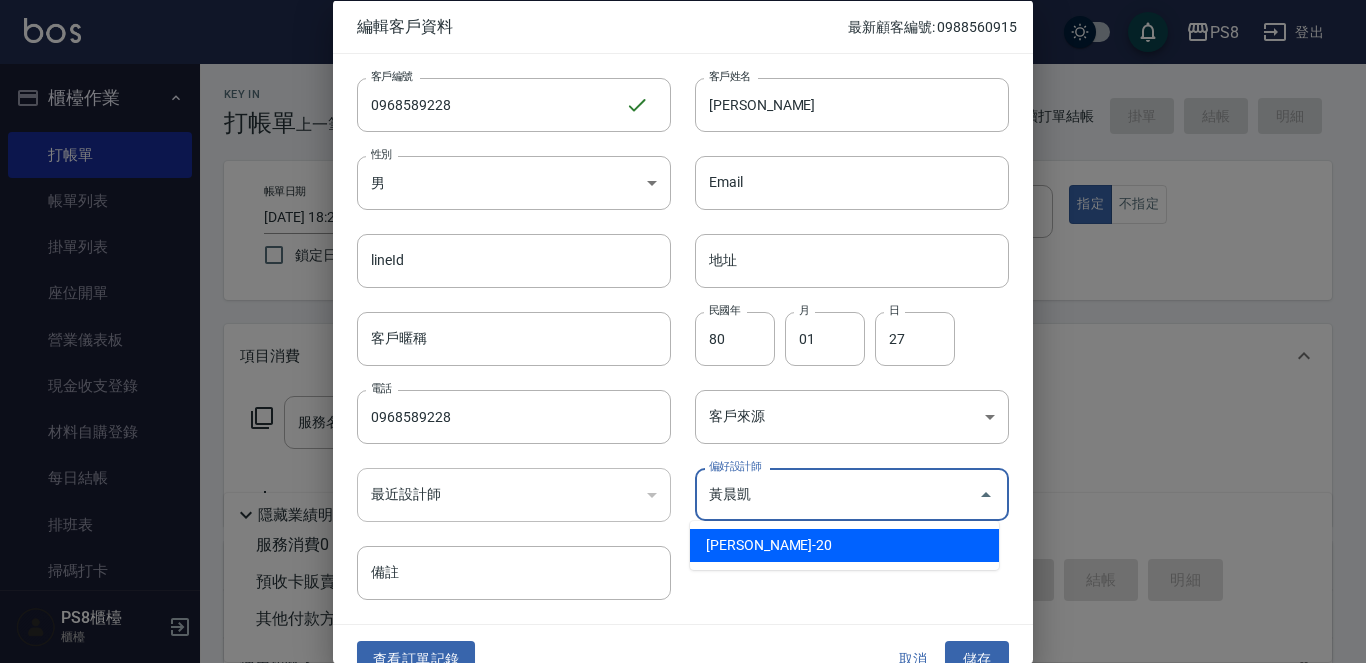 click on "查看訂單記錄 取消 儲存" at bounding box center (683, 659) 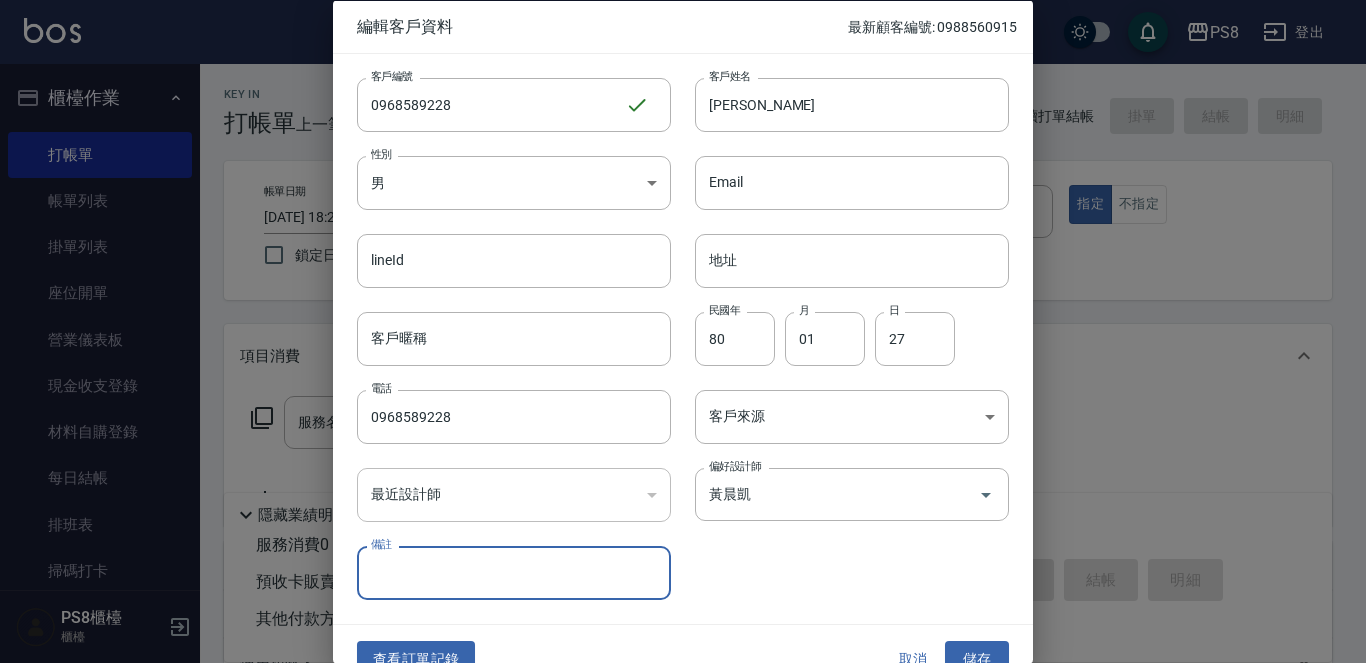 click on "儲存" at bounding box center [977, 659] 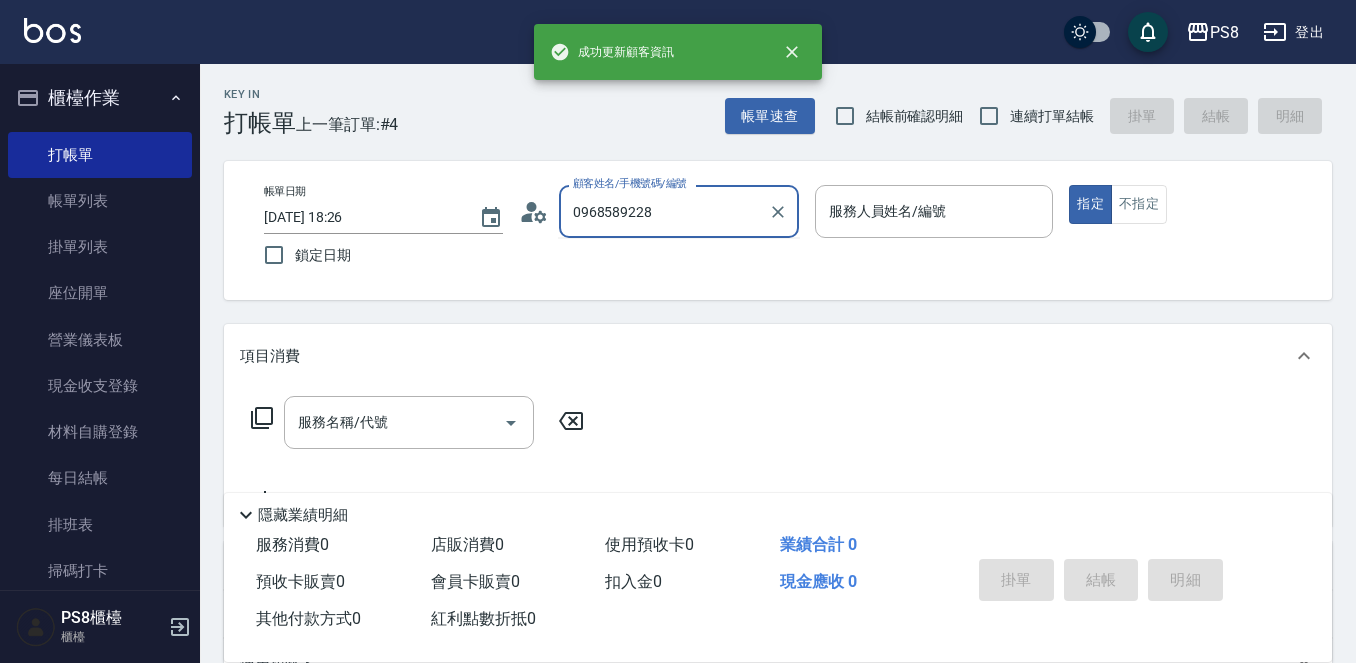 click on "0968589228" at bounding box center [664, 211] 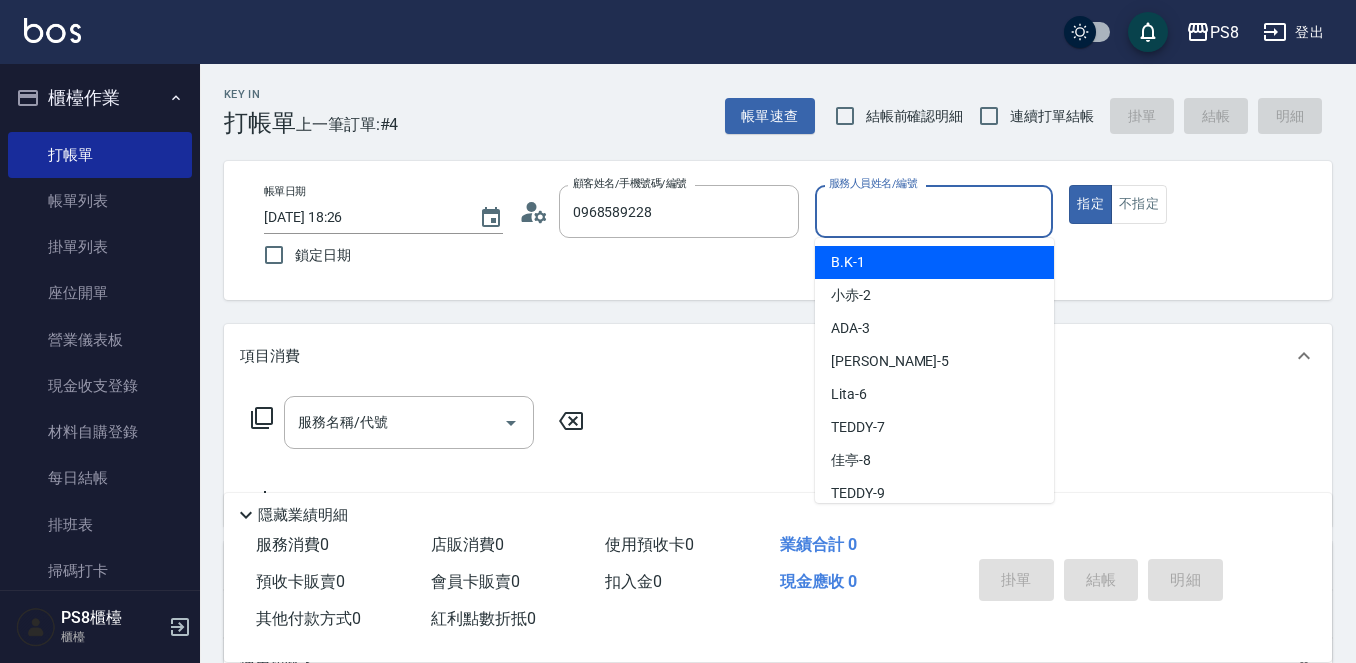 click on "服務人員姓名/編號" at bounding box center (934, 211) 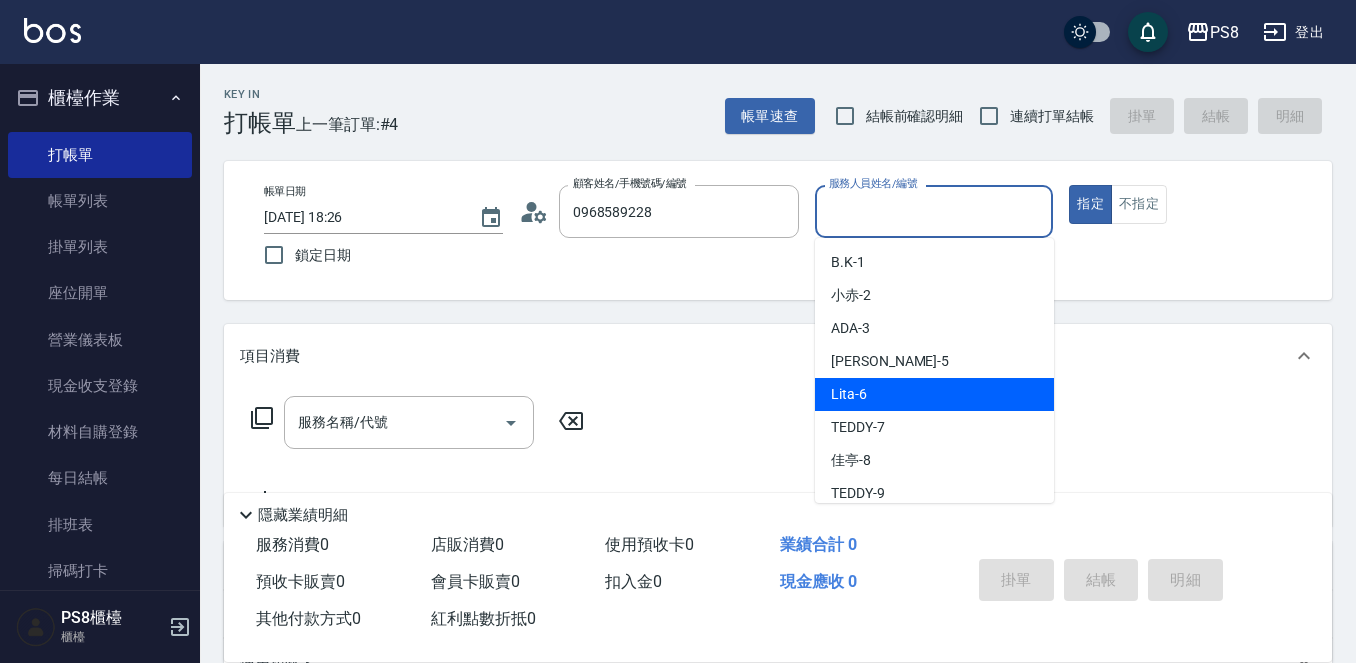 click on "項目消費" at bounding box center [766, 356] 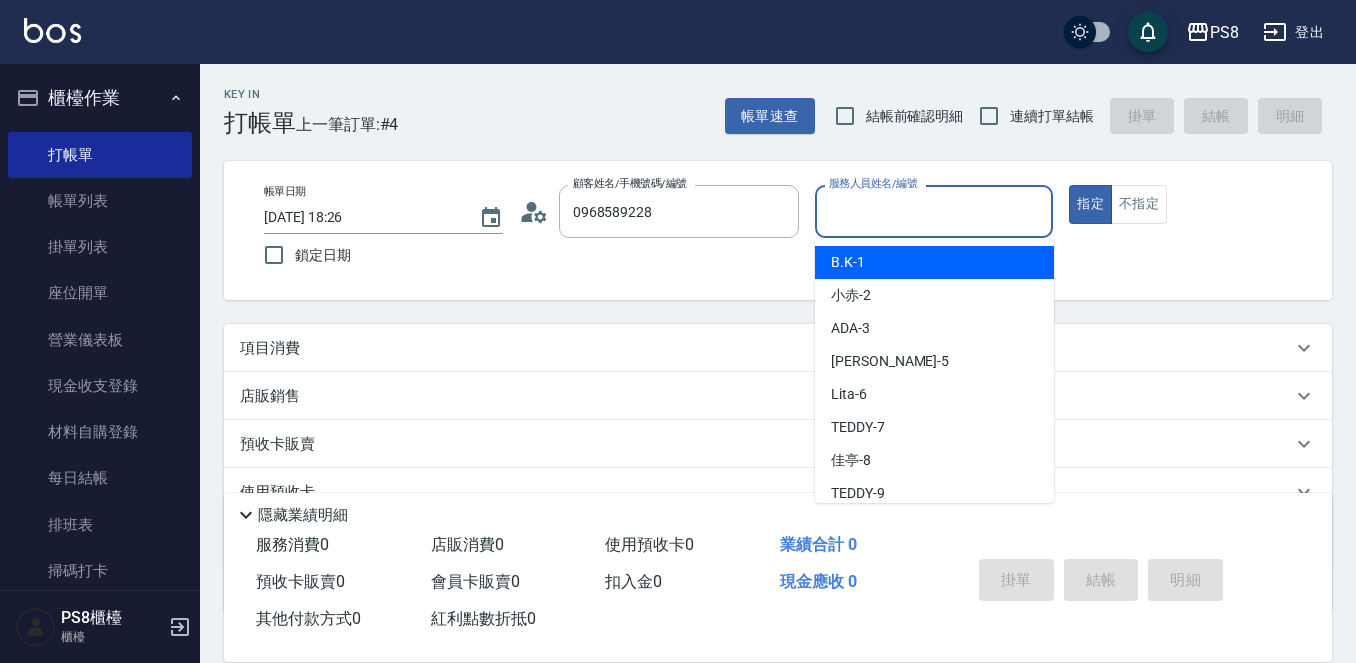 click on "服務人員姓名/編號" at bounding box center [934, 211] 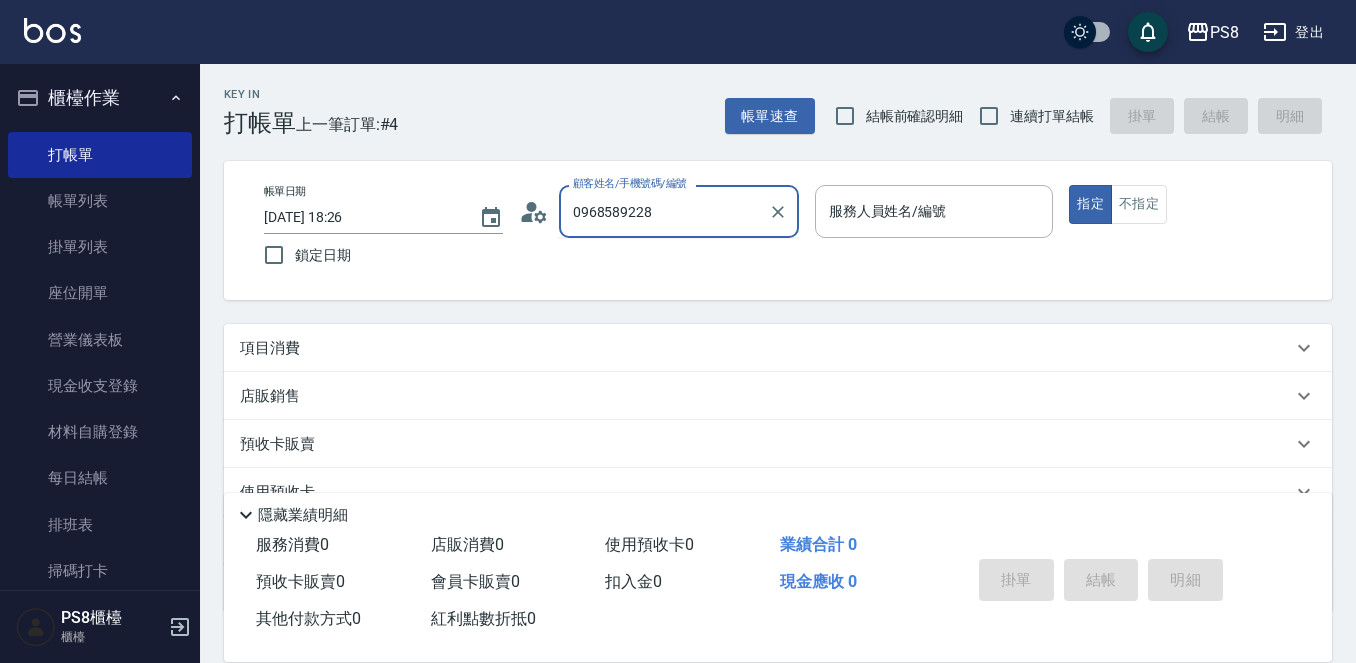 click on "0968589228" at bounding box center [664, 211] 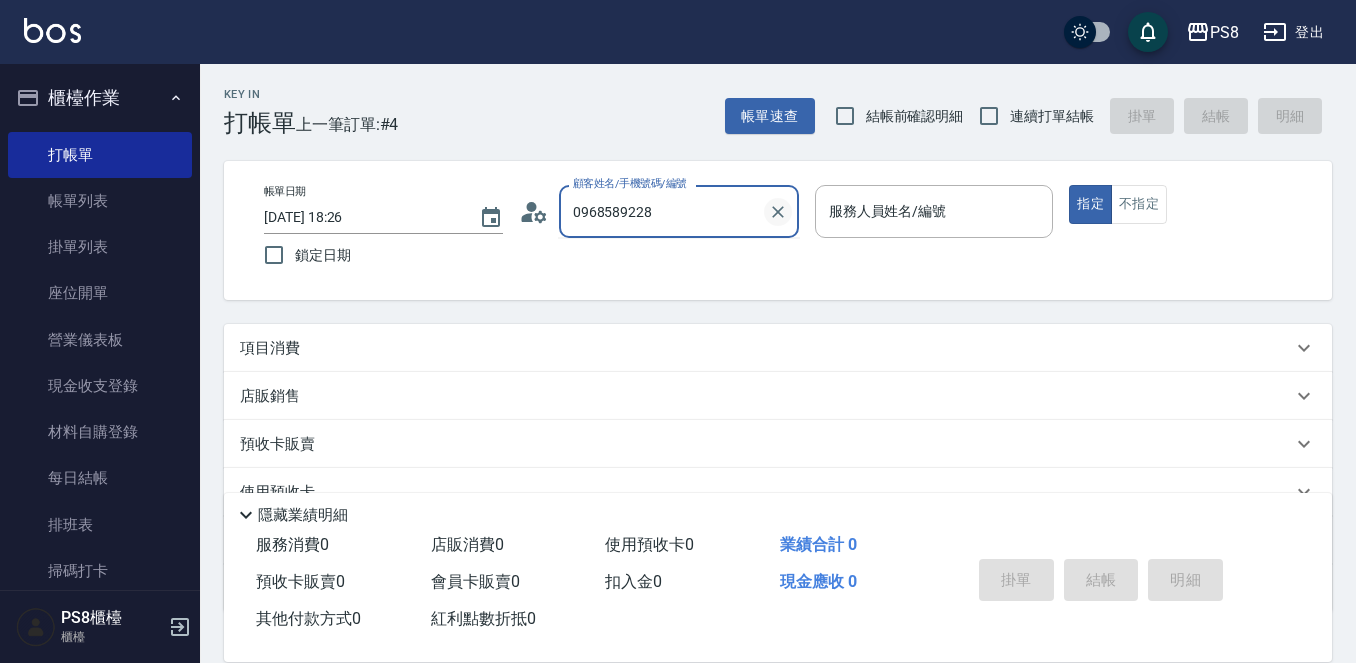 click 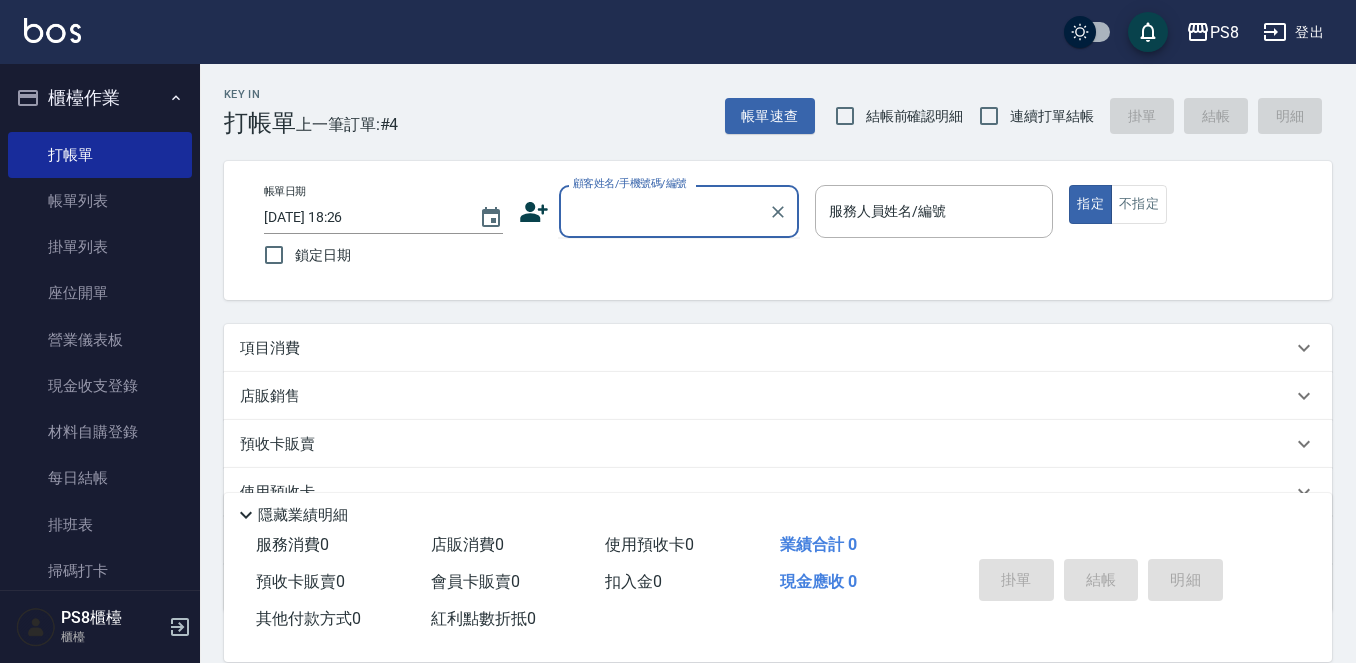 click on "顧客姓名/手機號碼/編號" at bounding box center [664, 211] 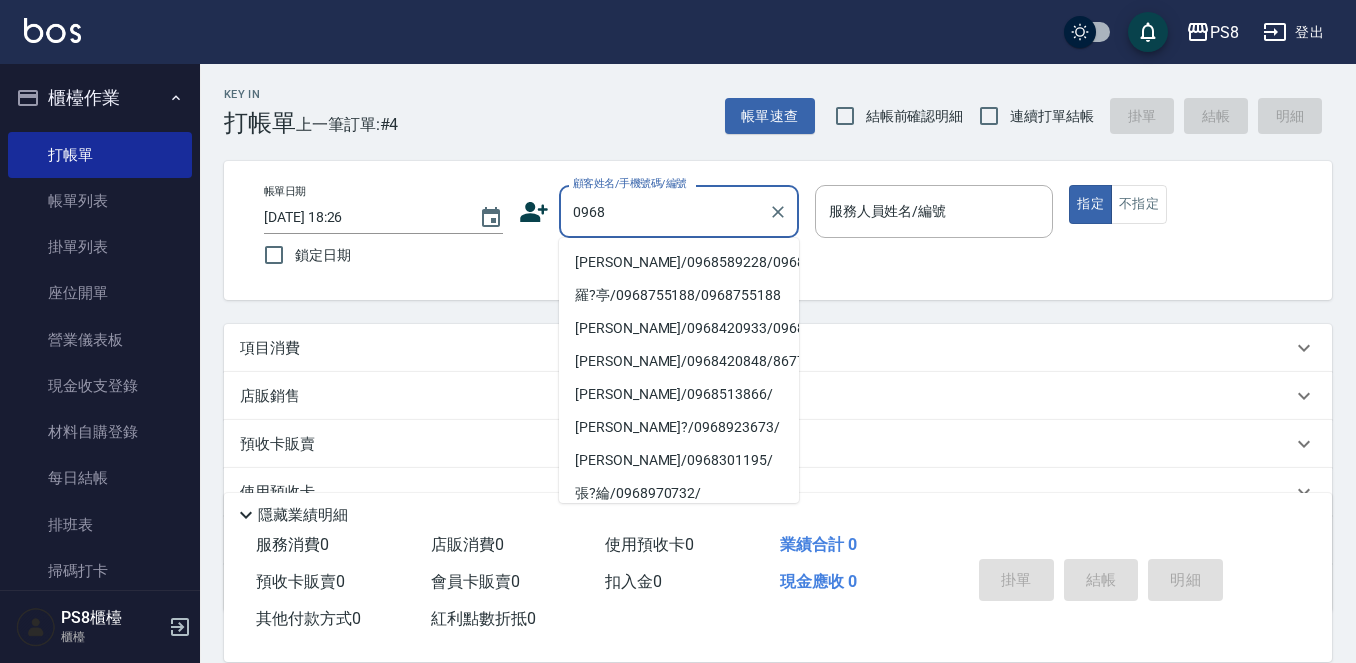 click on "[PERSON_NAME]/0968589228/0968589228" at bounding box center (679, 262) 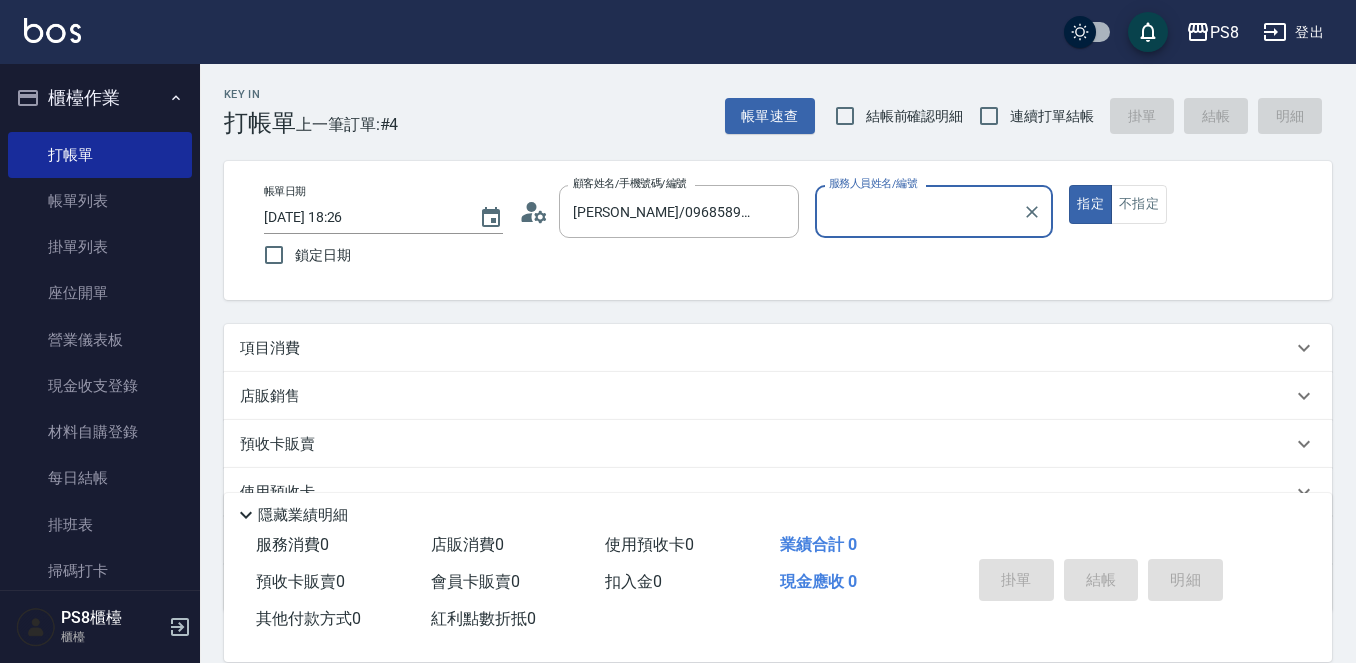 type on "KJ-20" 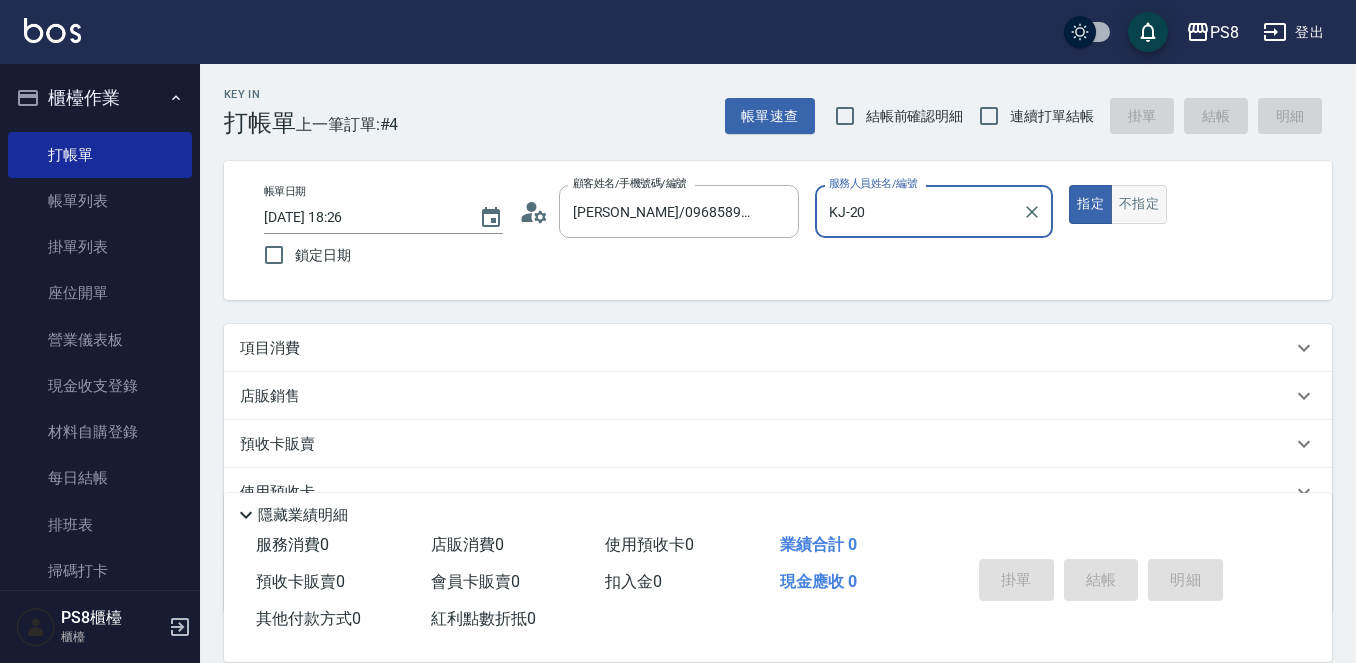 click on "不指定" at bounding box center (1139, 204) 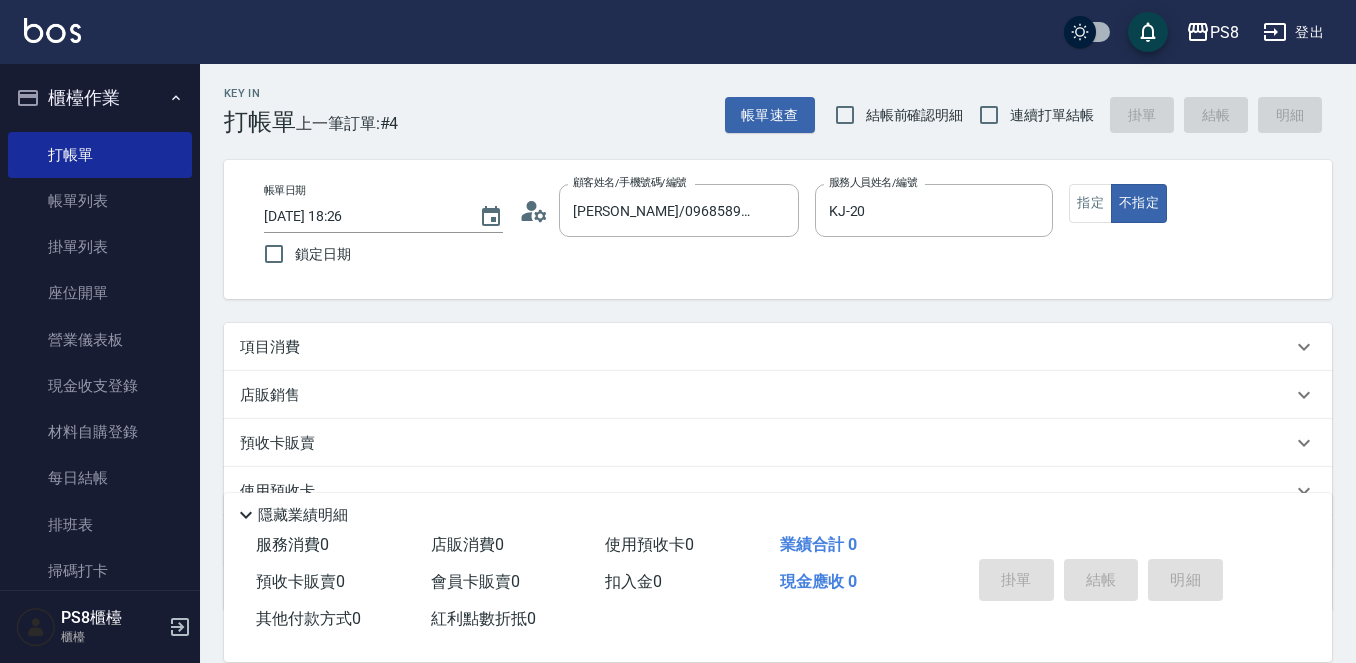 scroll, scrollTop: 0, scrollLeft: 0, axis: both 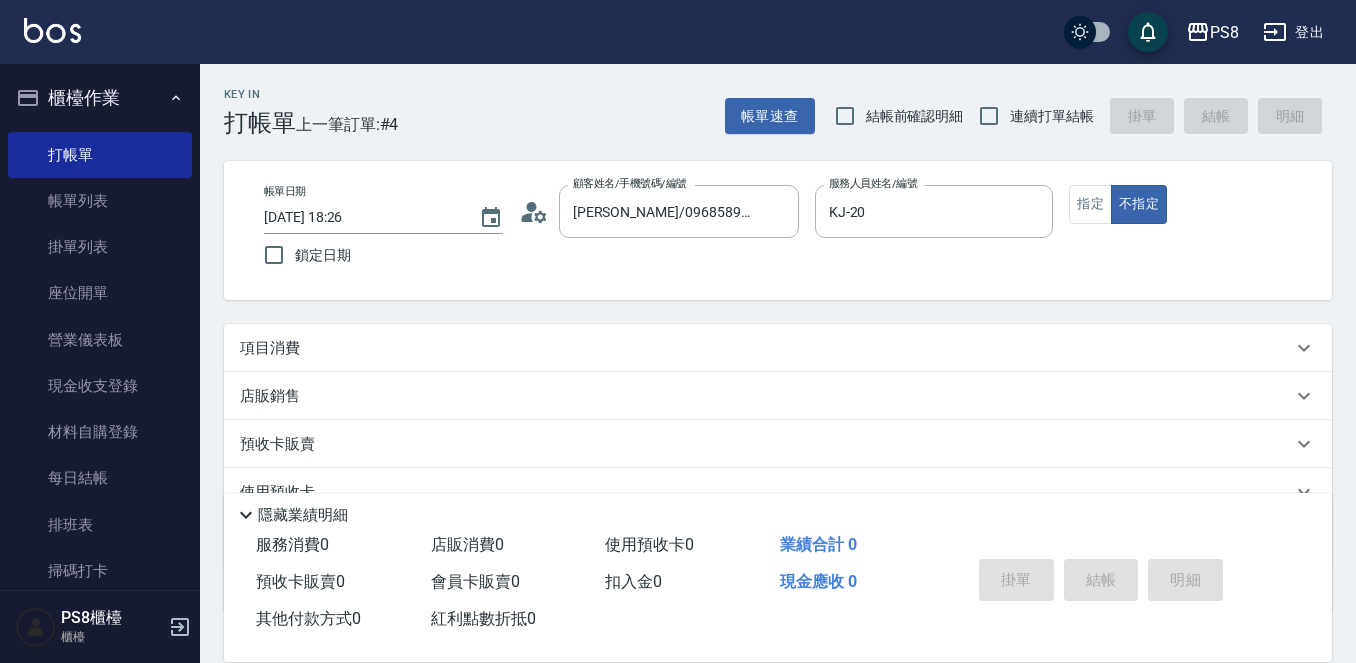 click on "項目消費" at bounding box center [766, 348] 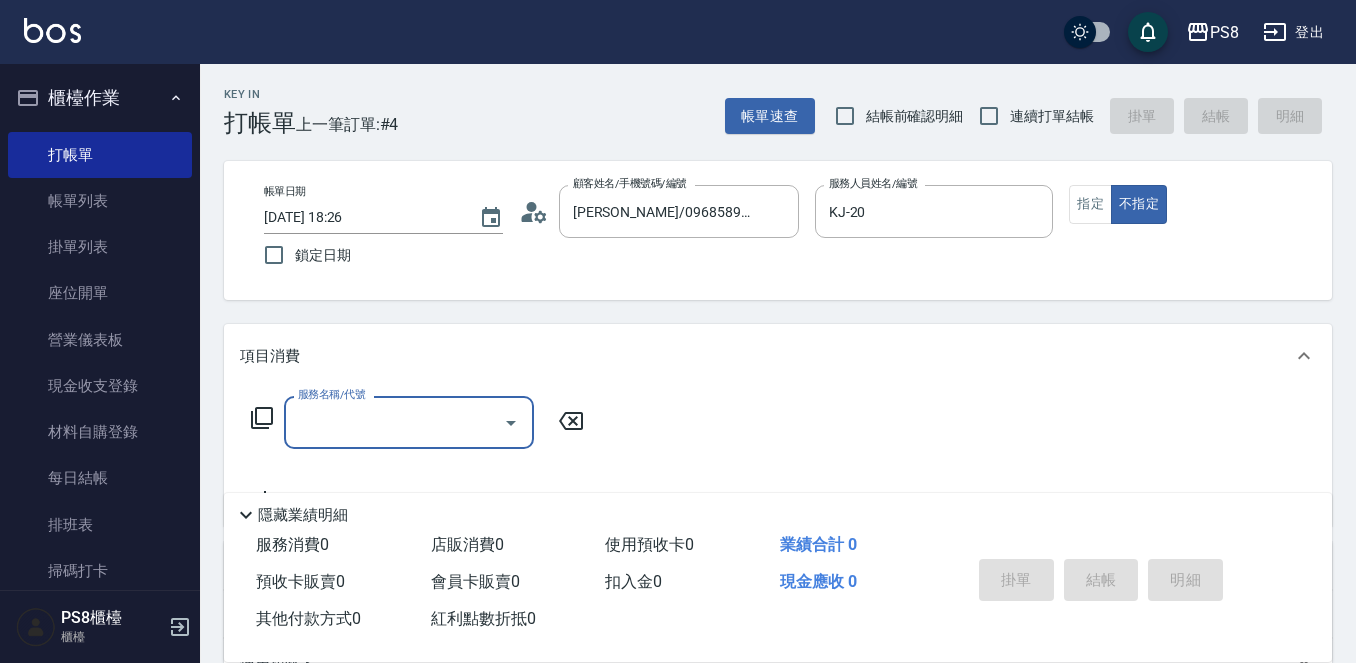 scroll, scrollTop: 0, scrollLeft: 0, axis: both 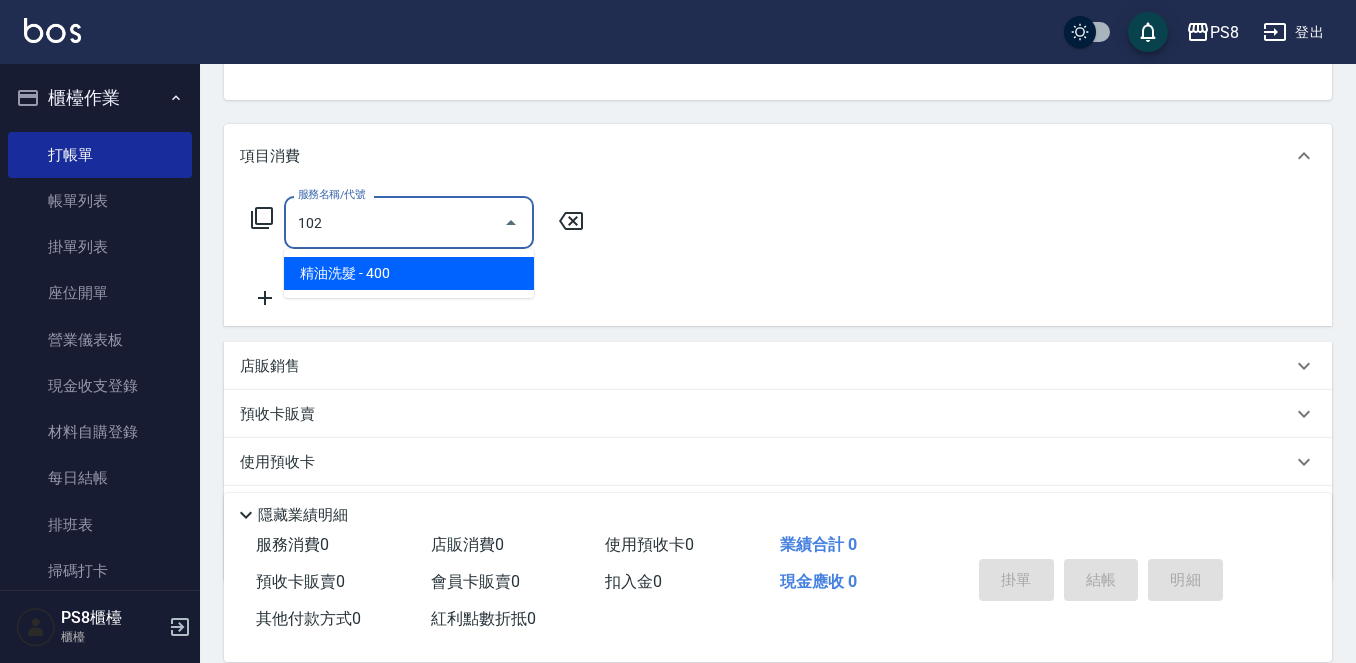 click on "精油洗髮 - 400" at bounding box center (409, 273) 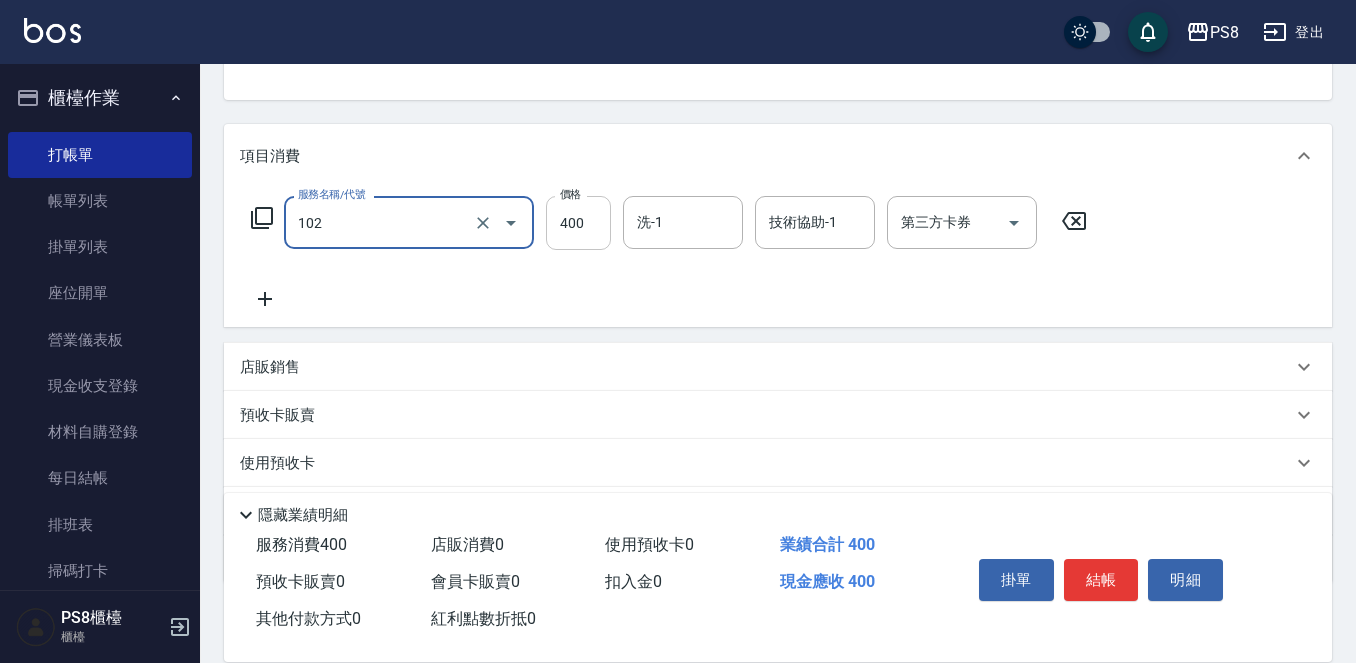 type on "精油洗髮(102)" 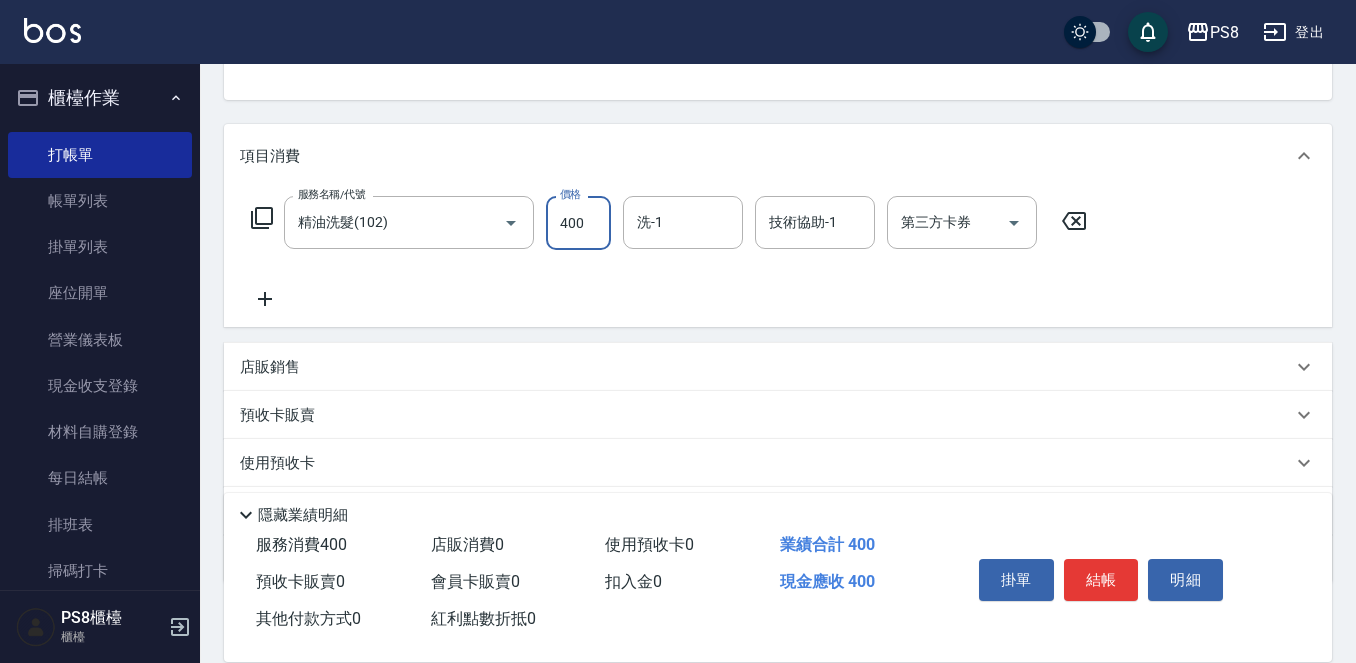 click on "400" at bounding box center [578, 223] 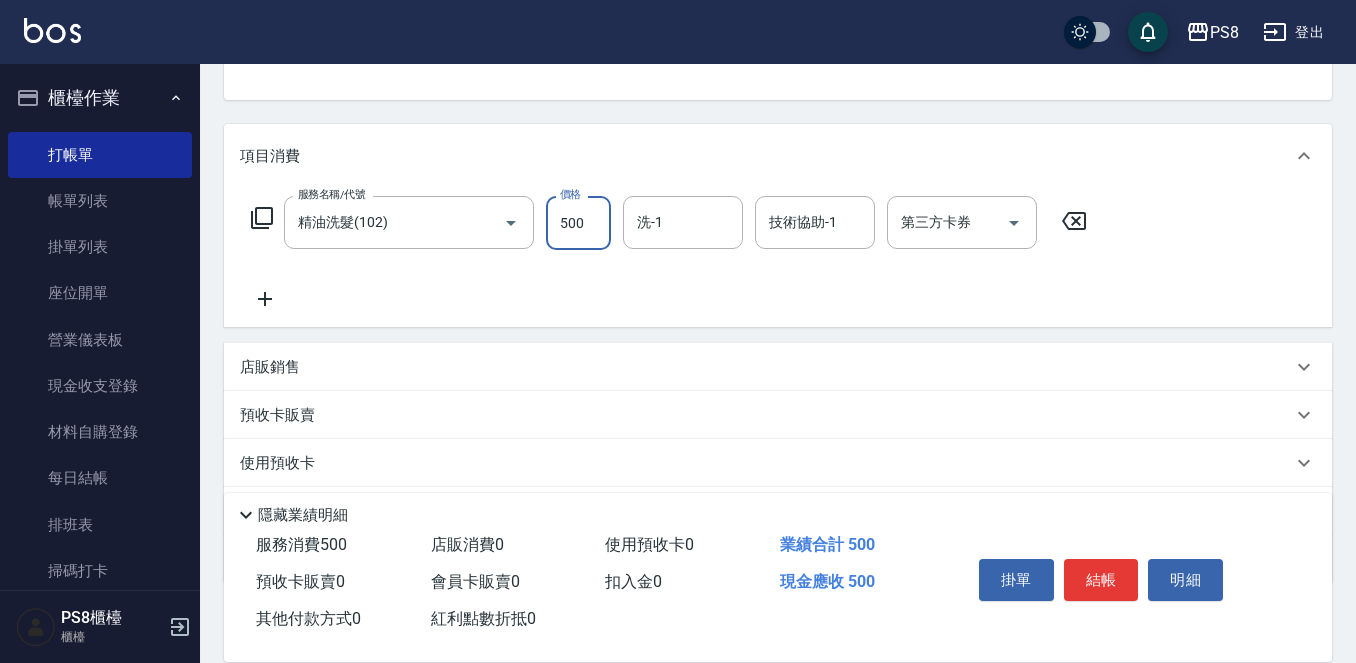 type on "500" 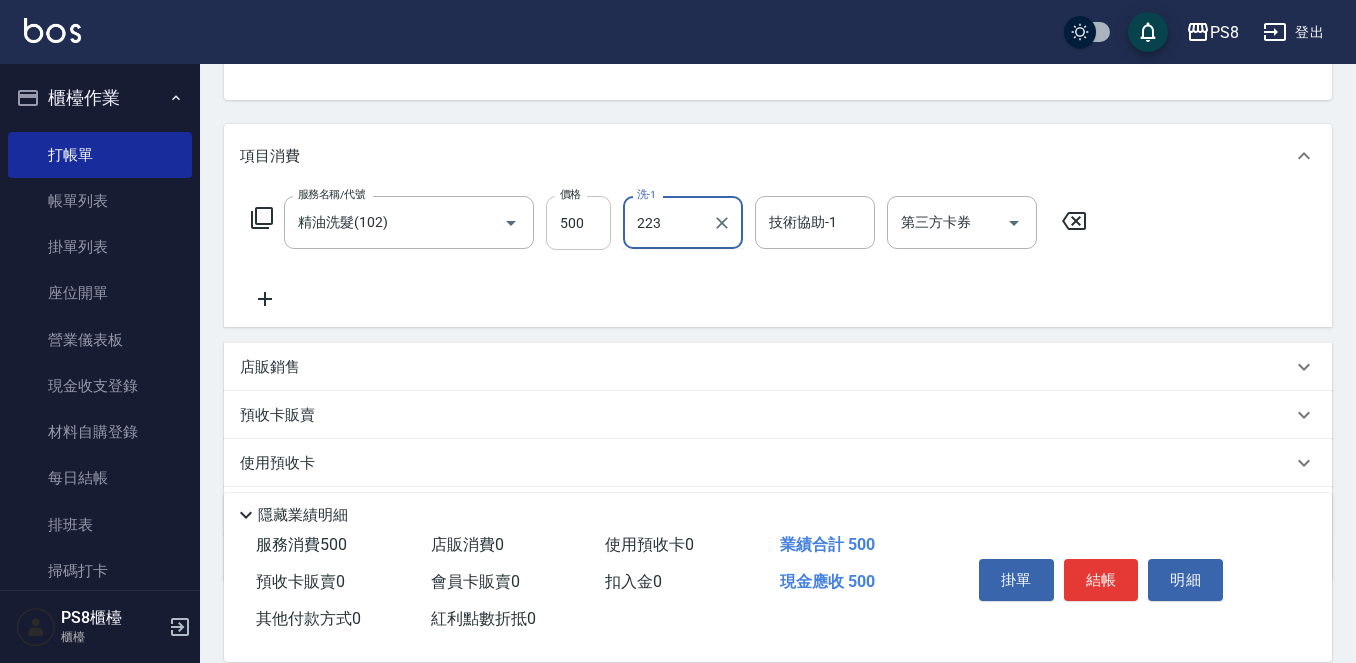 type on "223" 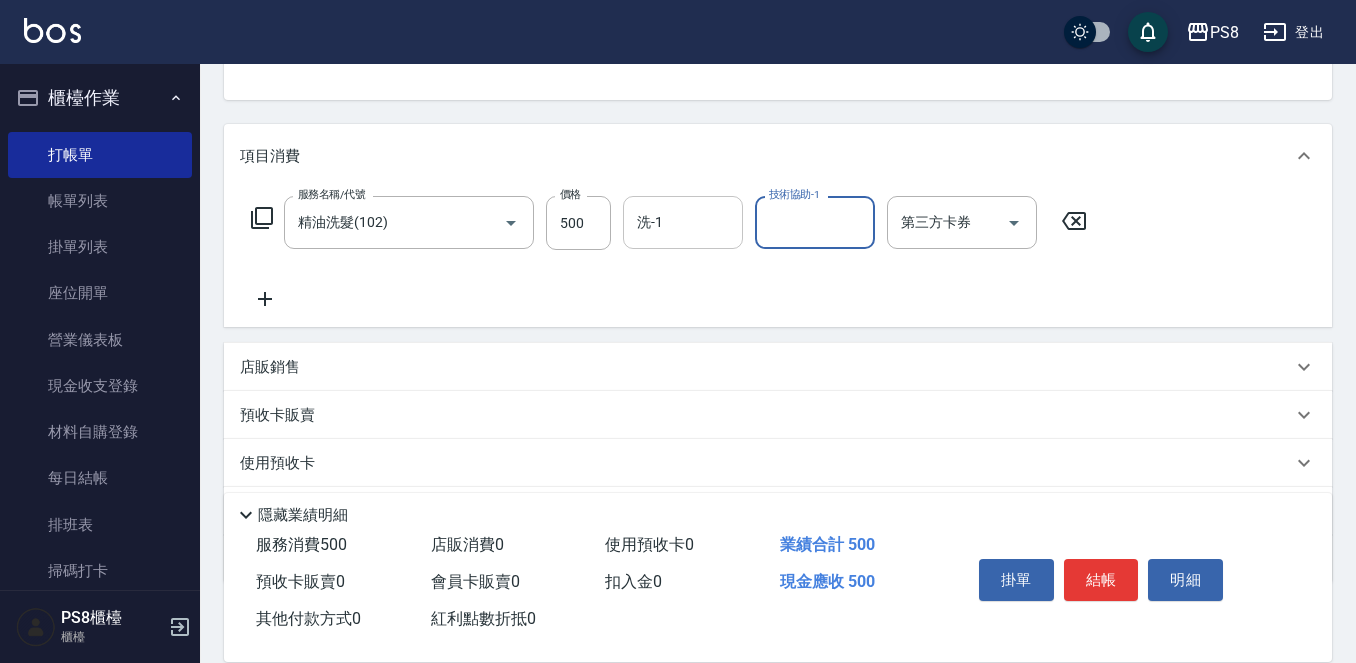 click on "洗-1" at bounding box center [683, 222] 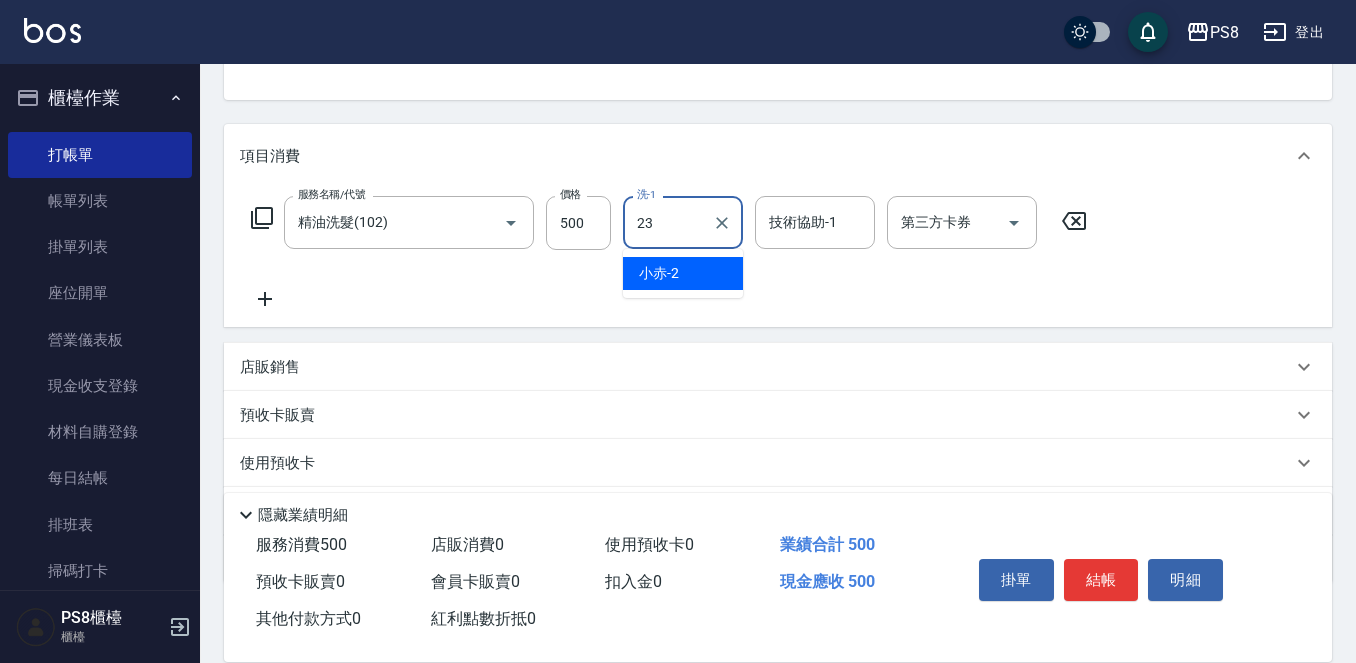 type on "芯芯-23" 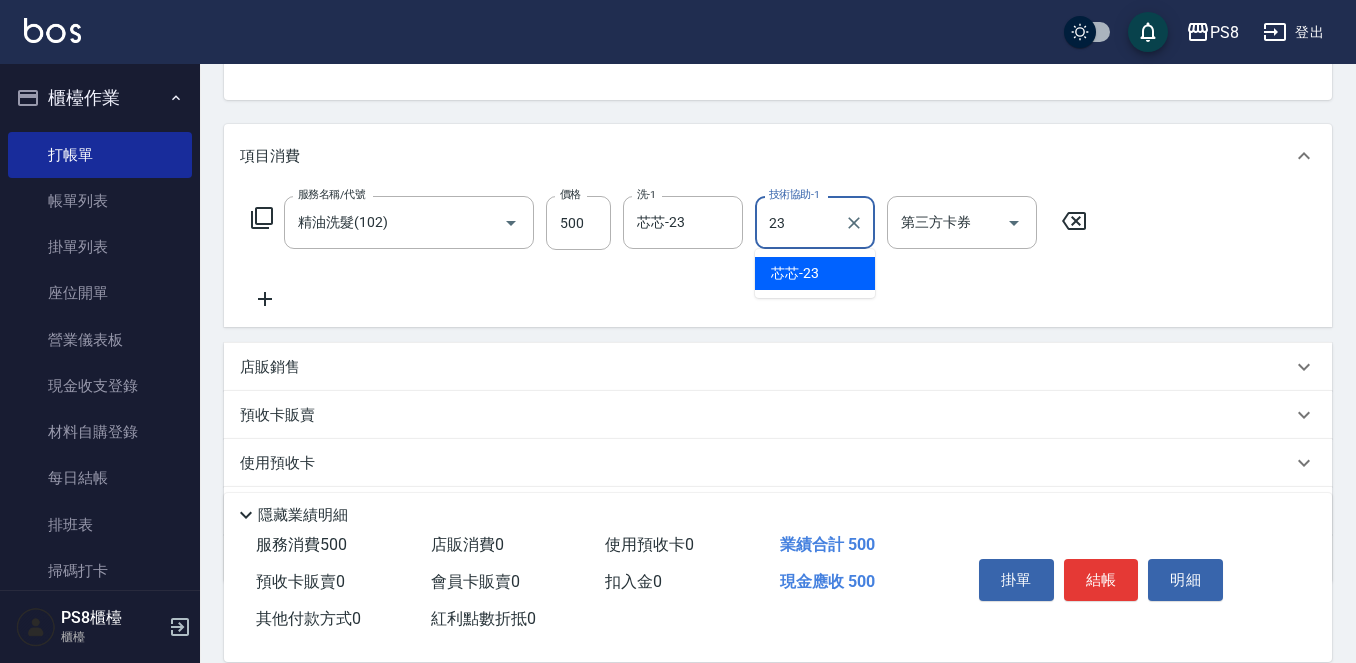 type on "芯芯-23" 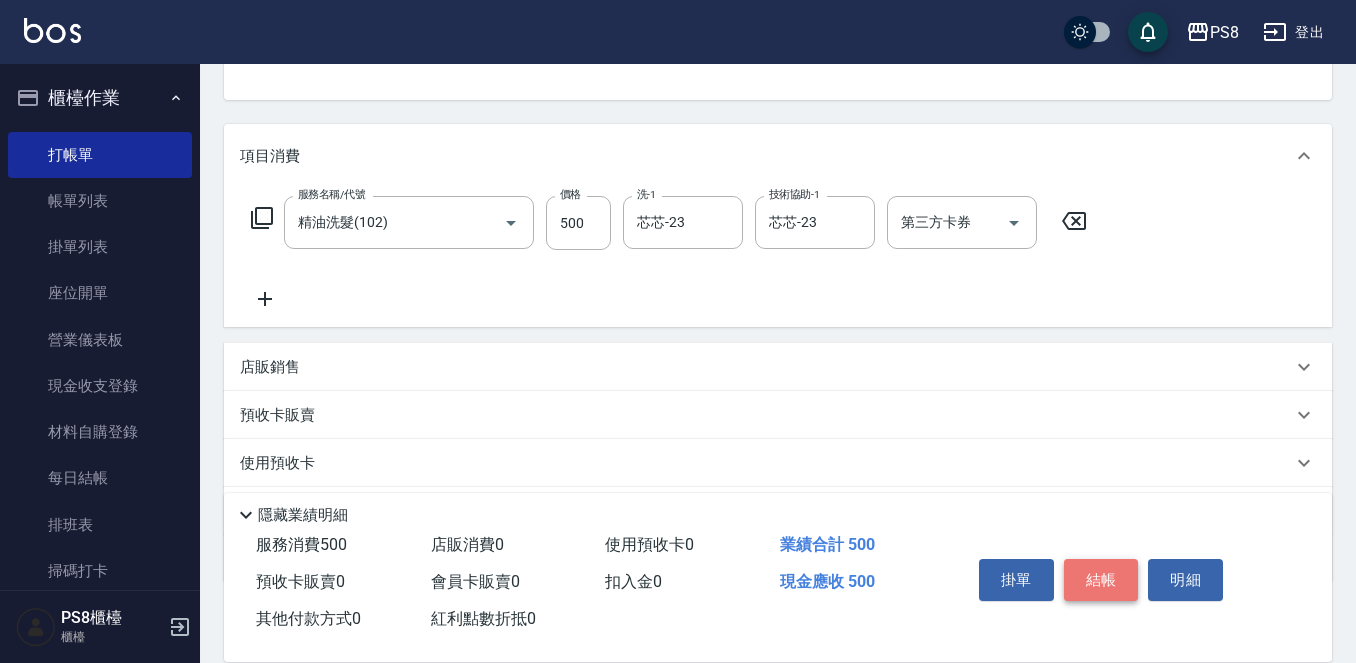 click on "結帳" at bounding box center (1101, 580) 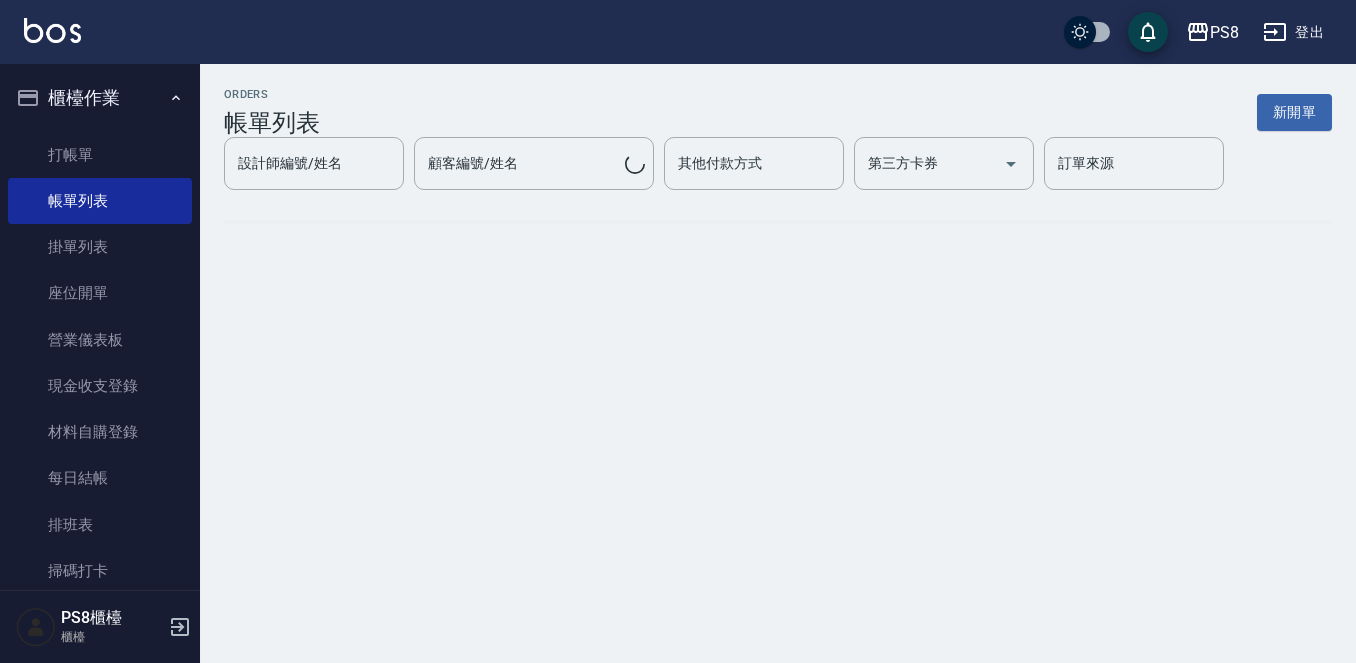 scroll, scrollTop: 0, scrollLeft: 0, axis: both 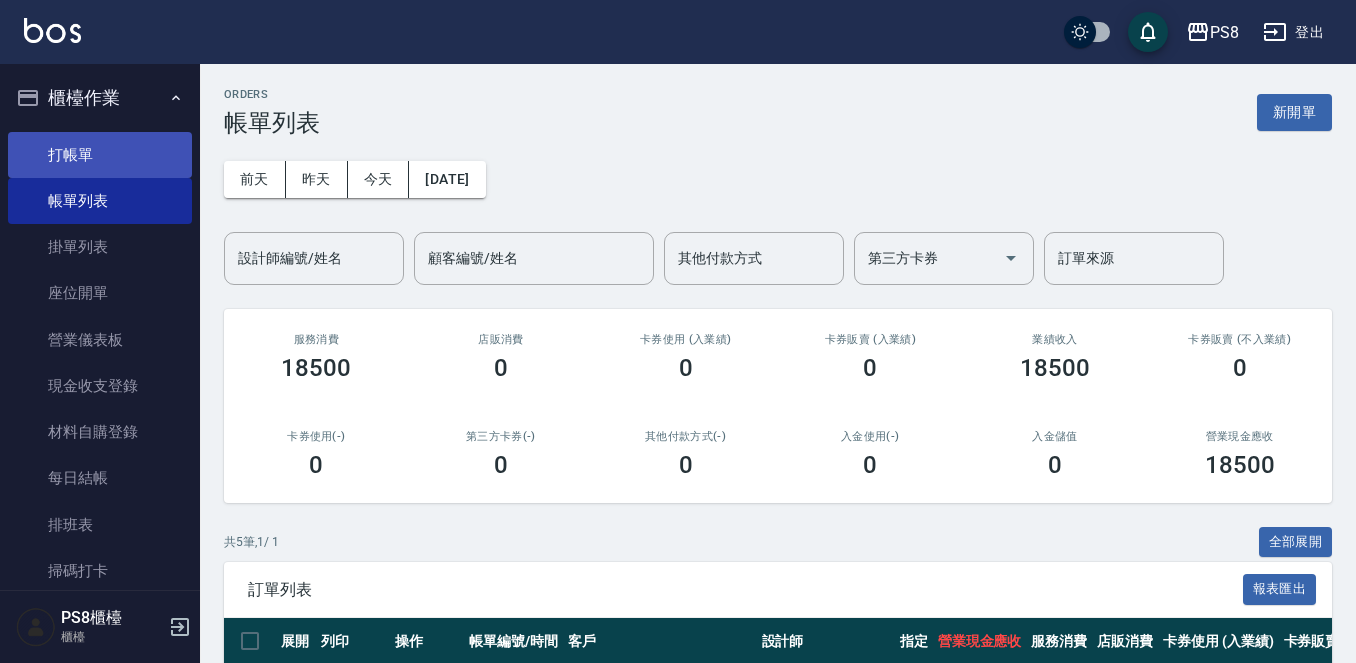 click on "打帳單" at bounding box center [100, 155] 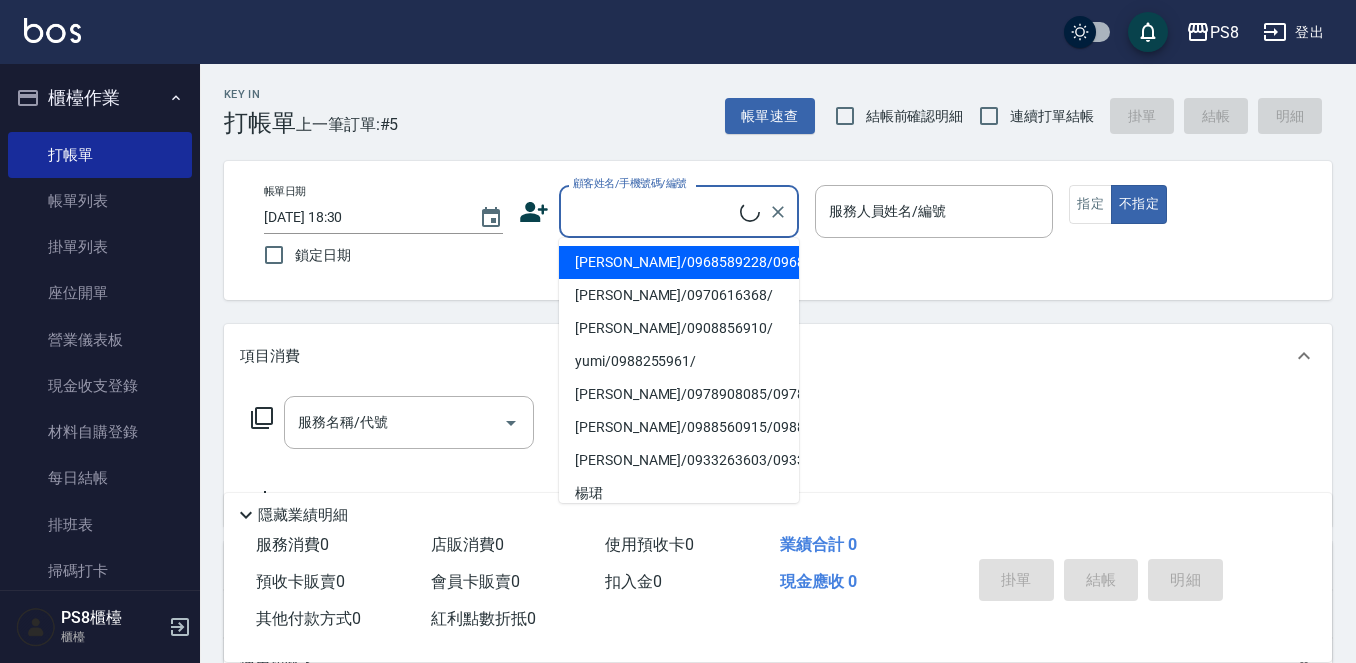 click on "顧客姓名/手機號碼/編號" at bounding box center (654, 211) 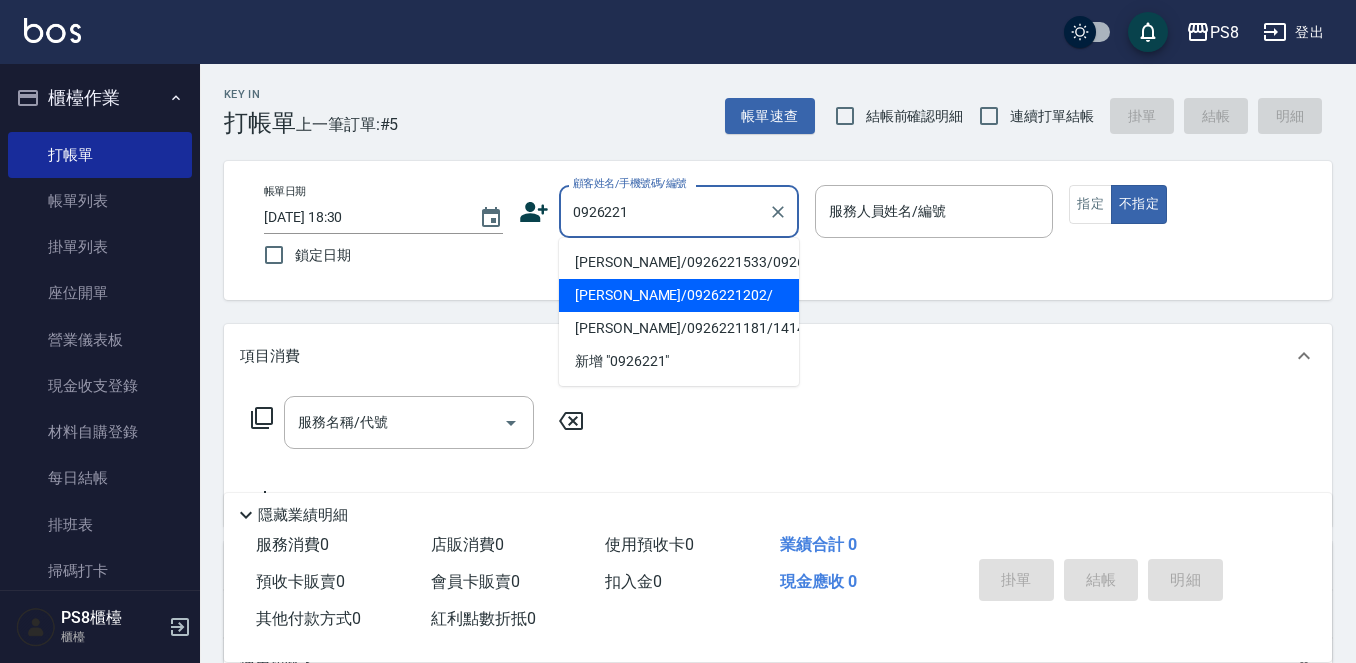 click on "[PERSON_NAME]/0926221202/" at bounding box center [679, 295] 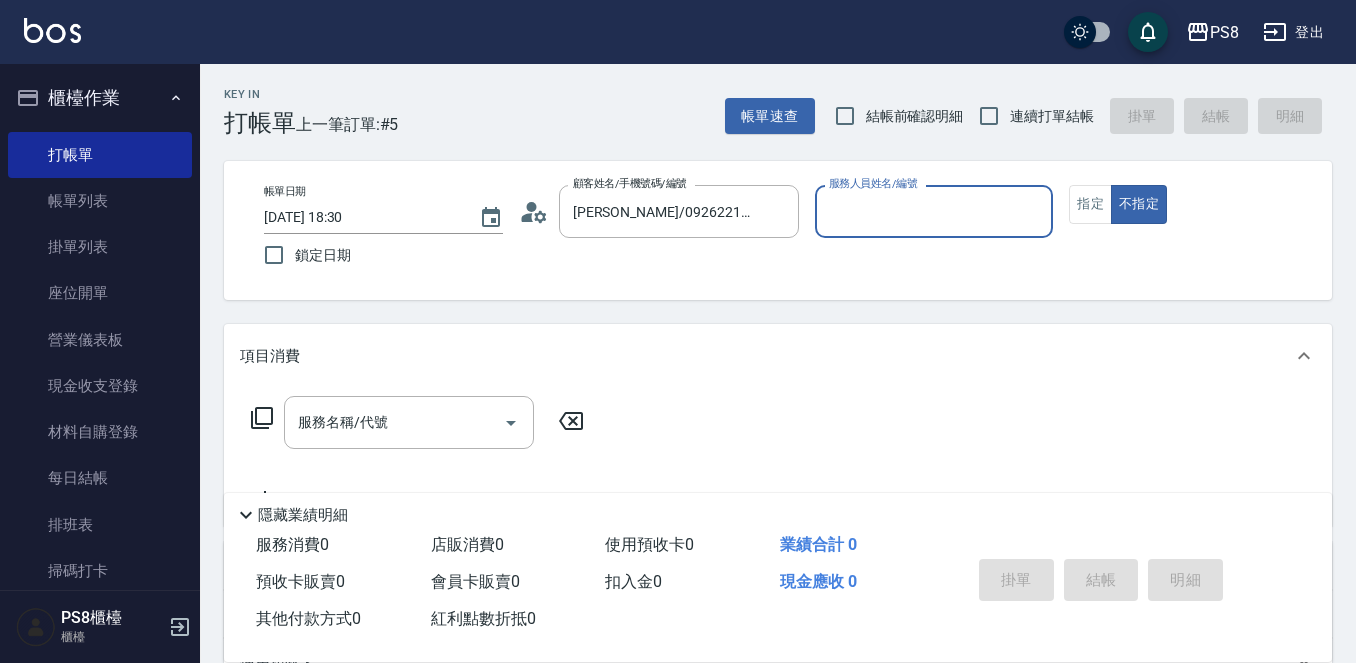 click on "服務人員姓名/編號" at bounding box center [934, 211] 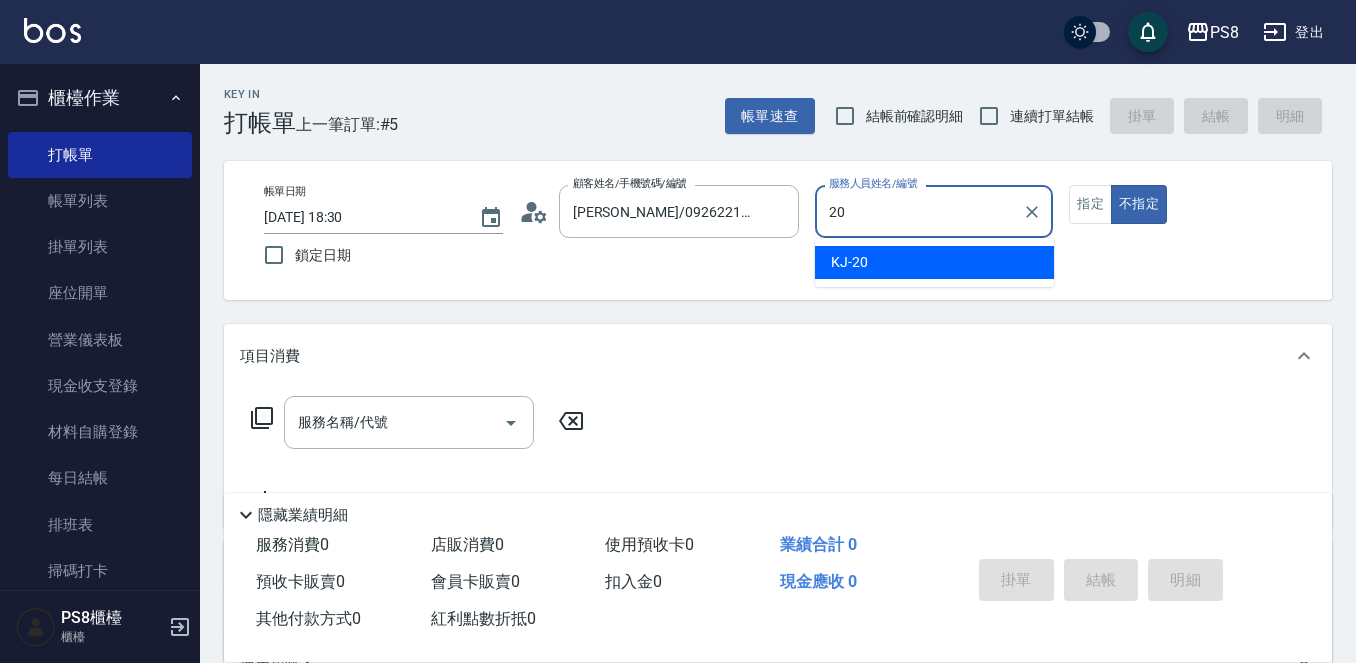 click on "KJ -20" at bounding box center (934, 262) 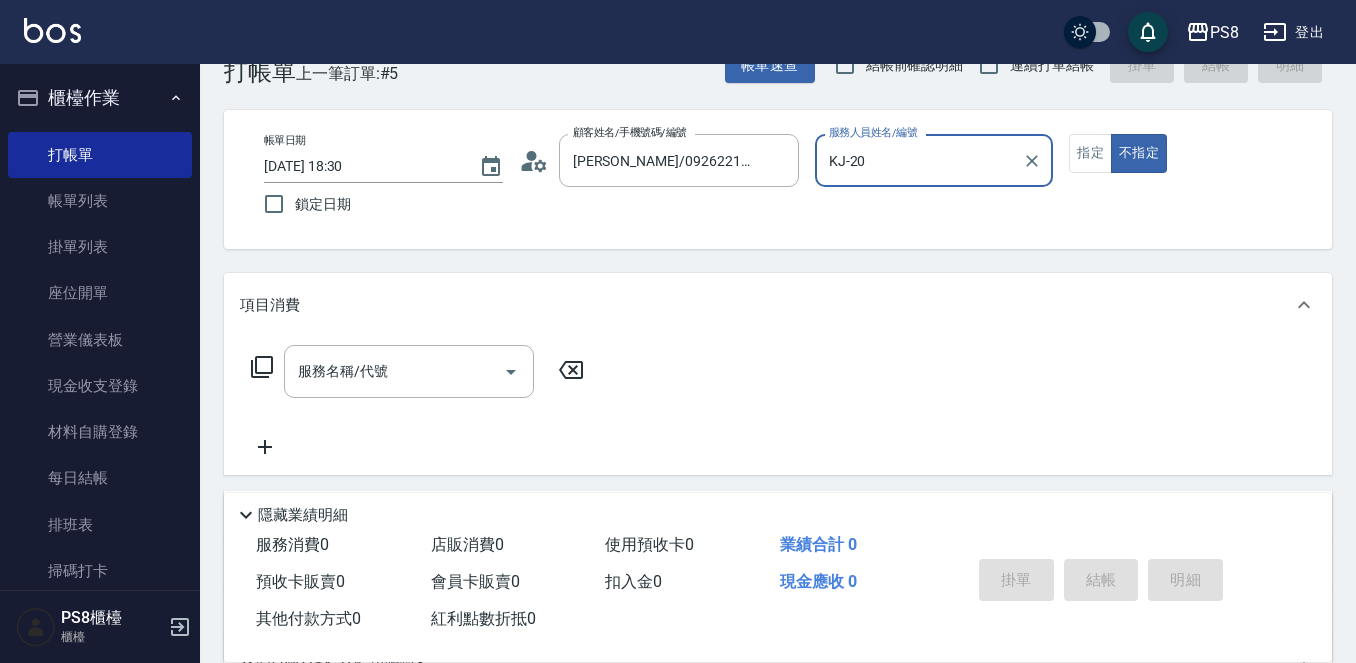 scroll, scrollTop: 100, scrollLeft: 0, axis: vertical 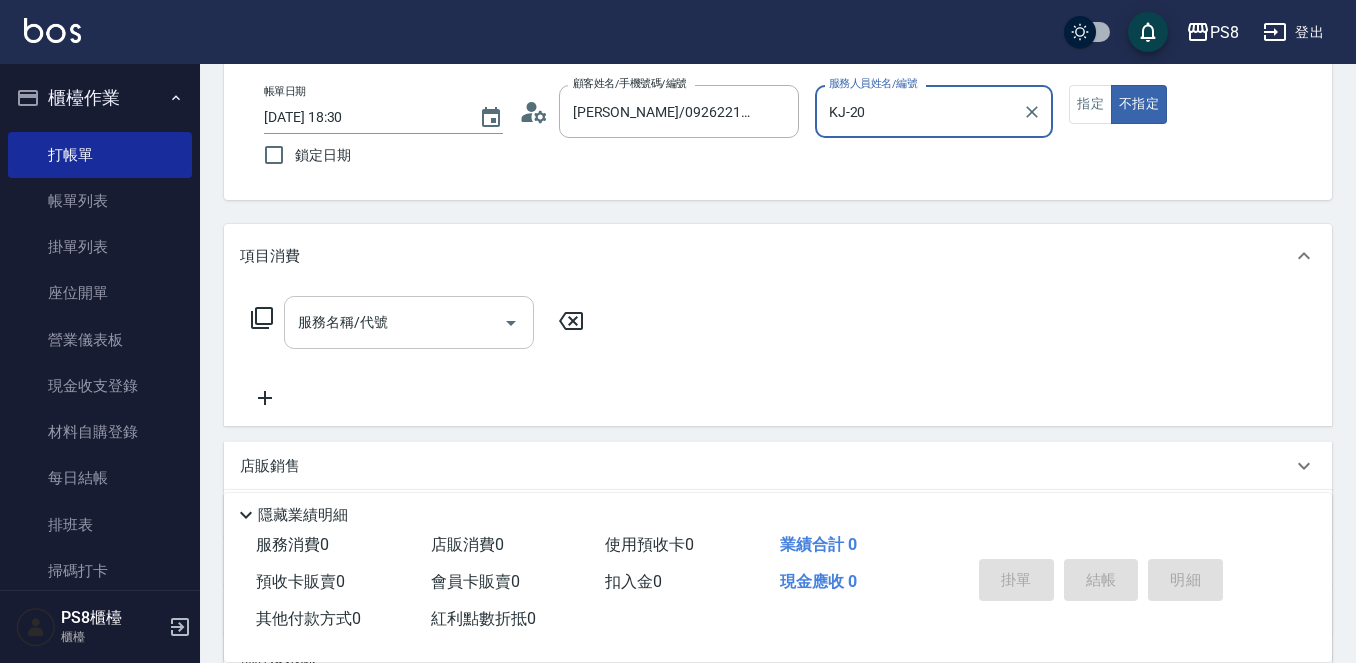 type on "KJ-20" 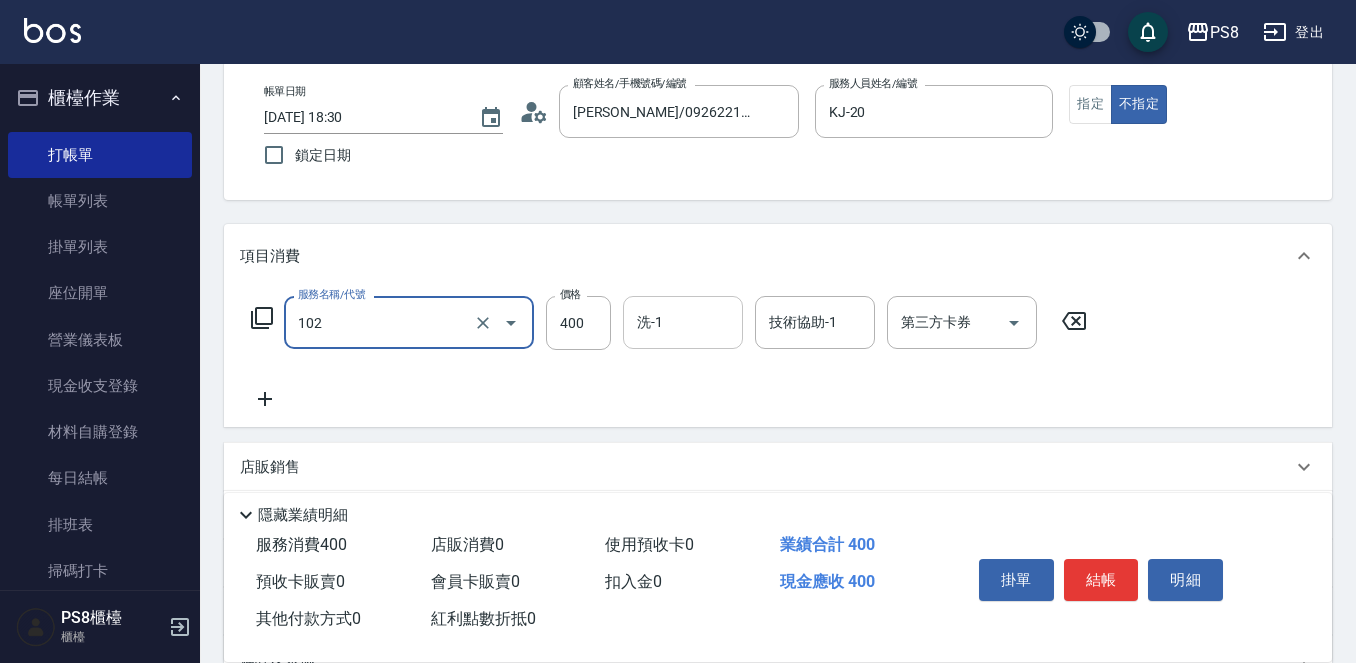 type on "精油洗髮(102)" 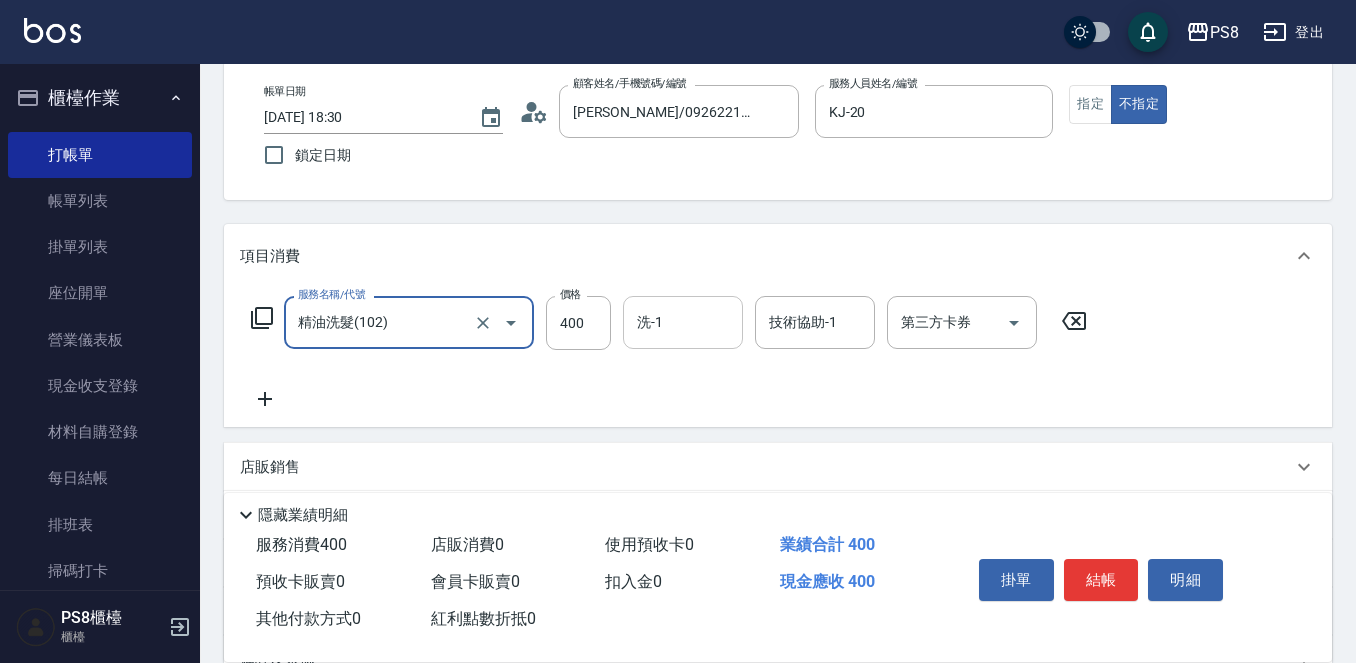 click on "洗-1" at bounding box center [683, 322] 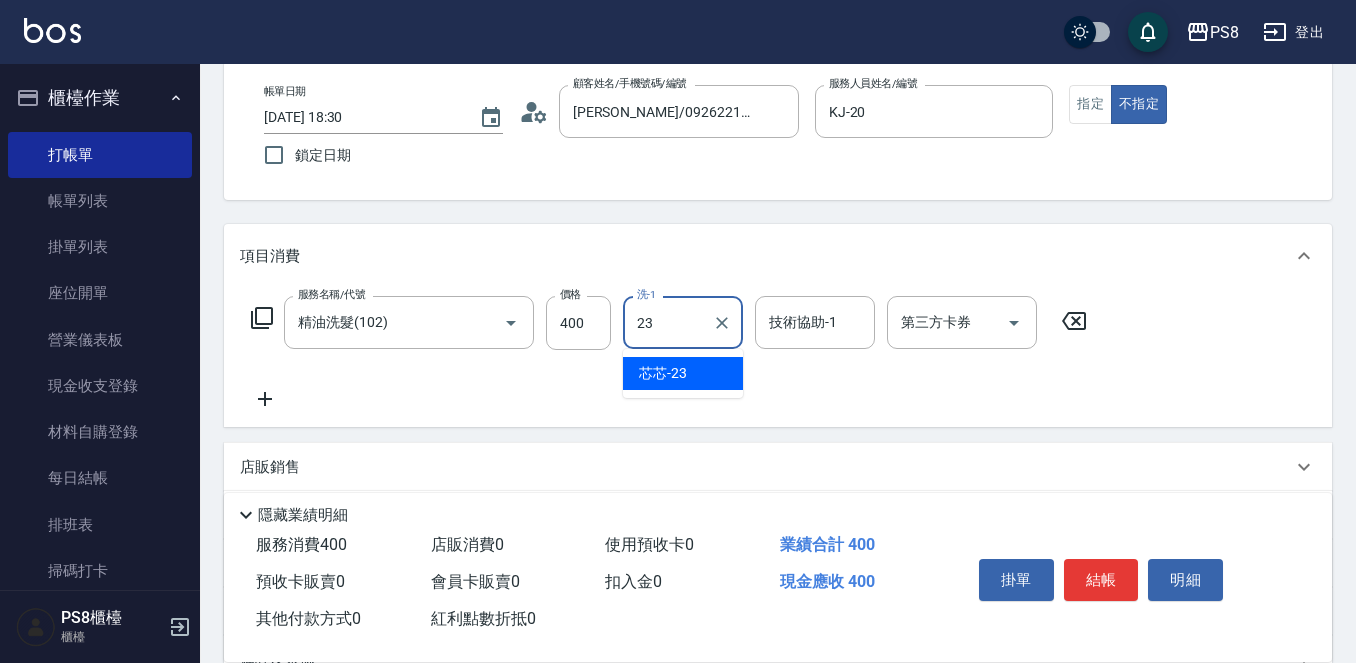 type on "芯芯-23" 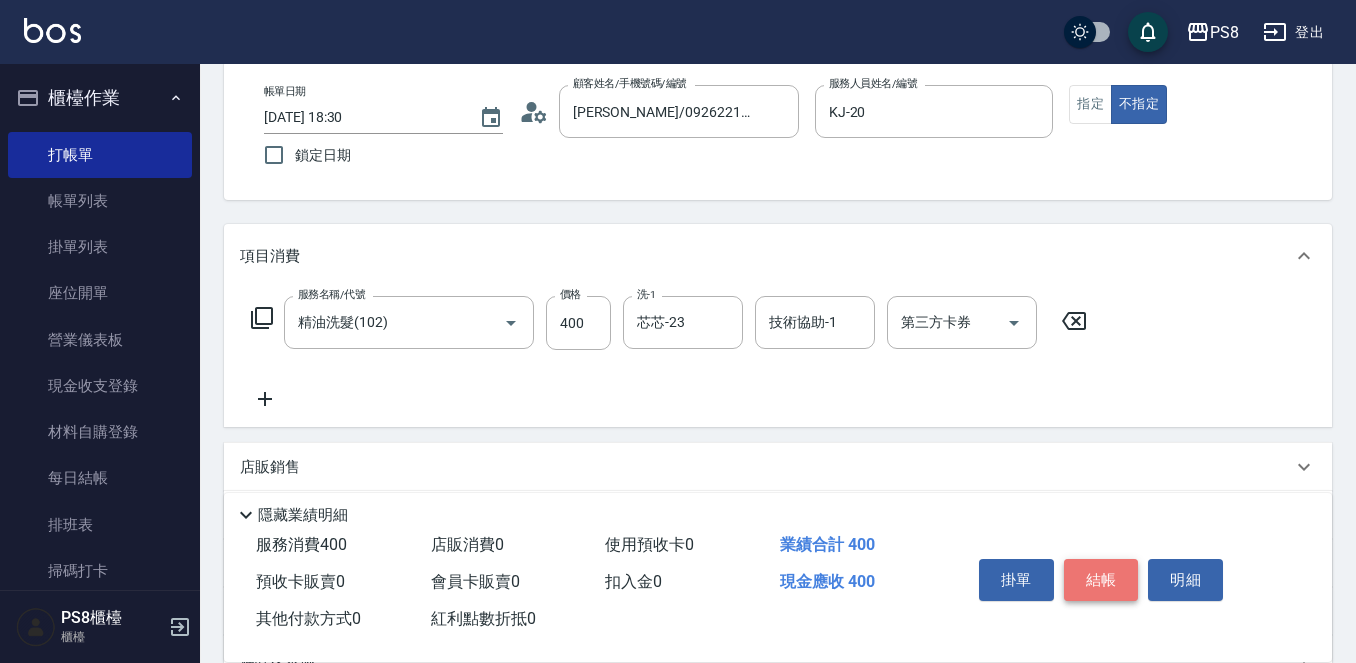 click on "結帳" at bounding box center [1101, 580] 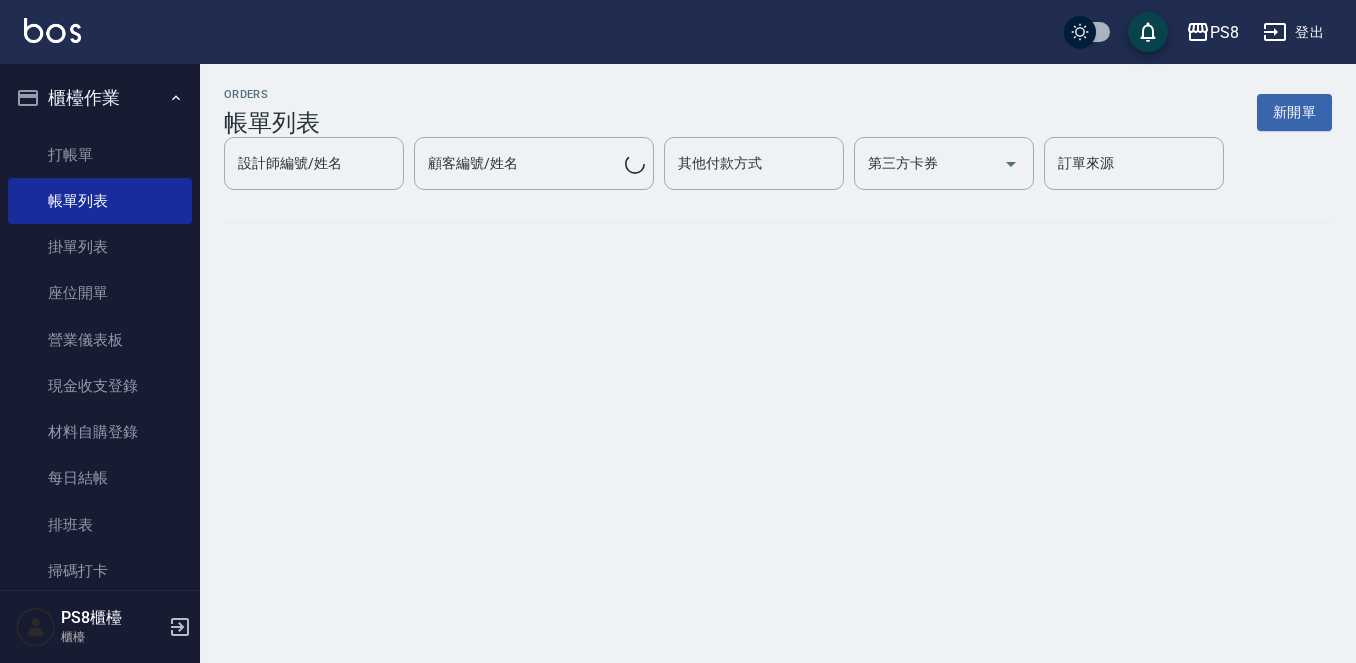 scroll, scrollTop: 0, scrollLeft: 0, axis: both 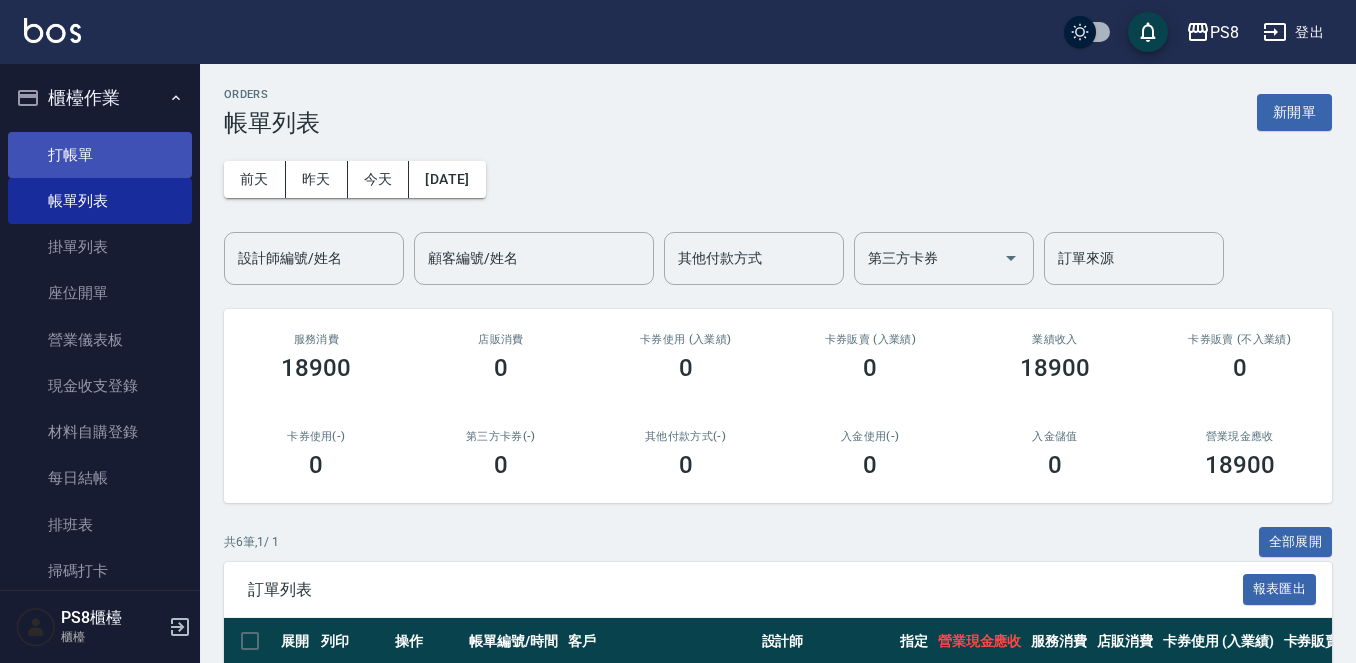 click on "打帳單" at bounding box center [100, 155] 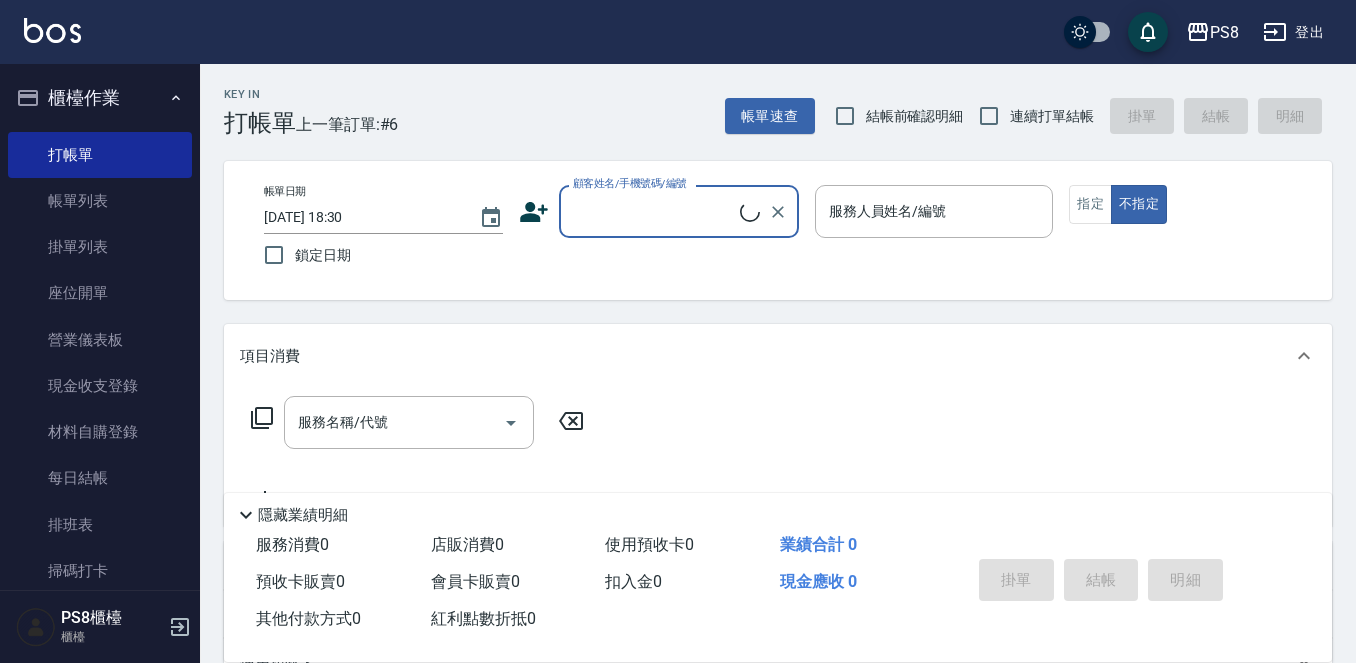 click on "顧客姓名/手機號碼/編號" at bounding box center [654, 211] 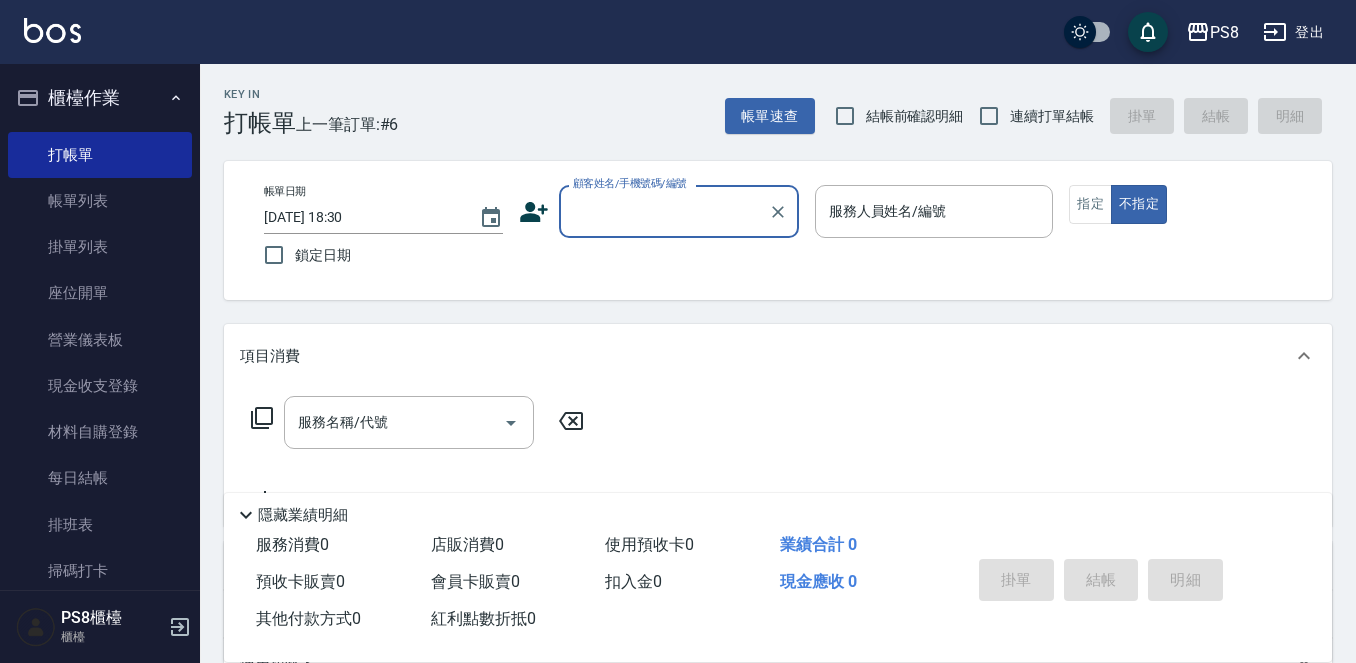 click on "顧客姓名/手機號碼/編號" at bounding box center [664, 211] 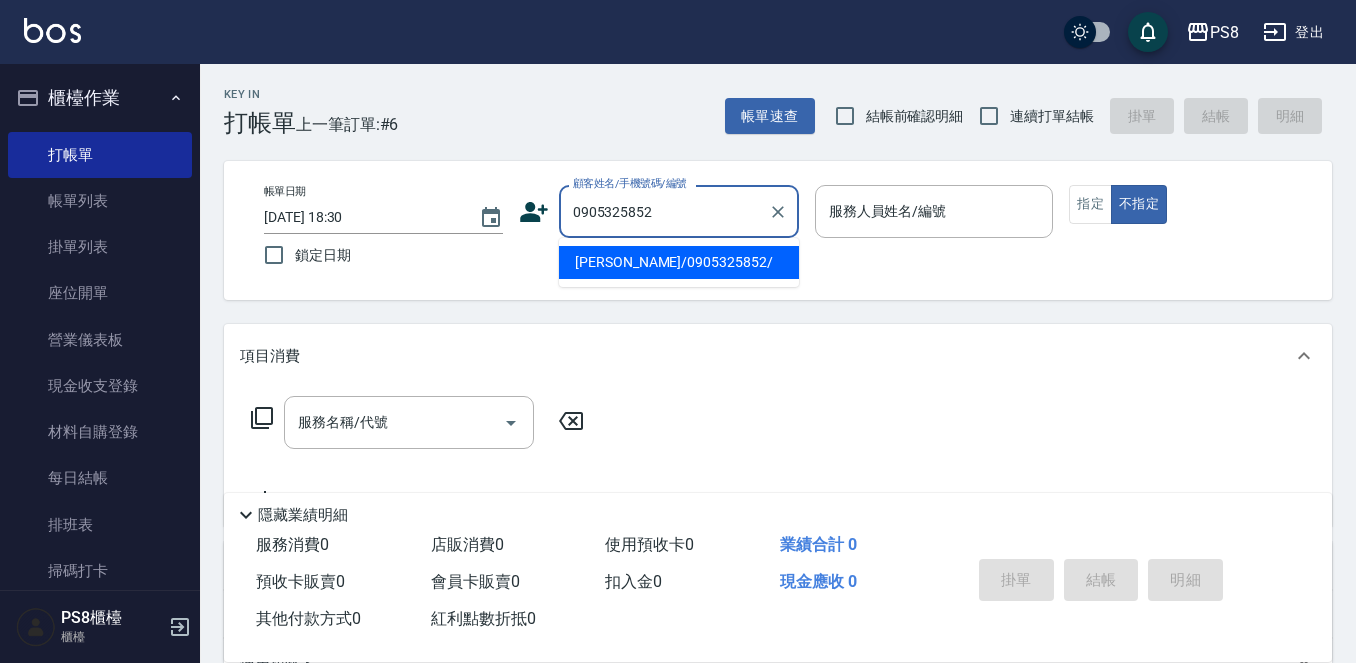 type on "[PERSON_NAME]/0905325852/" 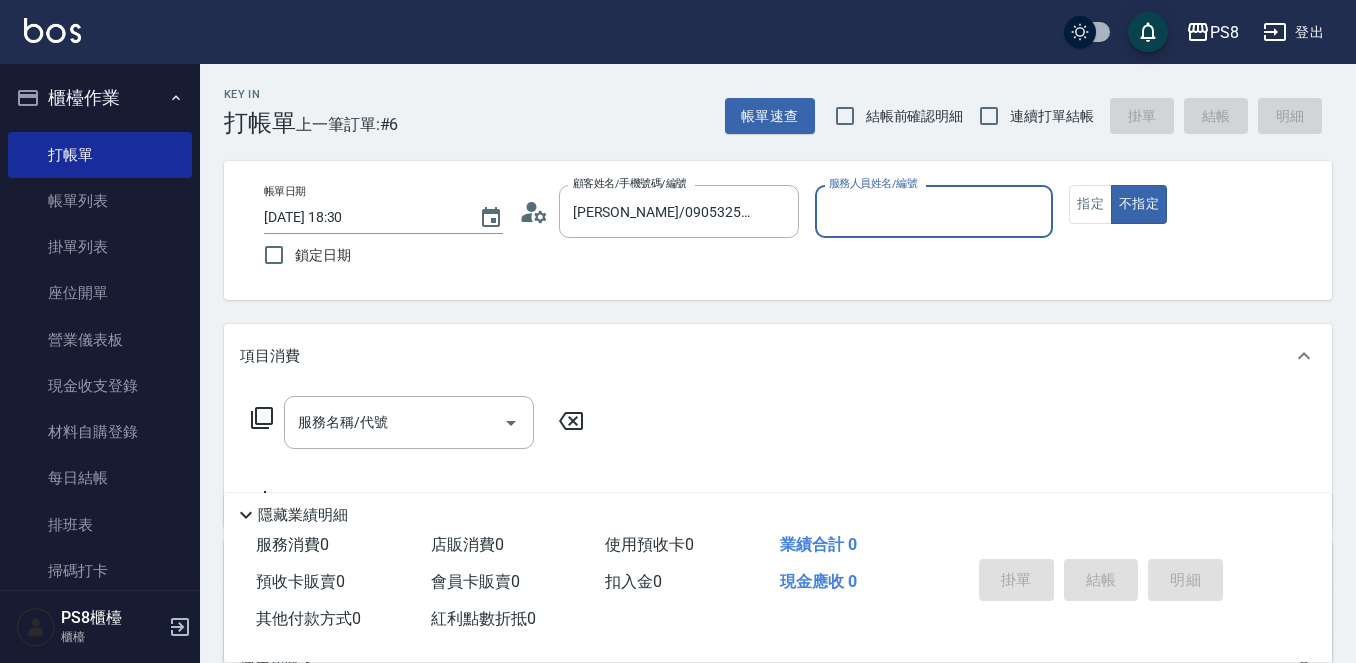 click on "服務人員姓名/編號" at bounding box center [934, 211] 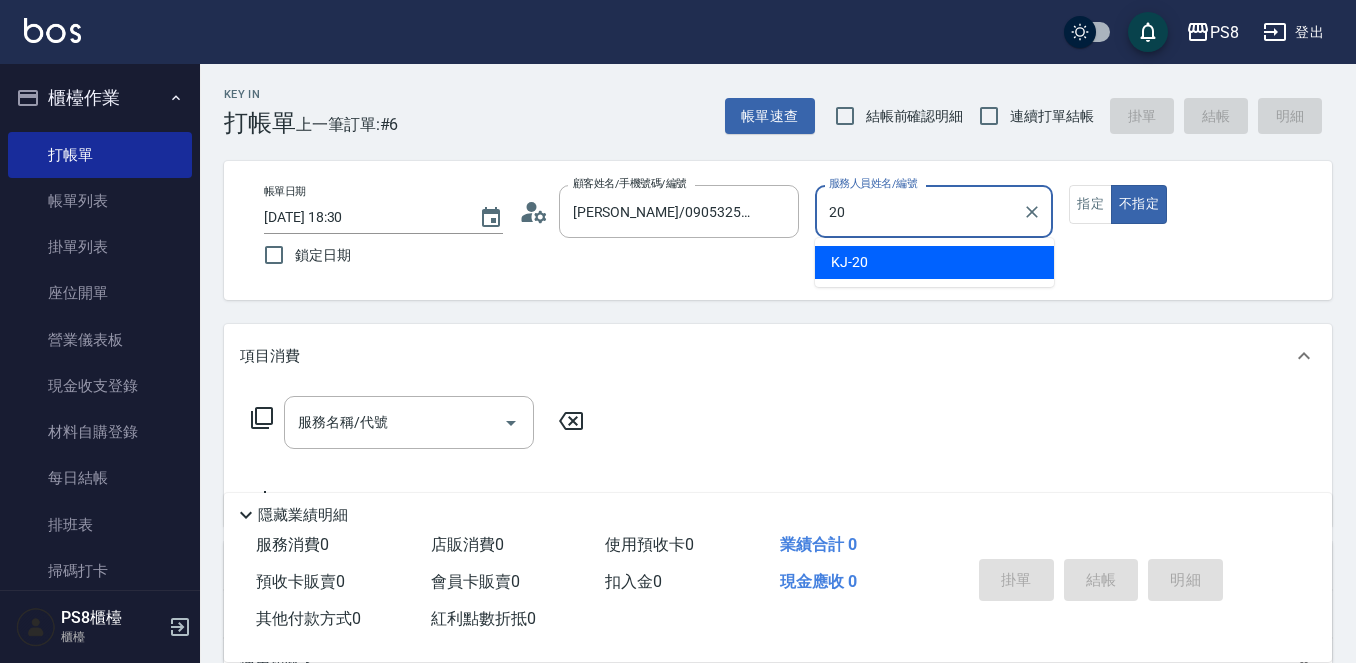 type on "20" 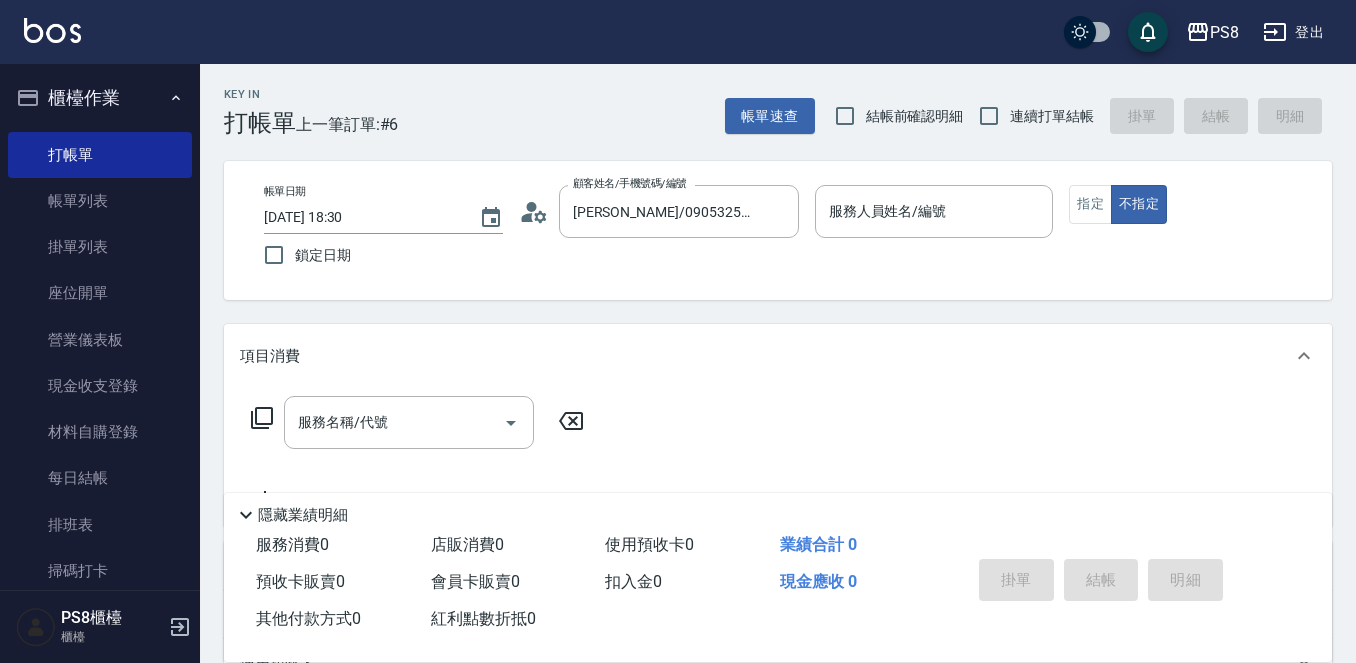 click on "項目消費" at bounding box center (778, 356) 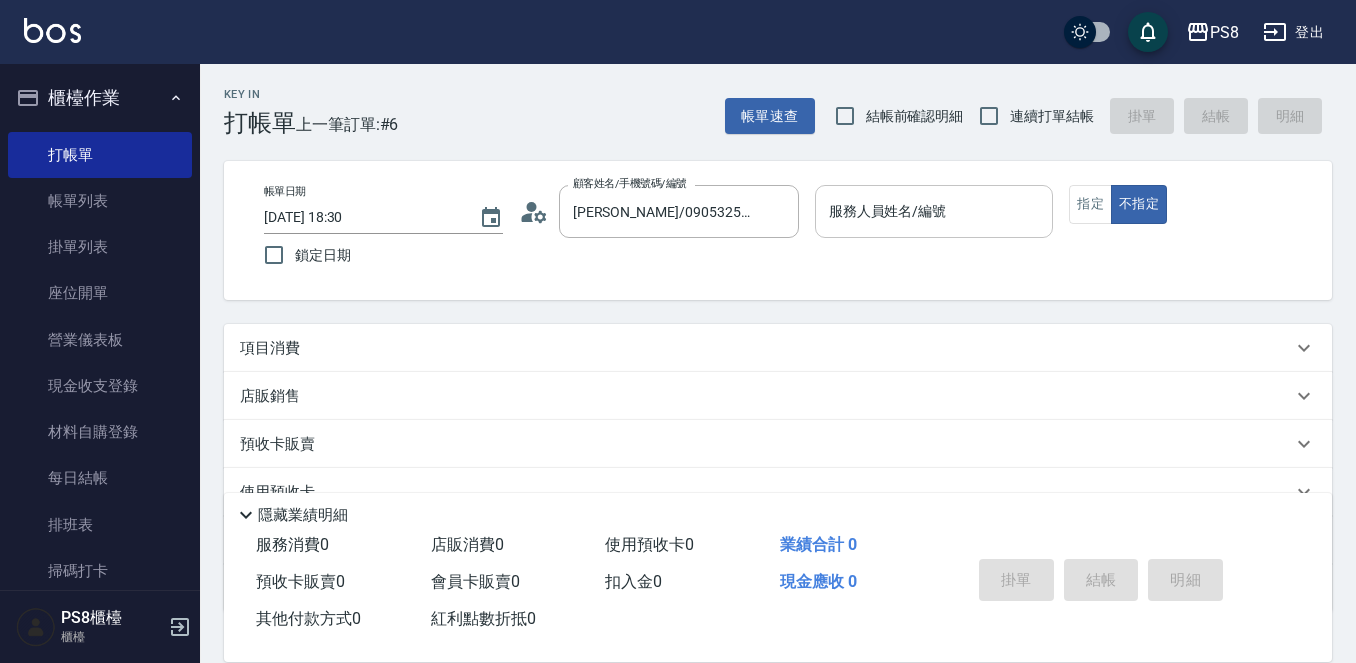 click on "服務人員姓名/編號" at bounding box center (934, 211) 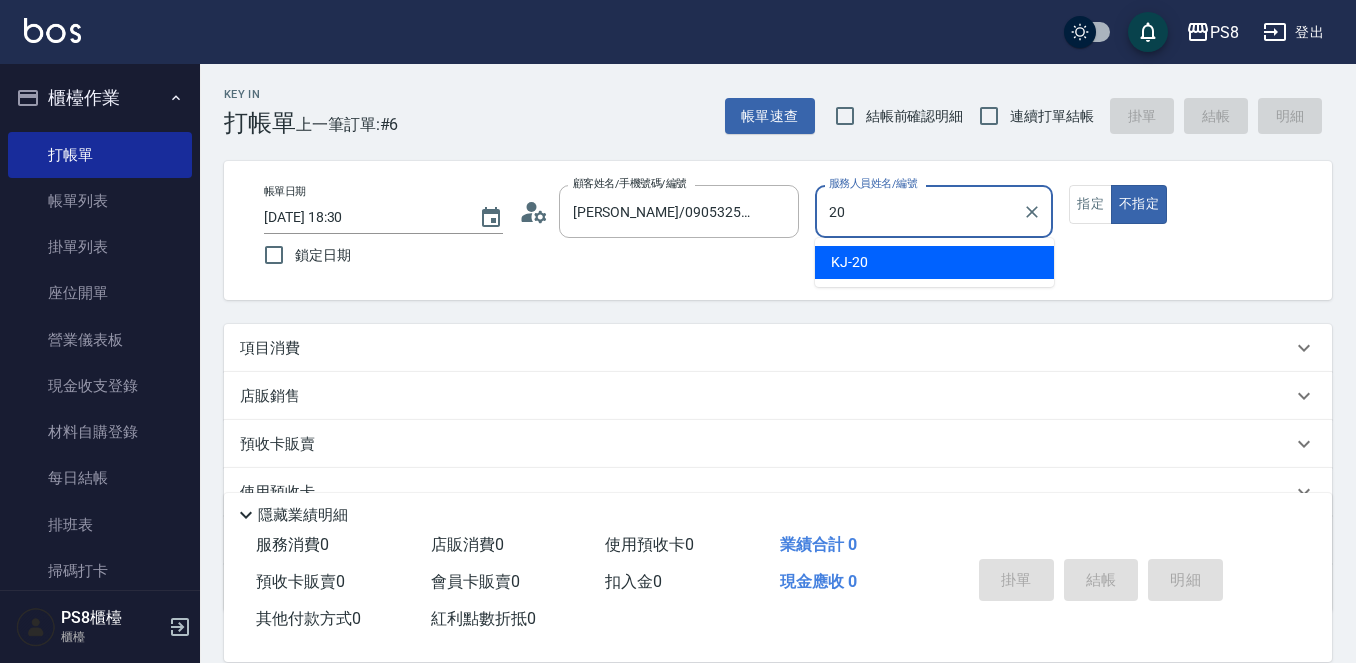 type on "20" 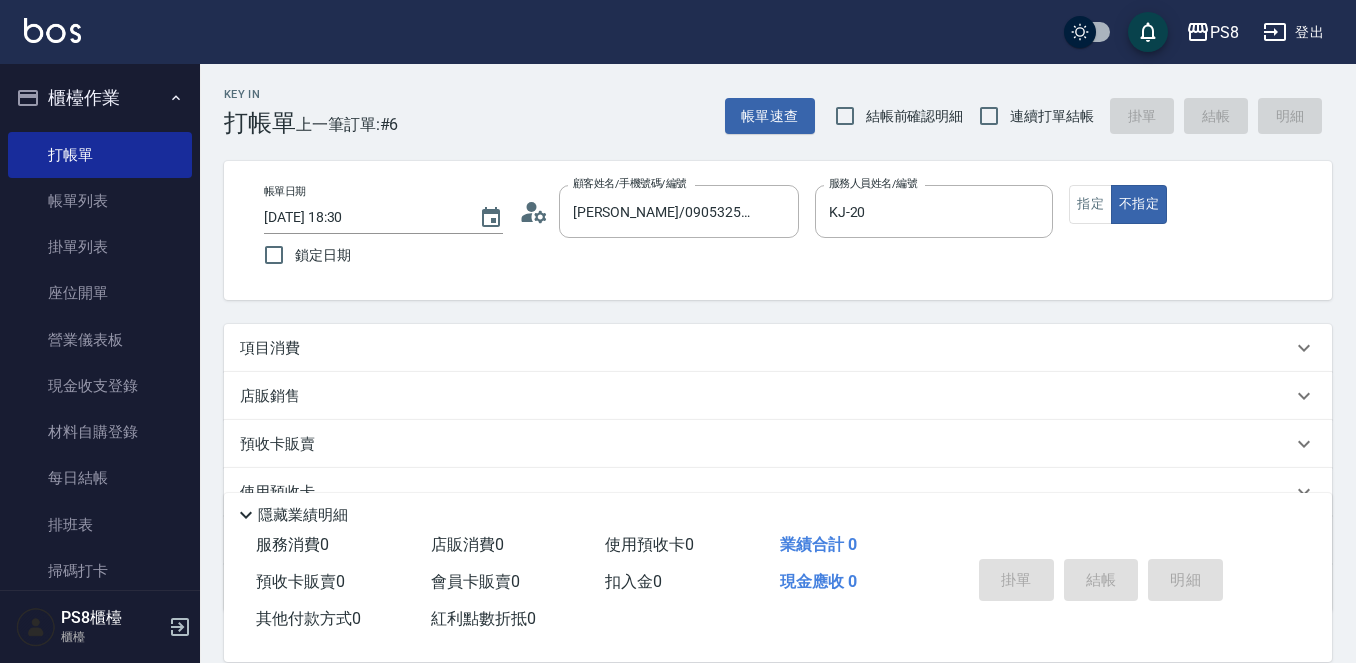 click on "項目消費" at bounding box center (270, 348) 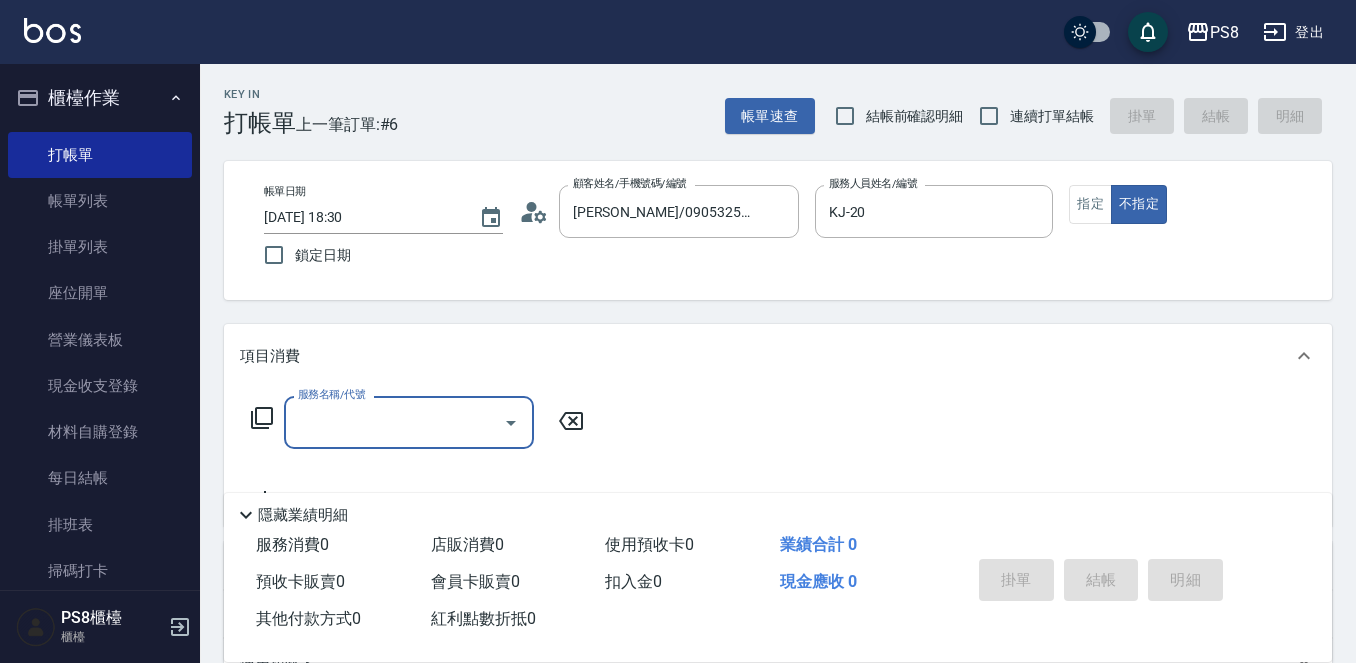 scroll, scrollTop: 0, scrollLeft: 0, axis: both 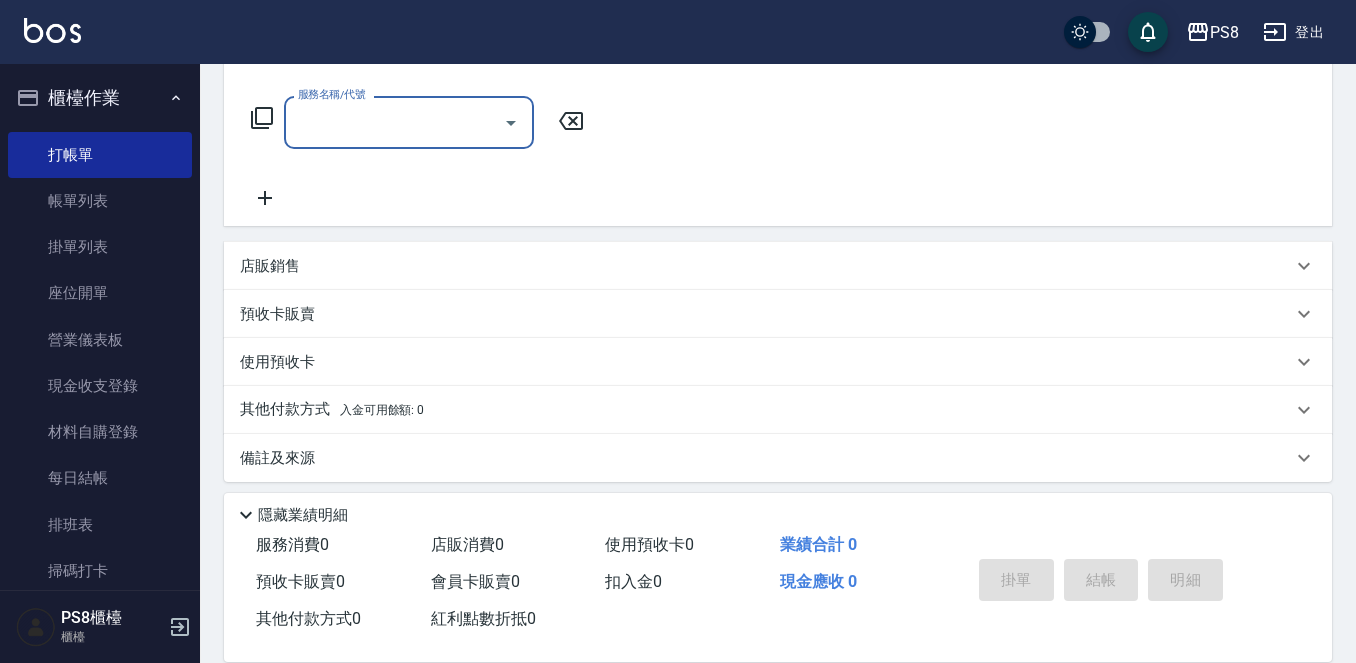 click on "服務名稱/代號" at bounding box center [394, 122] 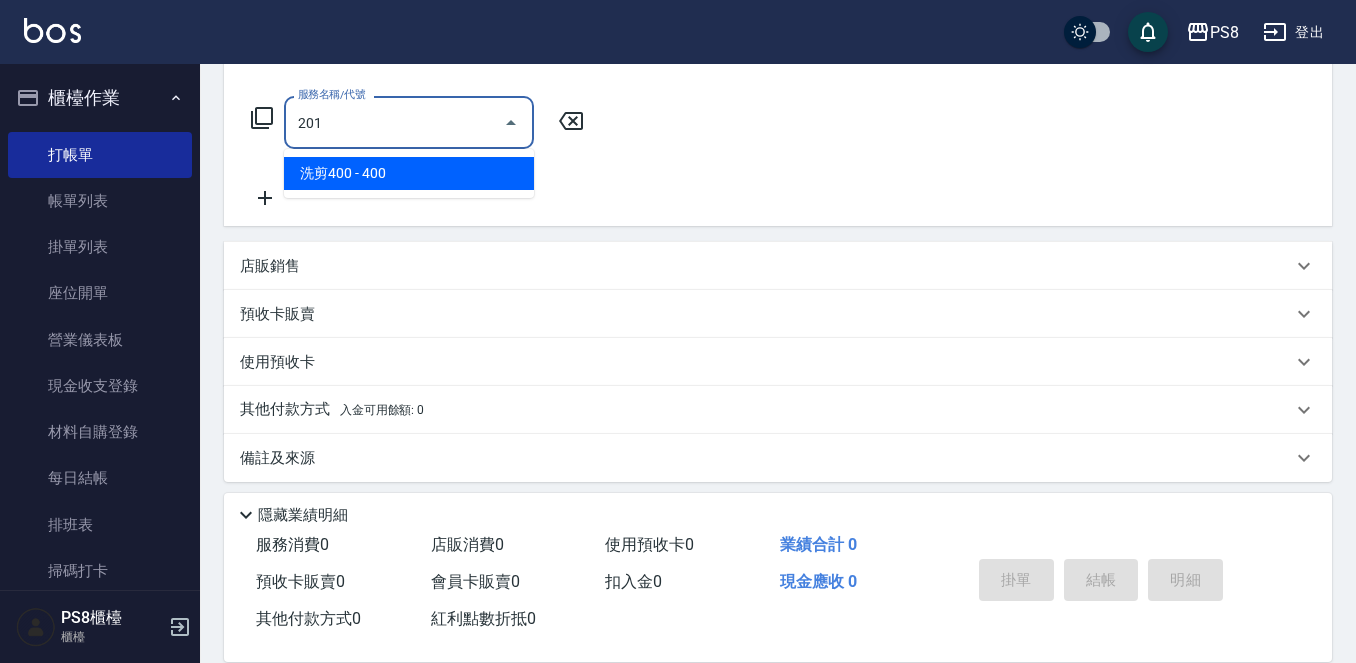 click on "洗剪400 - 400" at bounding box center [409, 173] 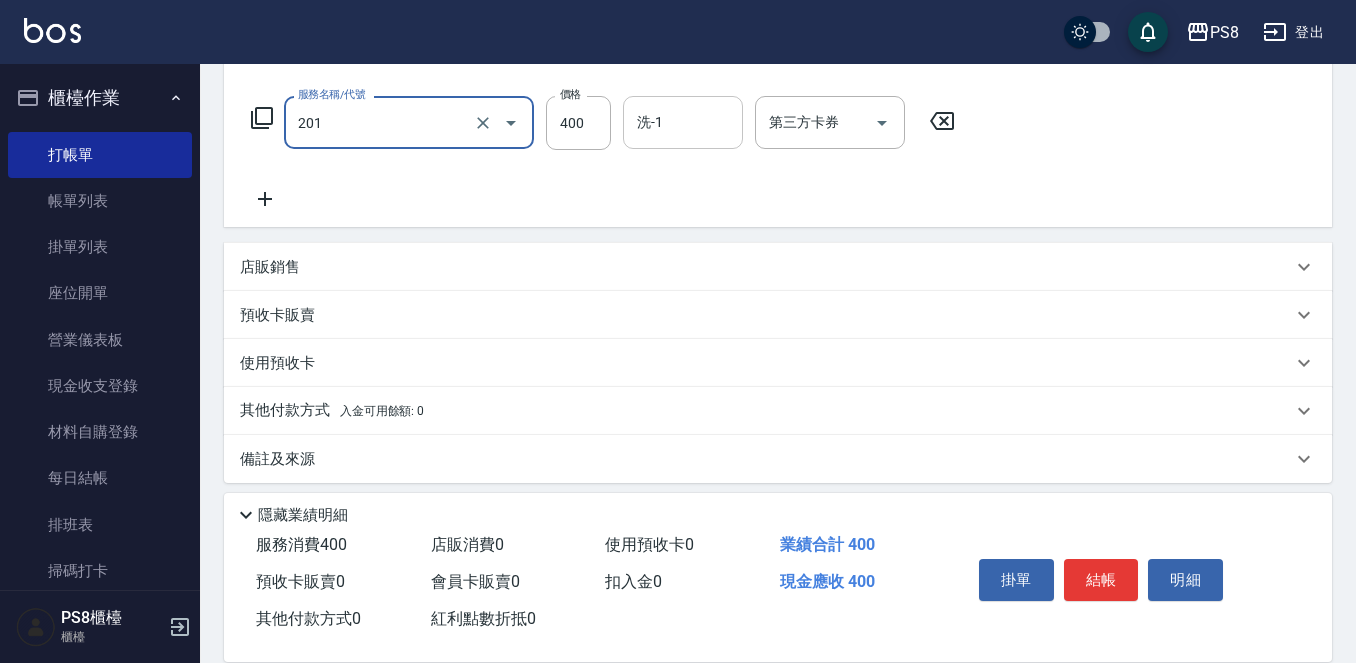 type on "洗剪400(201)" 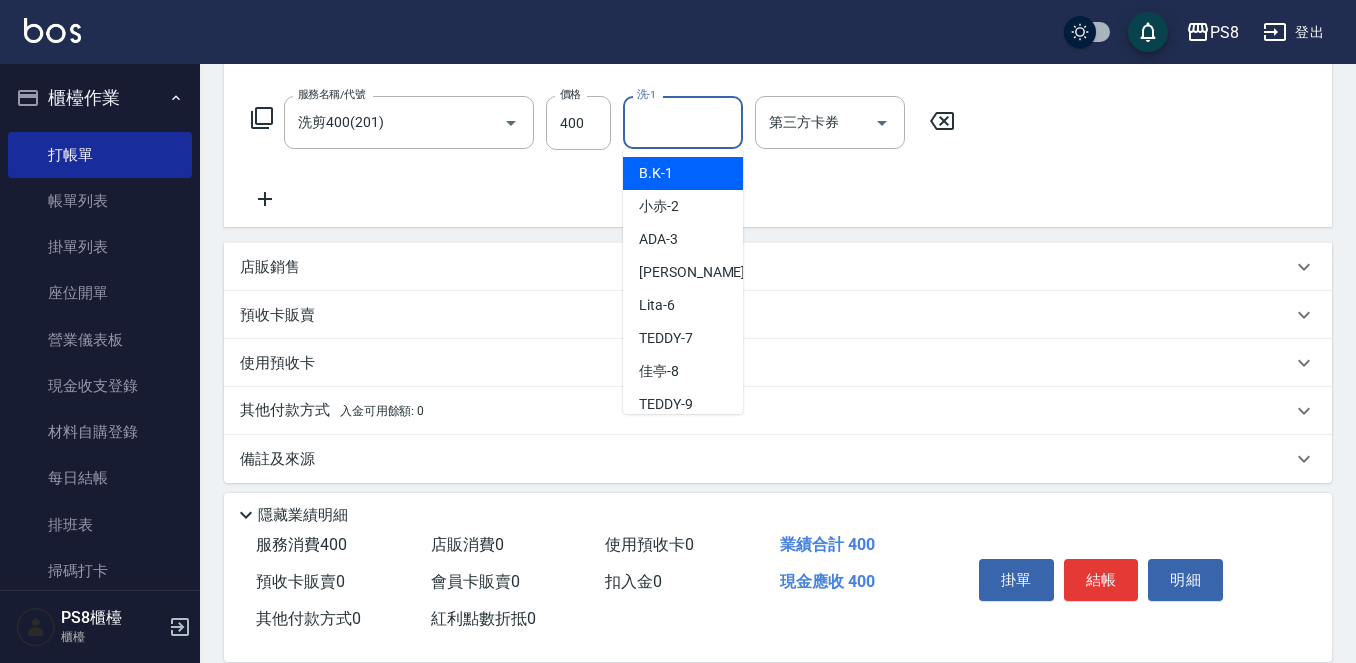 click on "洗-1" at bounding box center (683, 122) 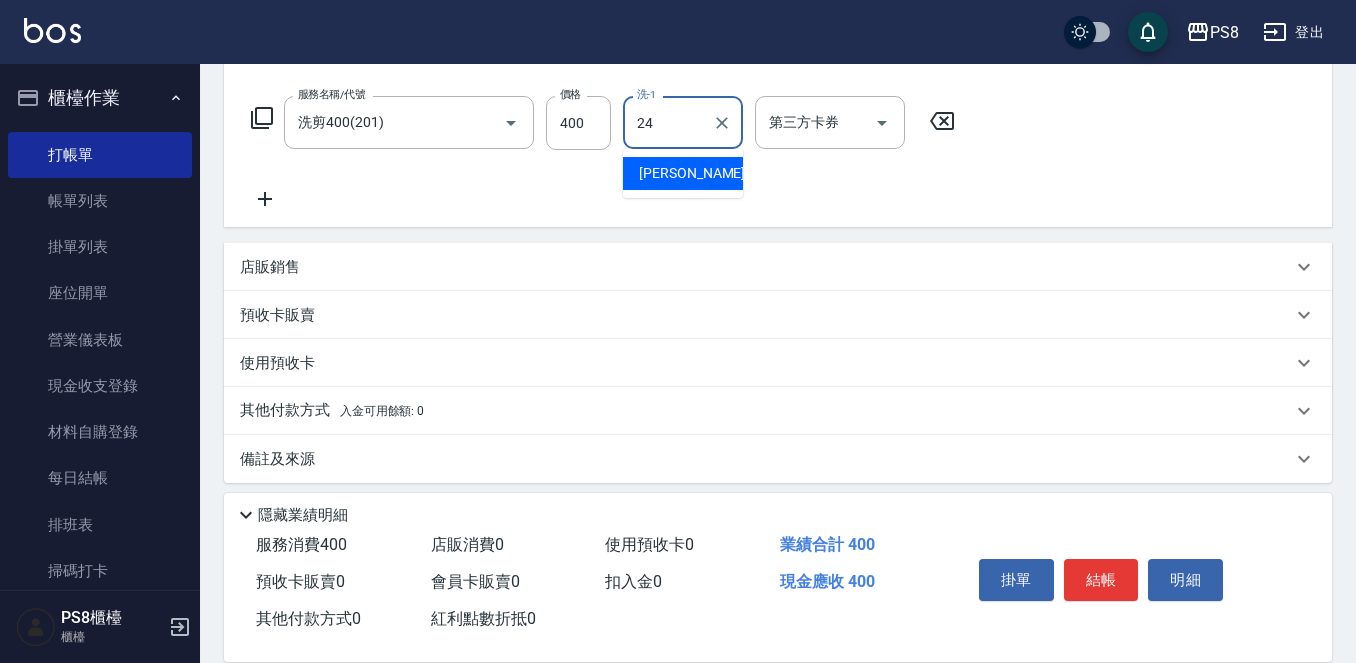type on "[PERSON_NAME]-24" 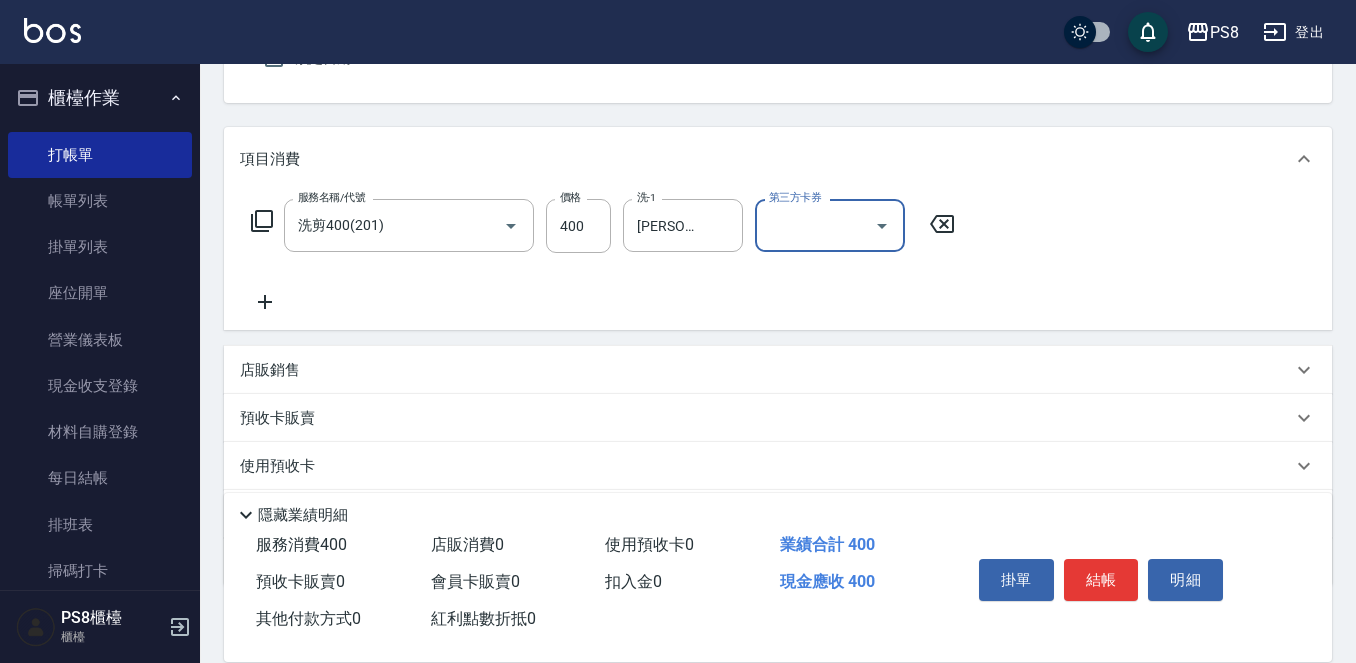 scroll, scrollTop: 300, scrollLeft: 0, axis: vertical 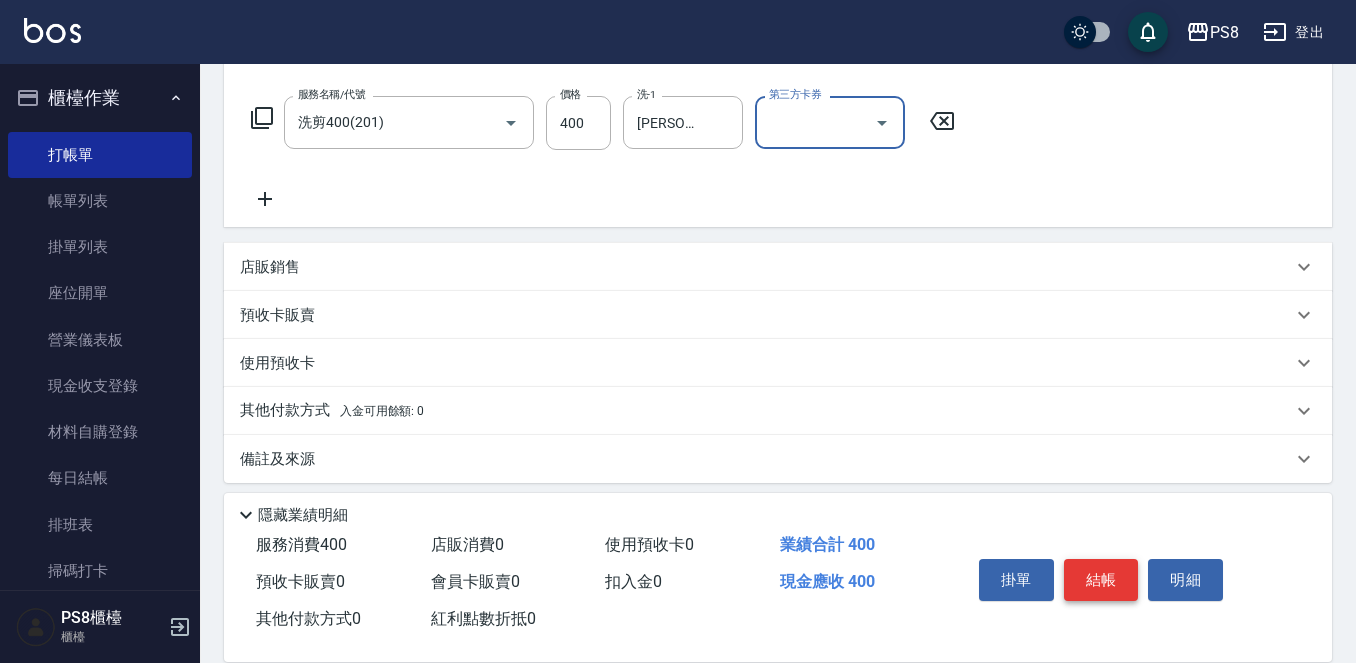 click on "結帳" at bounding box center (1101, 580) 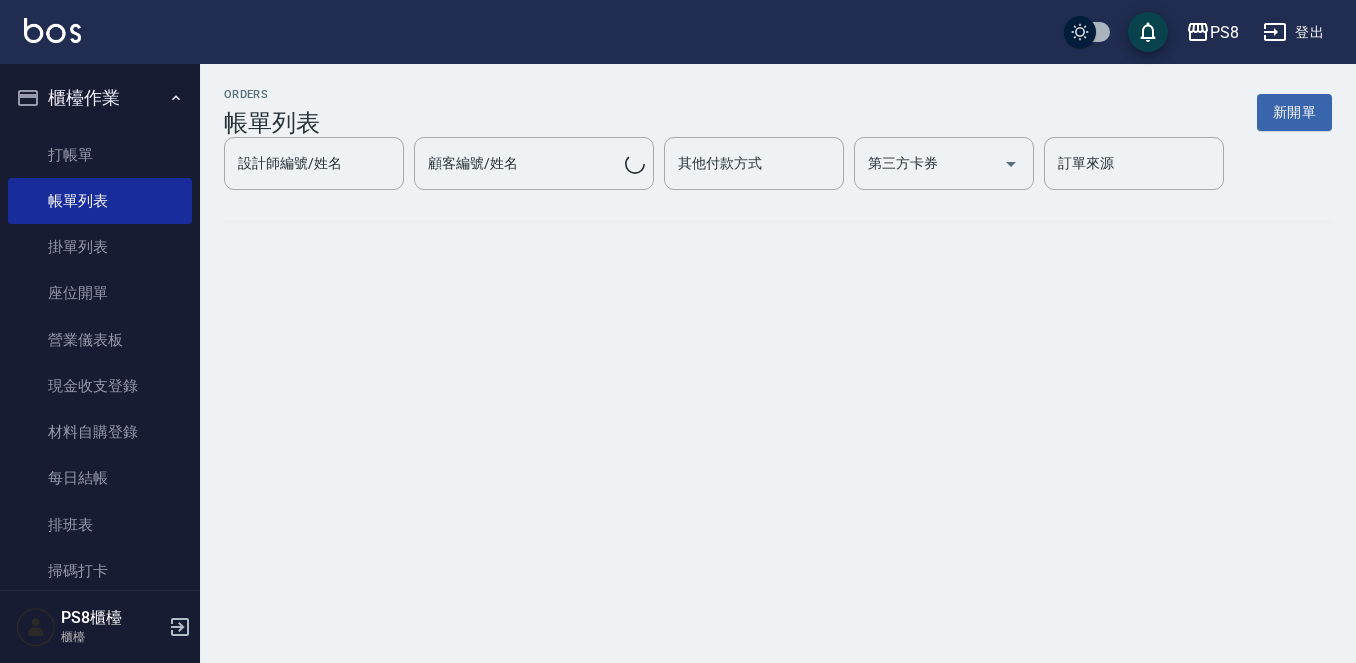 scroll, scrollTop: 0, scrollLeft: 0, axis: both 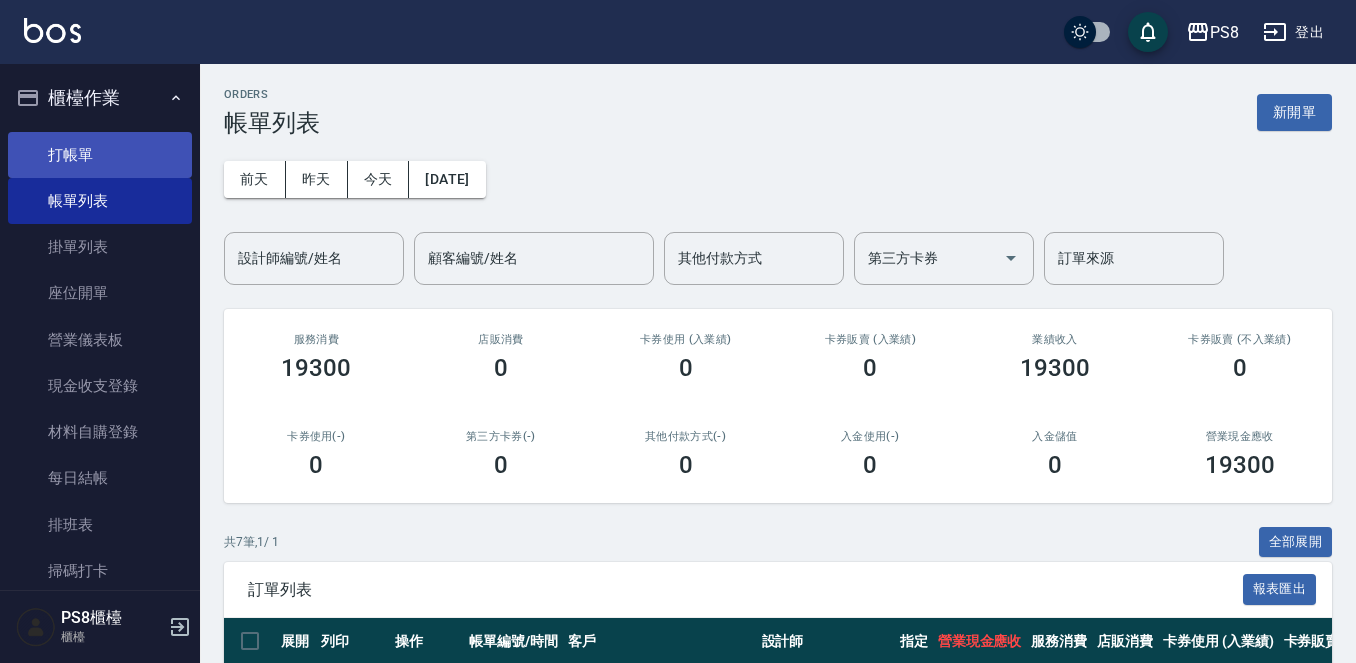 click on "打帳單" at bounding box center [100, 155] 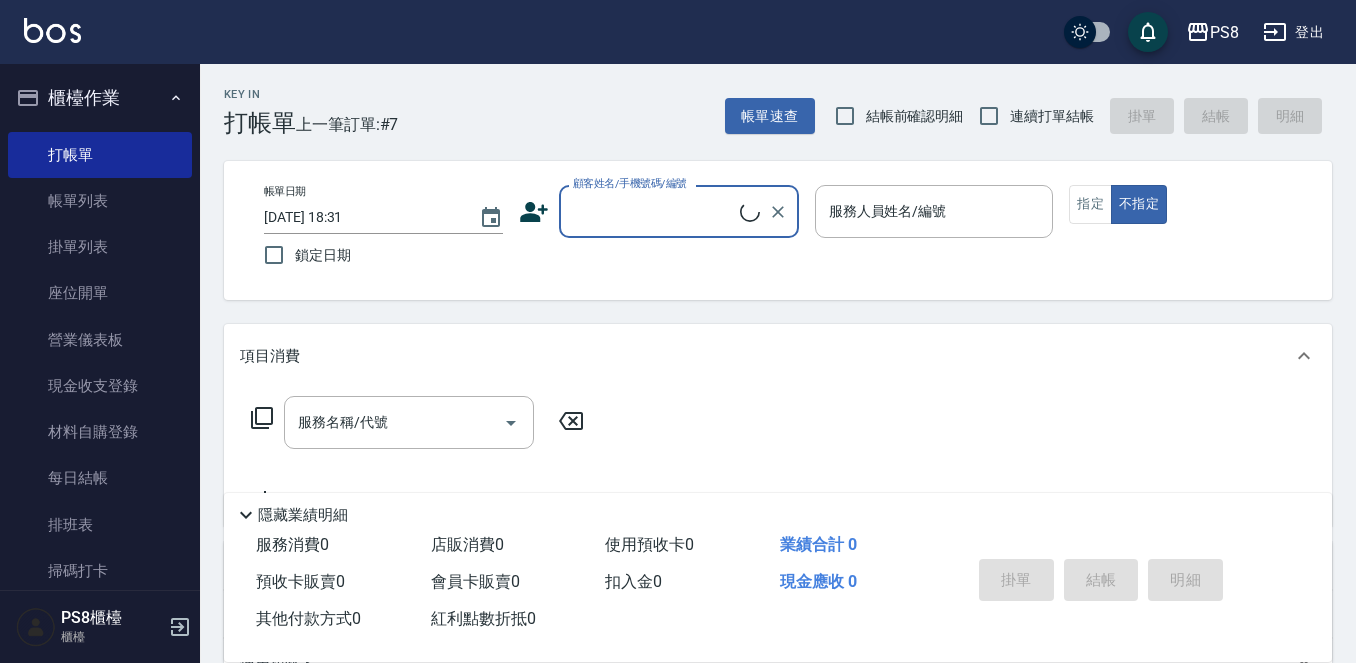 click on "顧客姓名/手機號碼/編號" at bounding box center (654, 211) 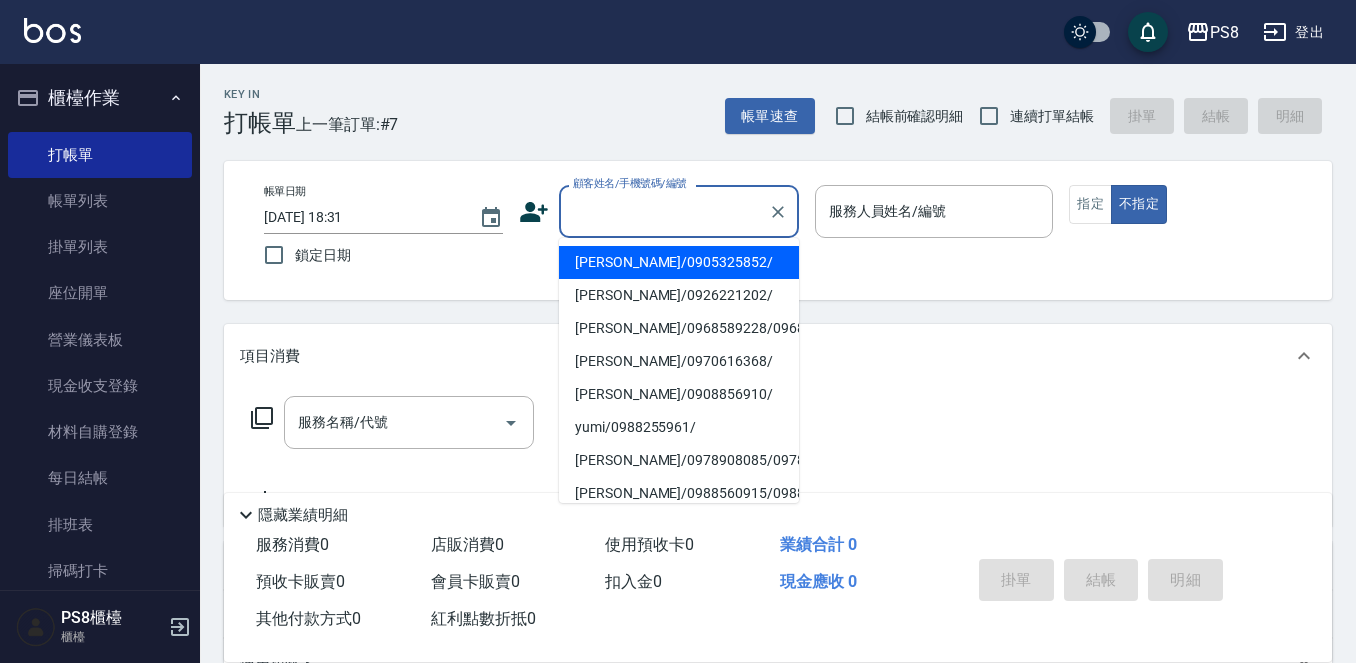 click on "顧客姓名/手機號碼/編號" at bounding box center [664, 211] 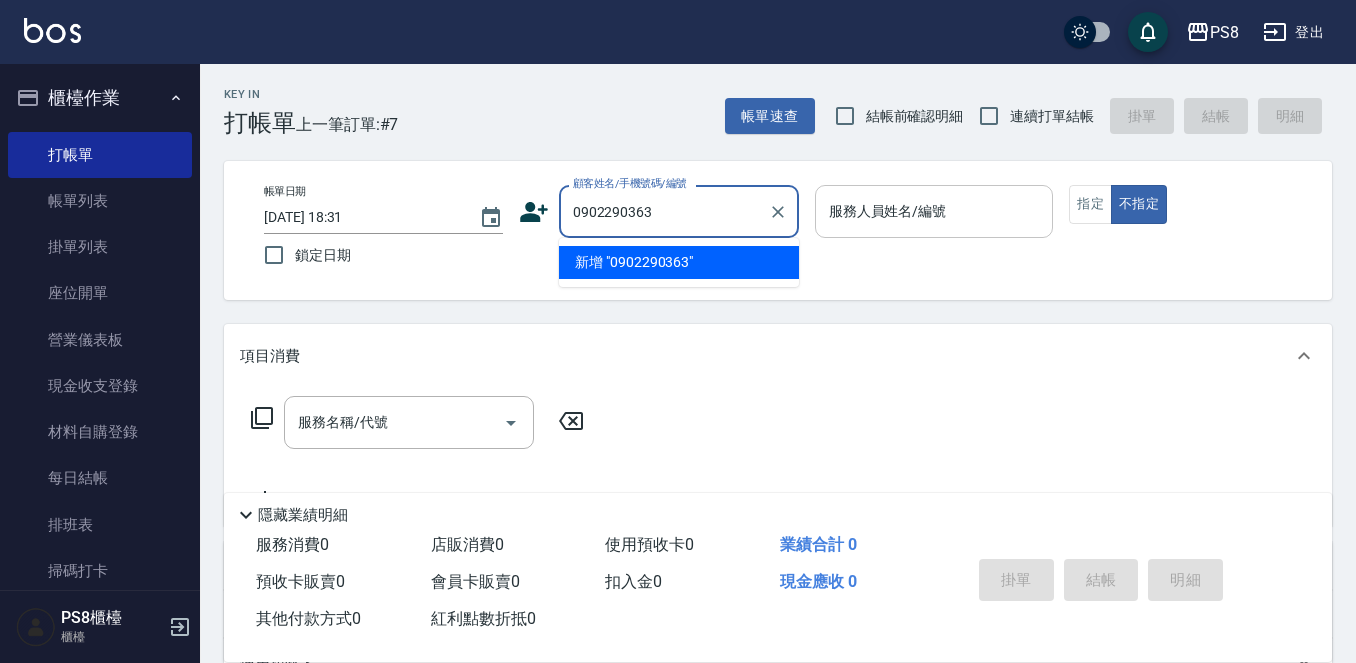 type on "0902290363" 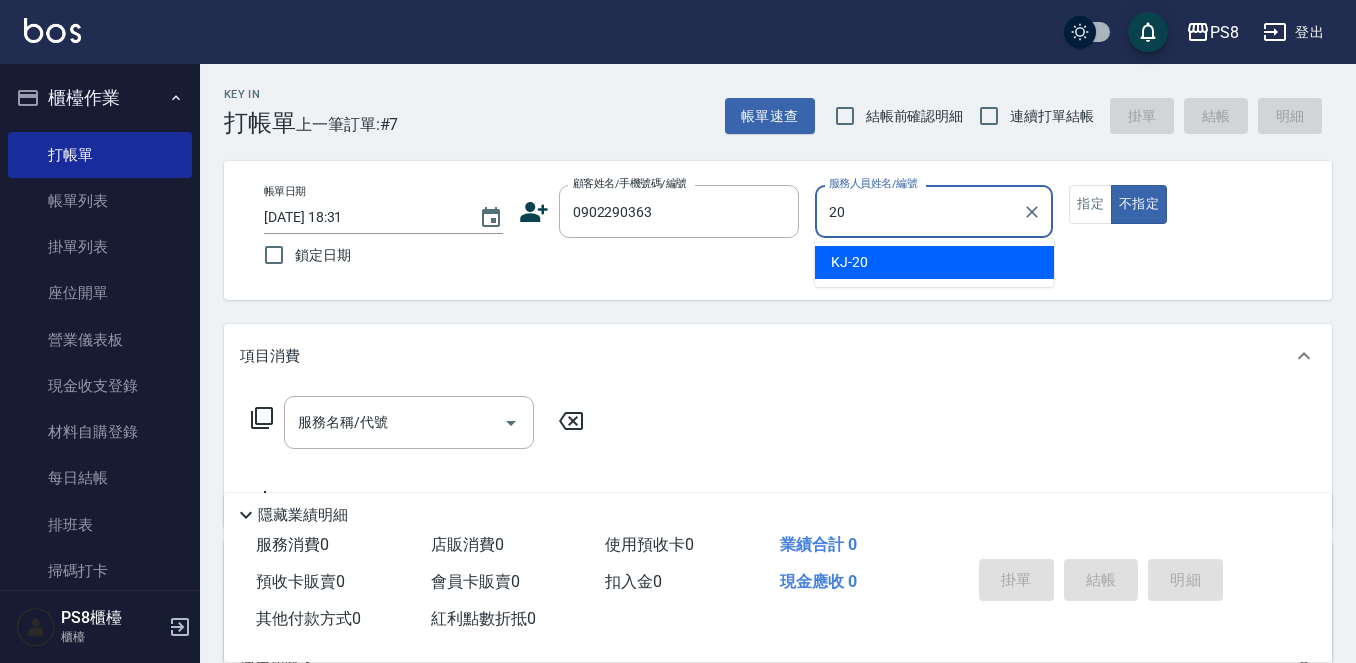 type on "KJ-20" 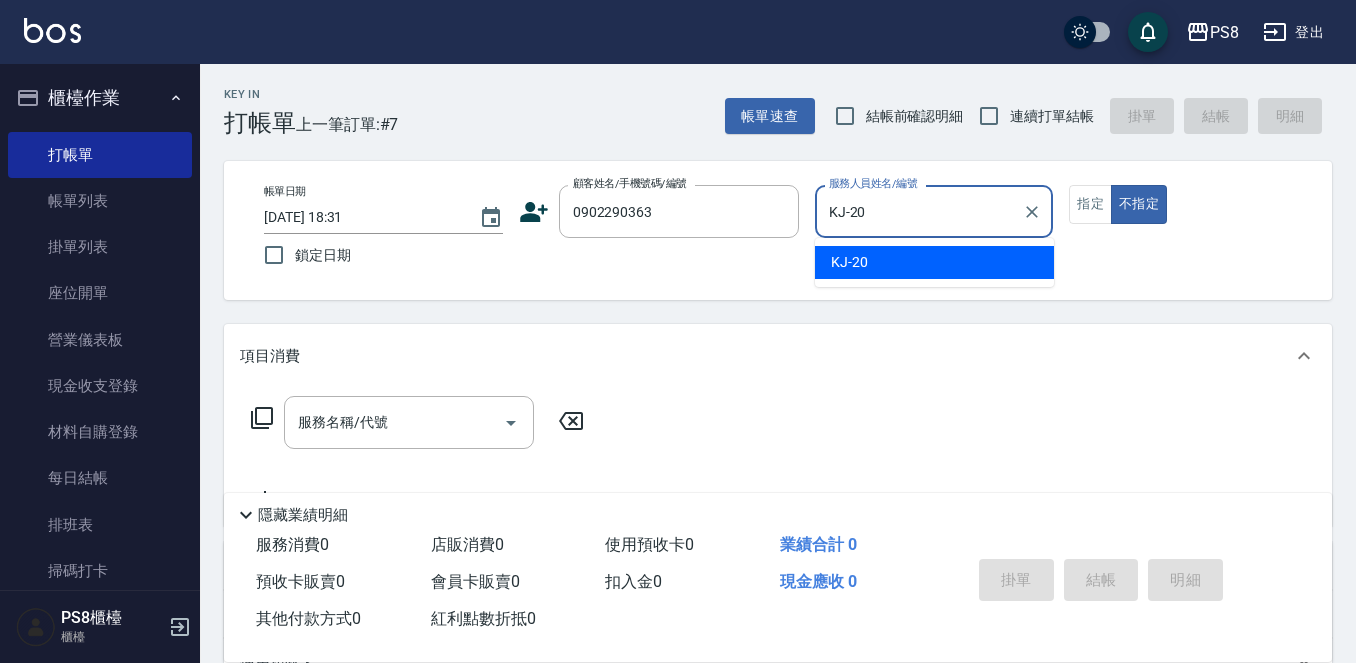 type on "false" 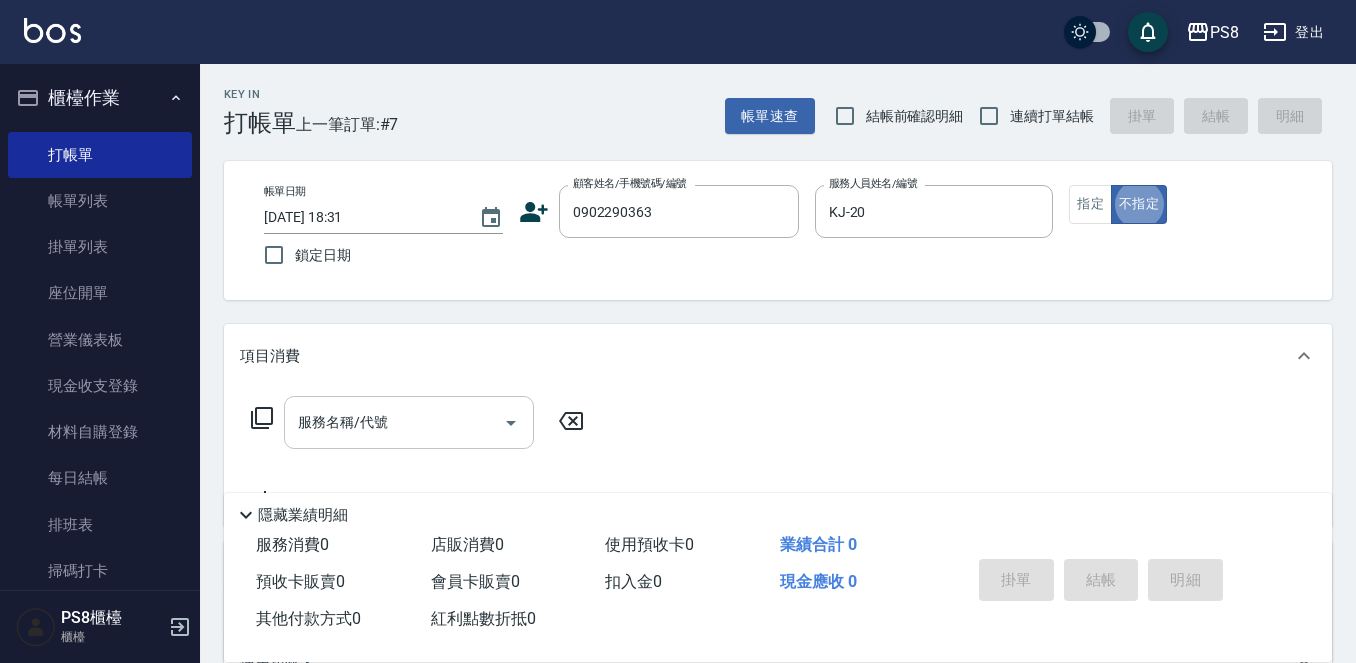 click on "服務名稱/代號" at bounding box center [394, 422] 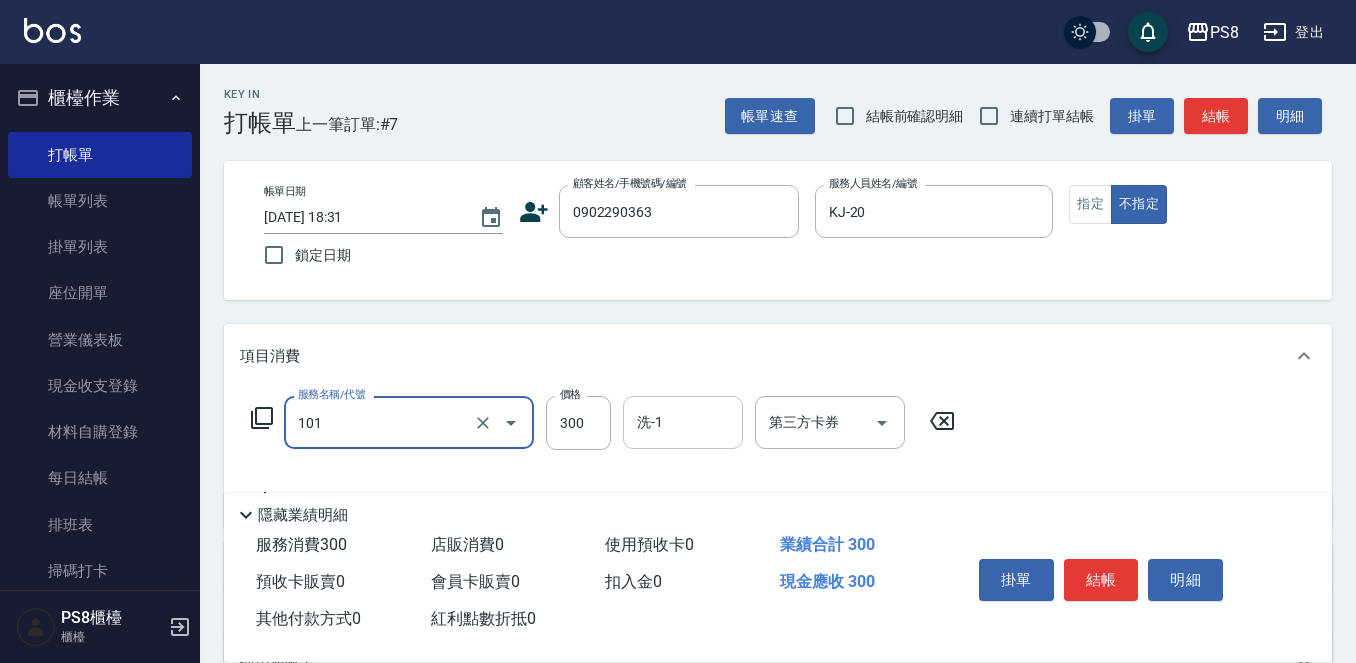 type on "洗髮(101)" 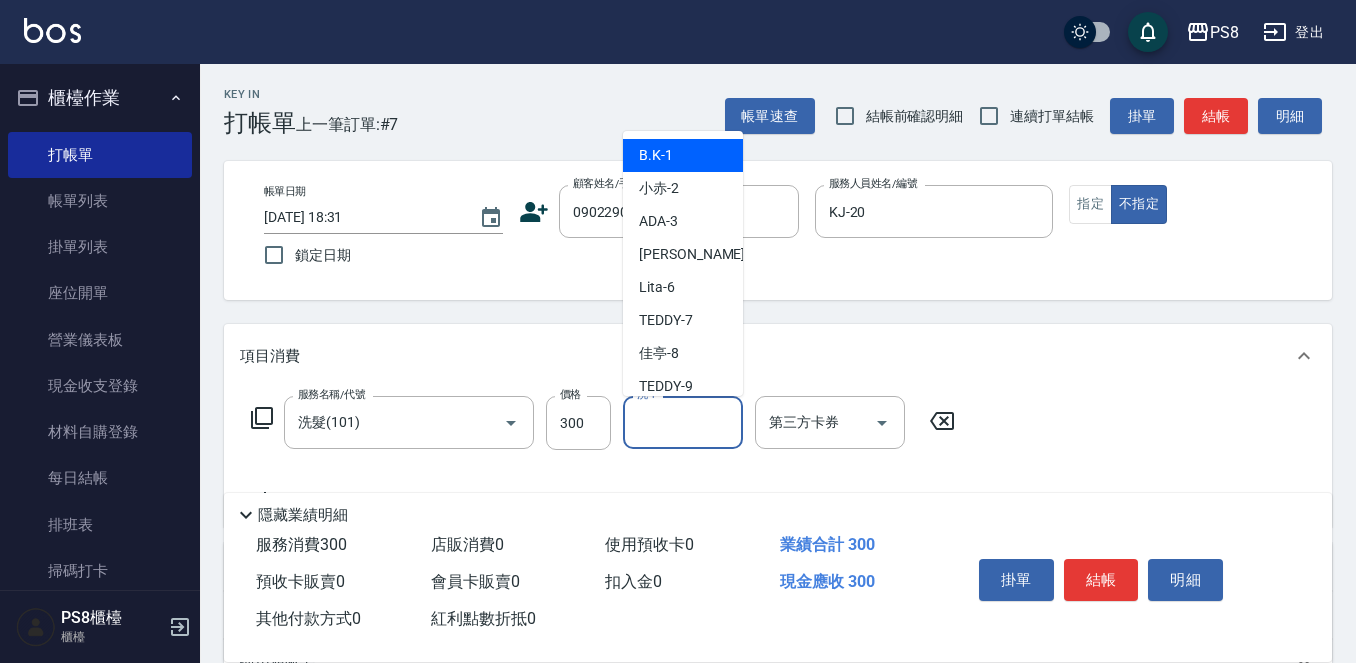 click on "洗-1" at bounding box center (683, 422) 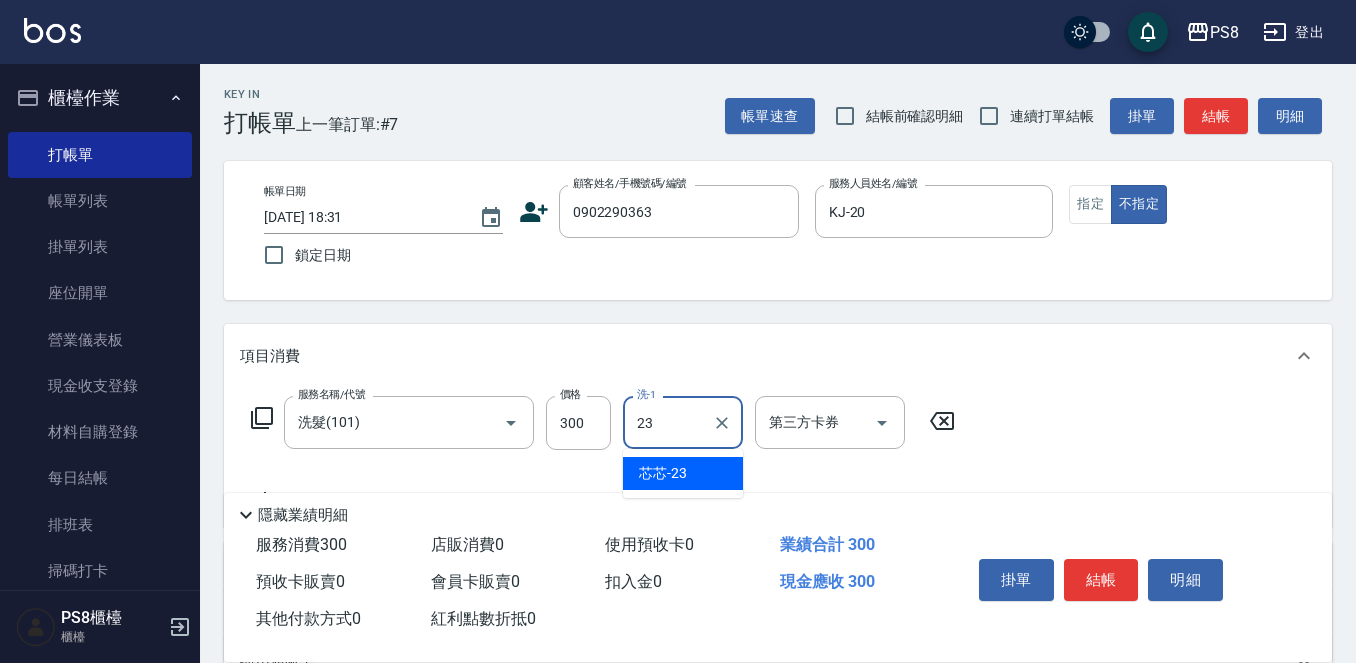 type on "芯芯-23" 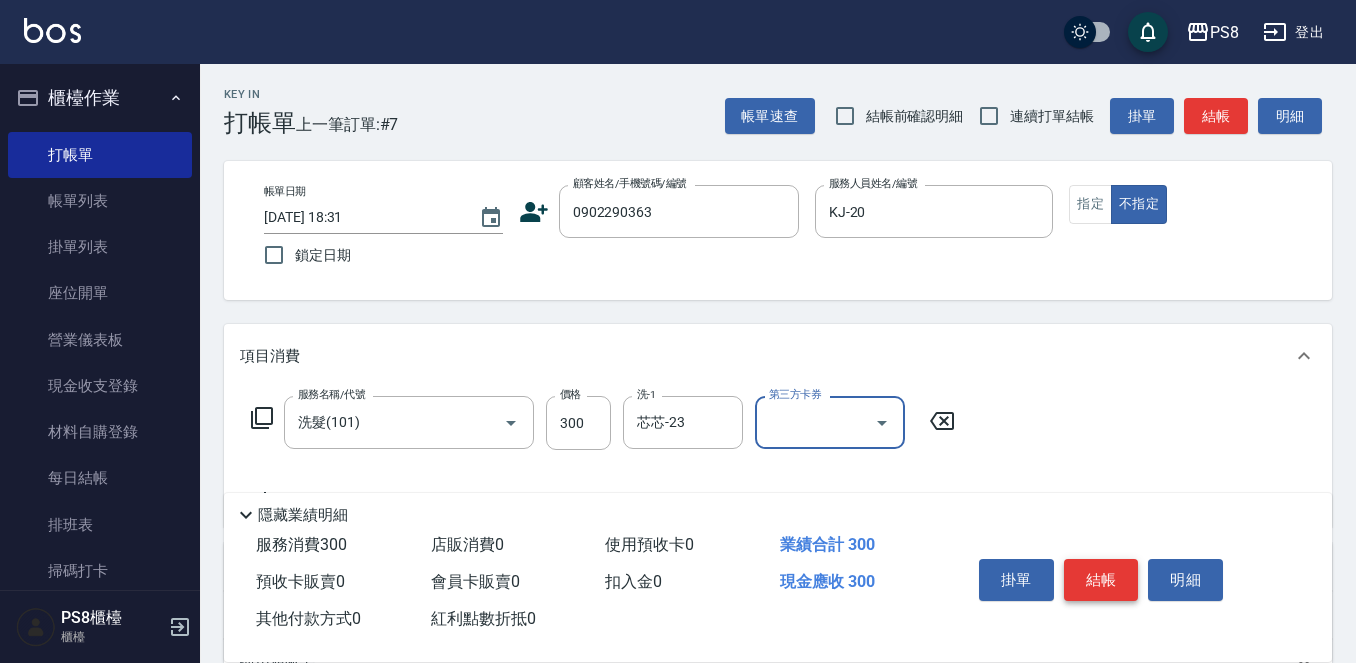 click on "結帳" at bounding box center (1101, 580) 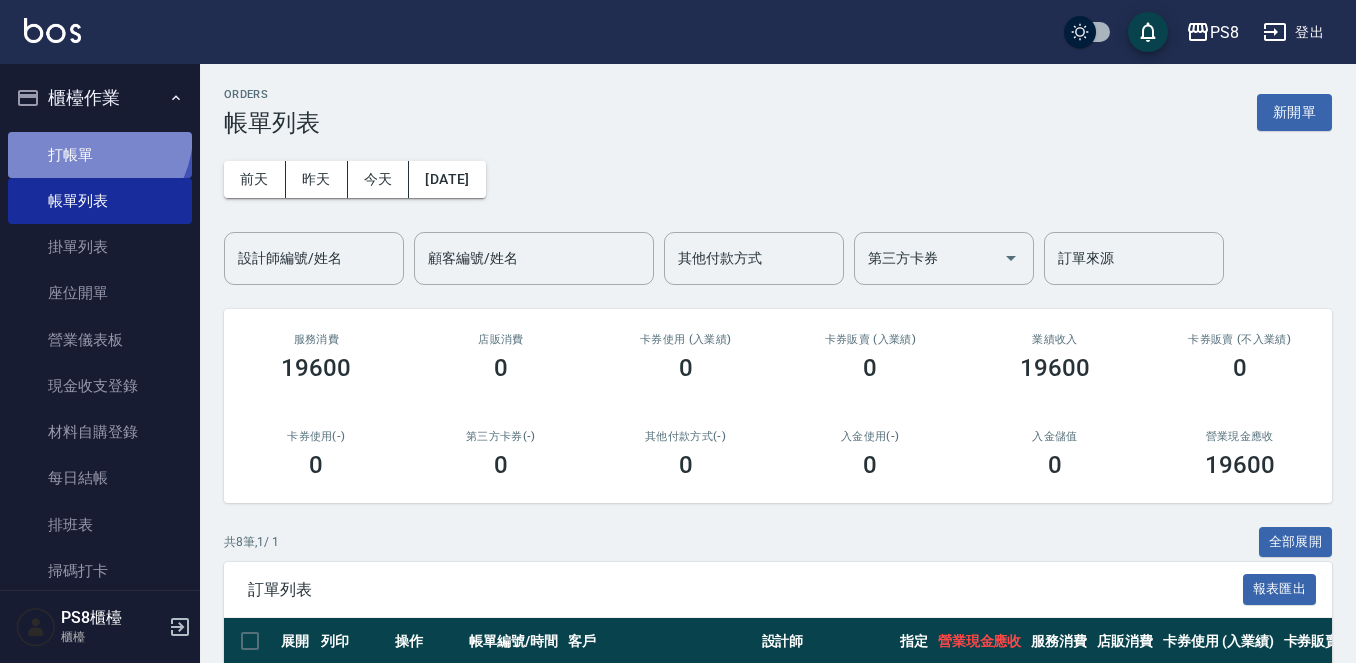 click on "打帳單" at bounding box center [100, 155] 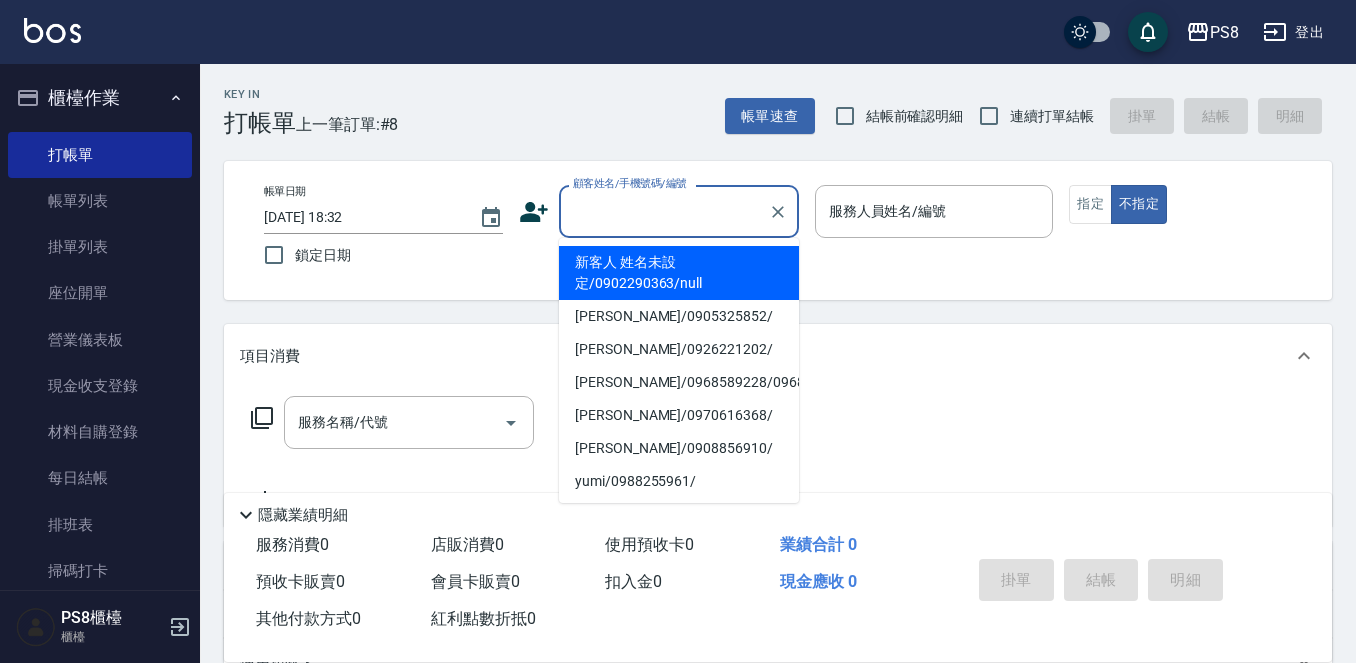 click on "顧客姓名/手機號碼/編號" at bounding box center (664, 211) 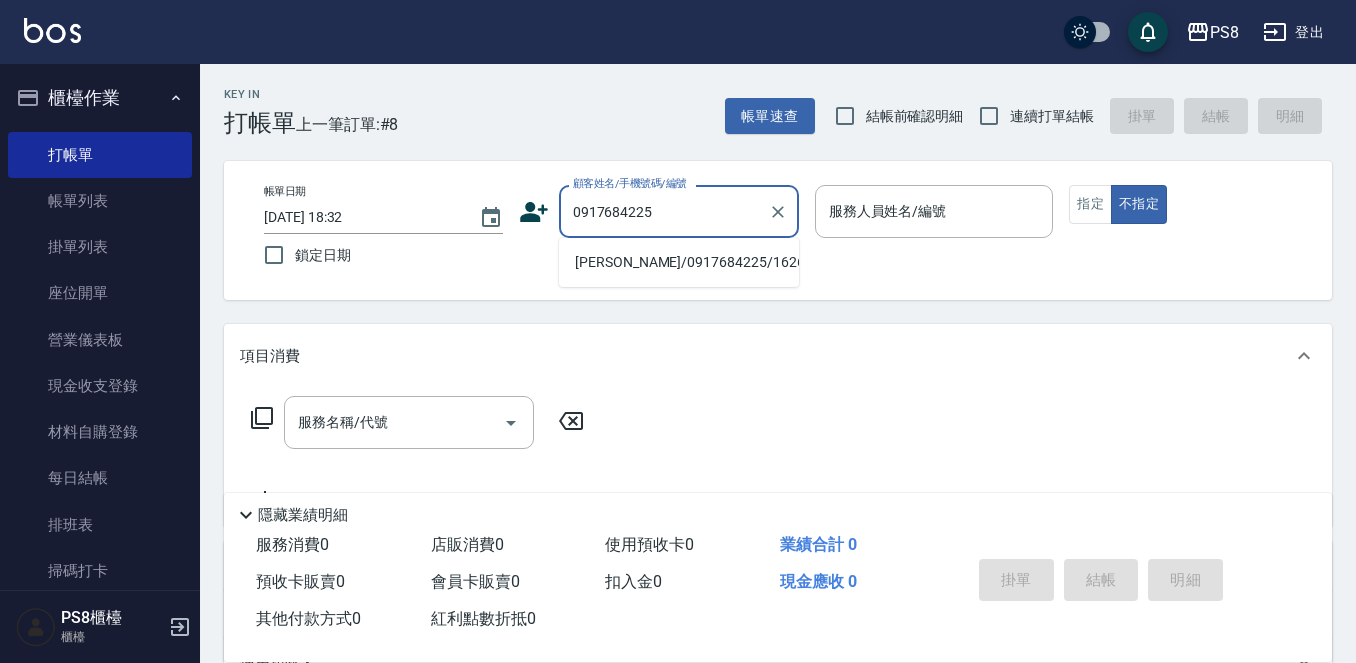click on "[PERSON_NAME]/0917684225/16261" at bounding box center [679, 262] 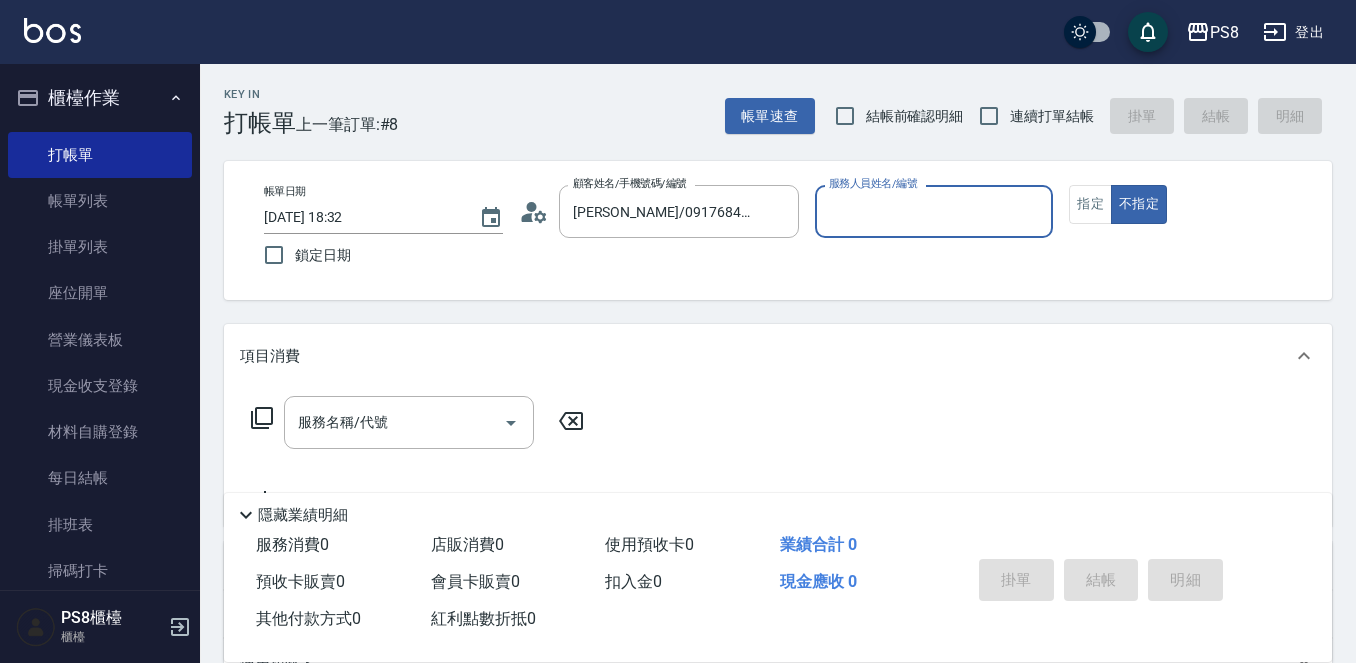 click on "服務人員姓名/編號" at bounding box center (934, 211) 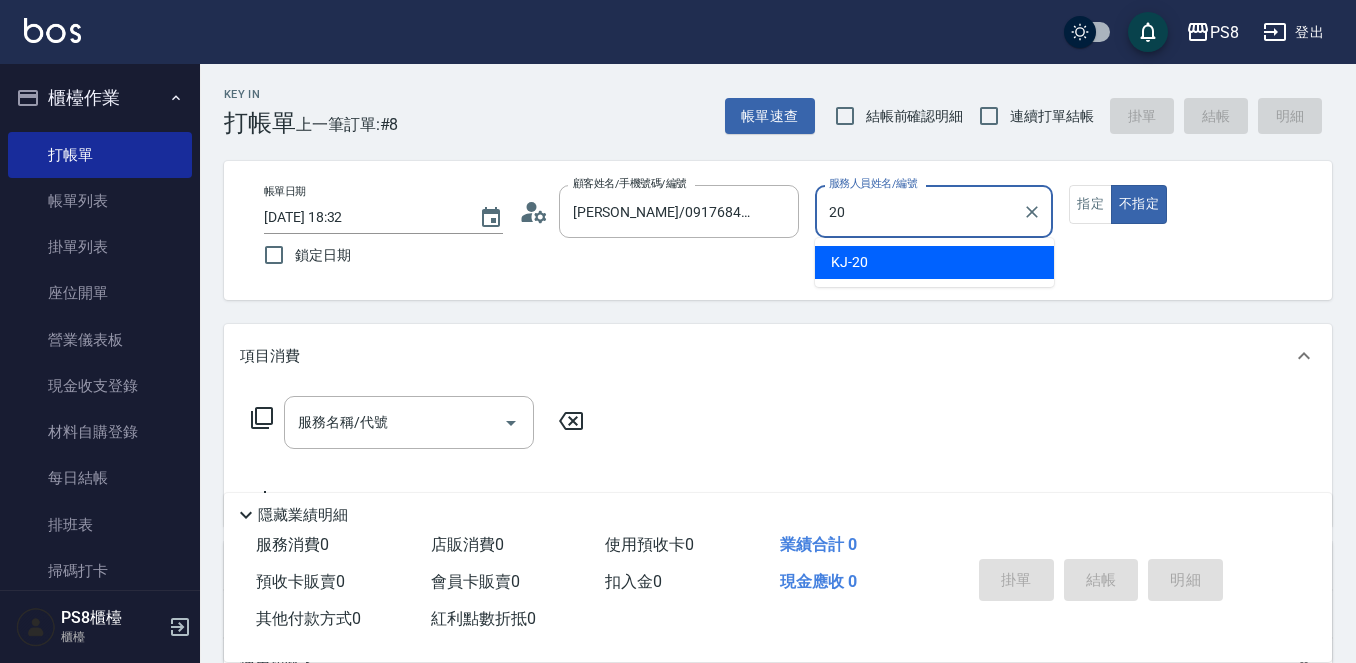 type on "KJ-20" 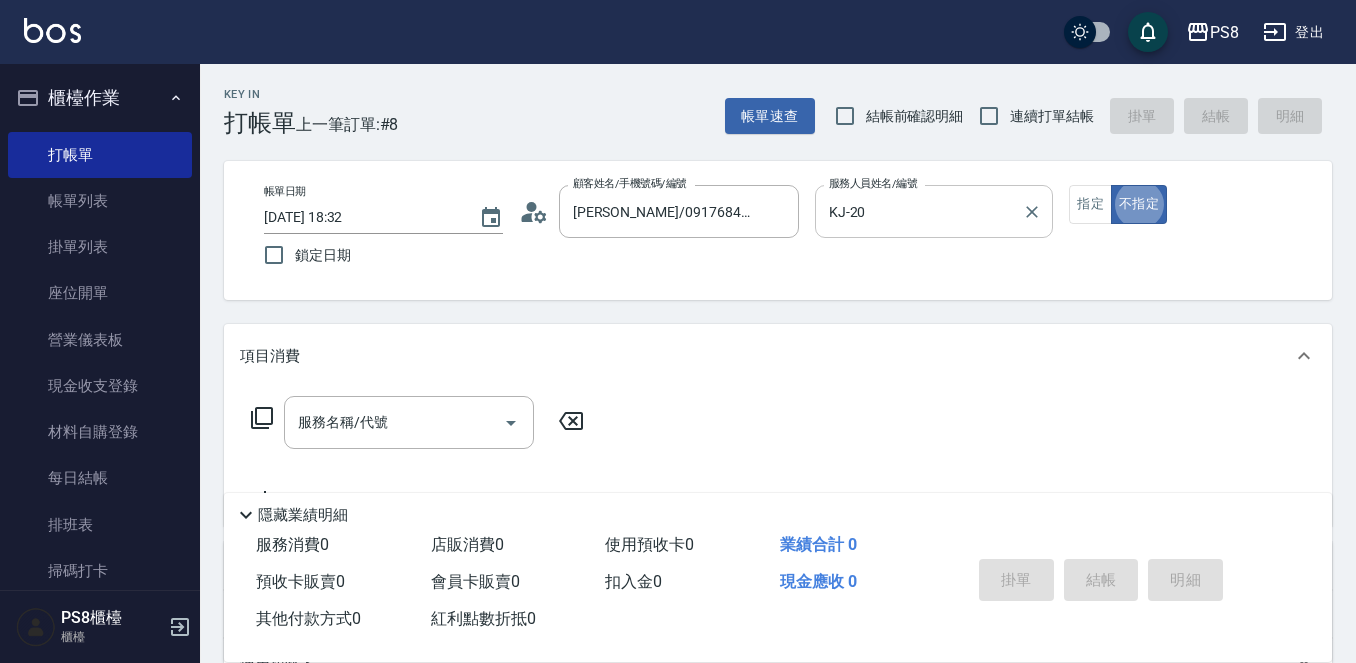 type on "false" 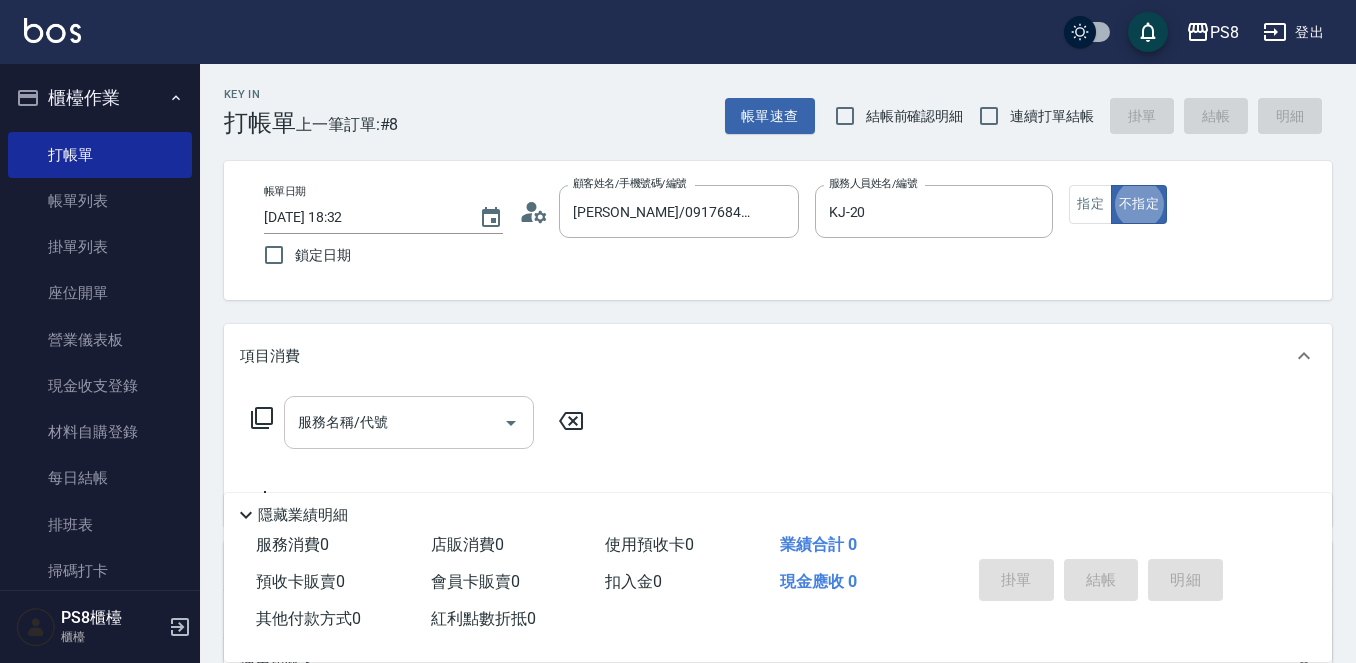 click on "服務名稱/代號" at bounding box center [394, 422] 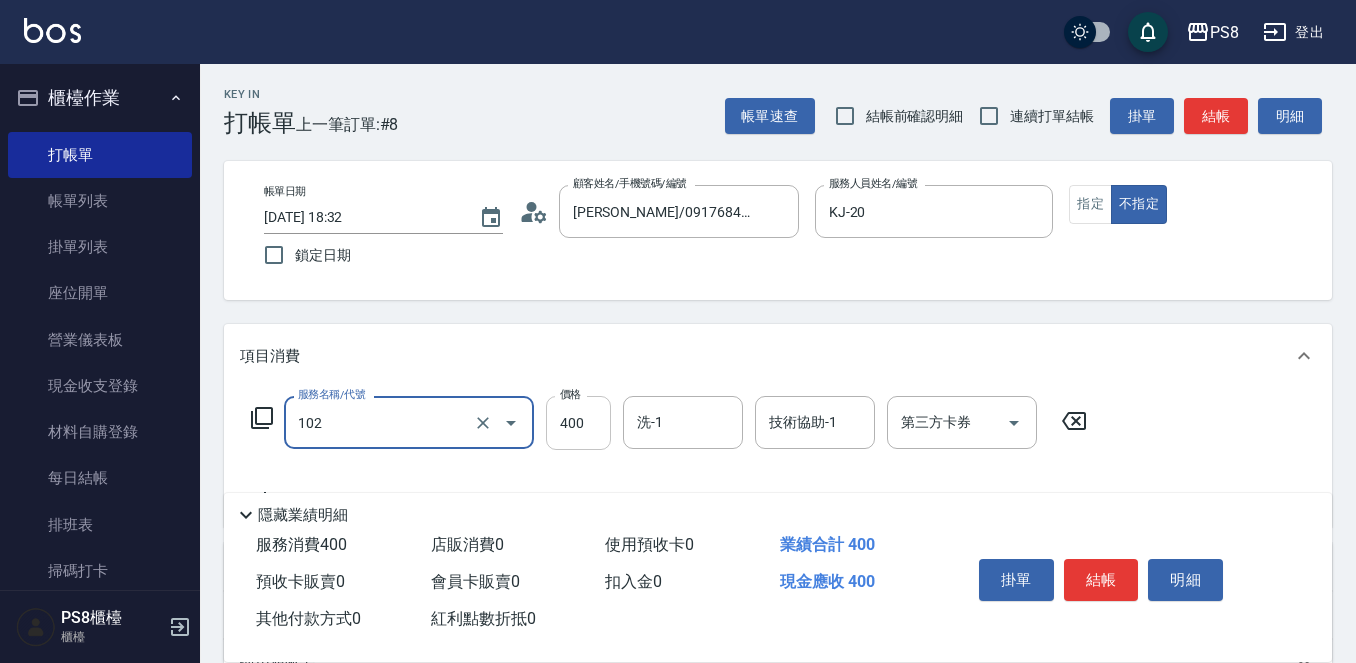 type on "精油洗髮(102)" 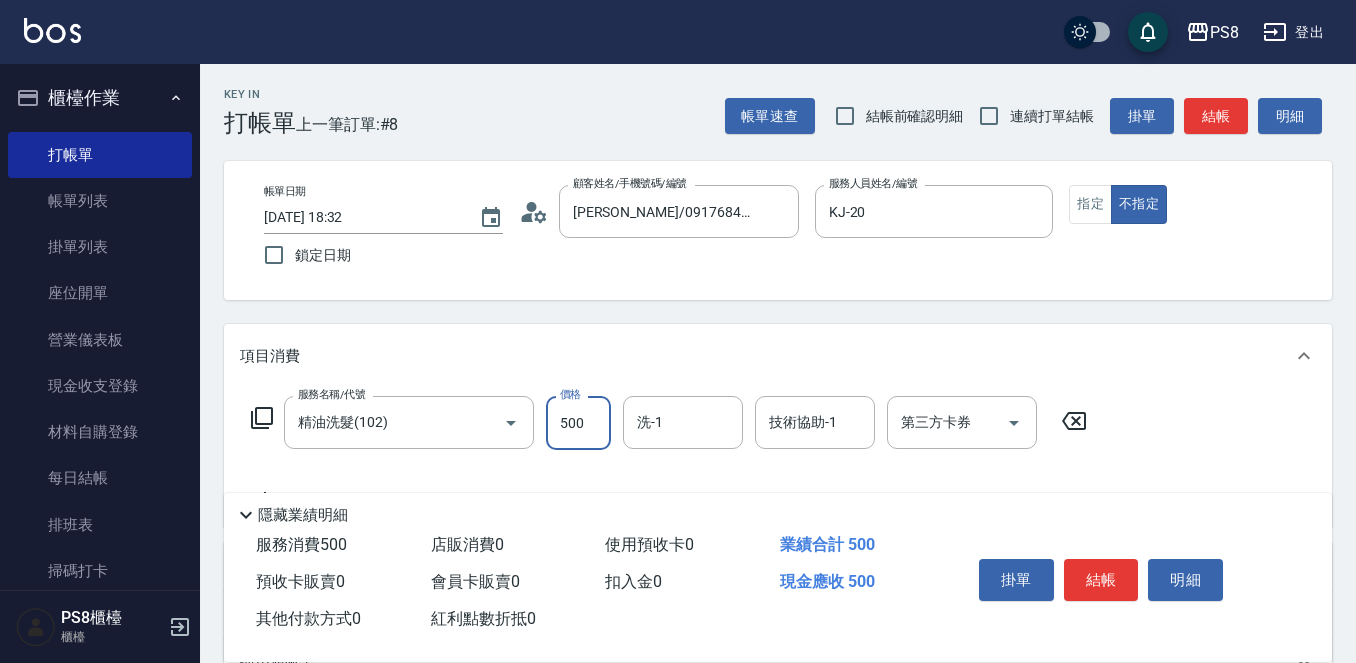 type on "500" 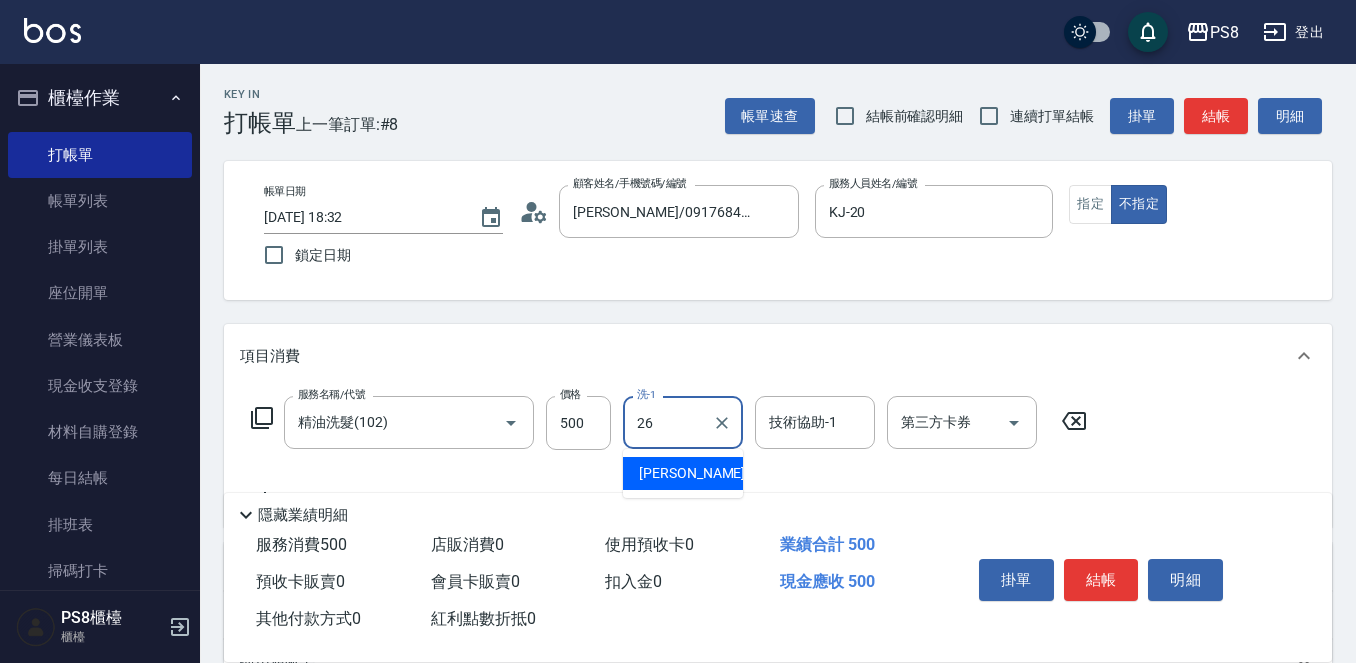 type on "苡真-26" 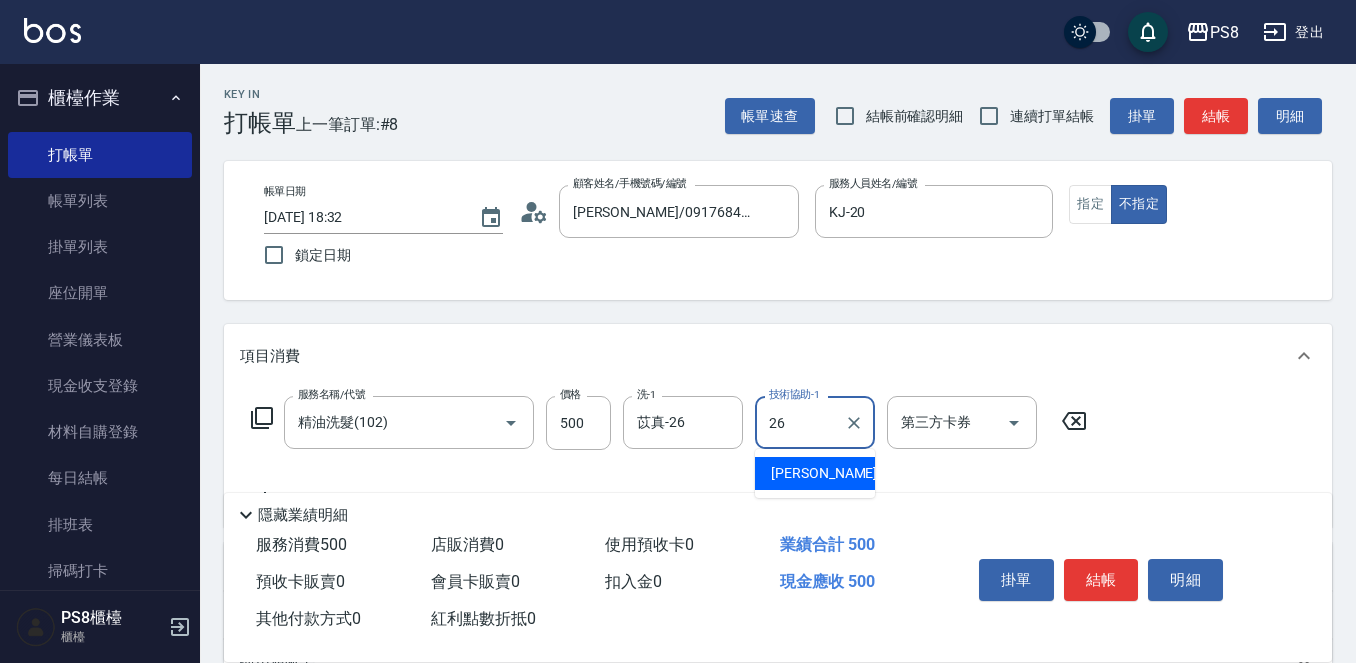 type on "苡真-26" 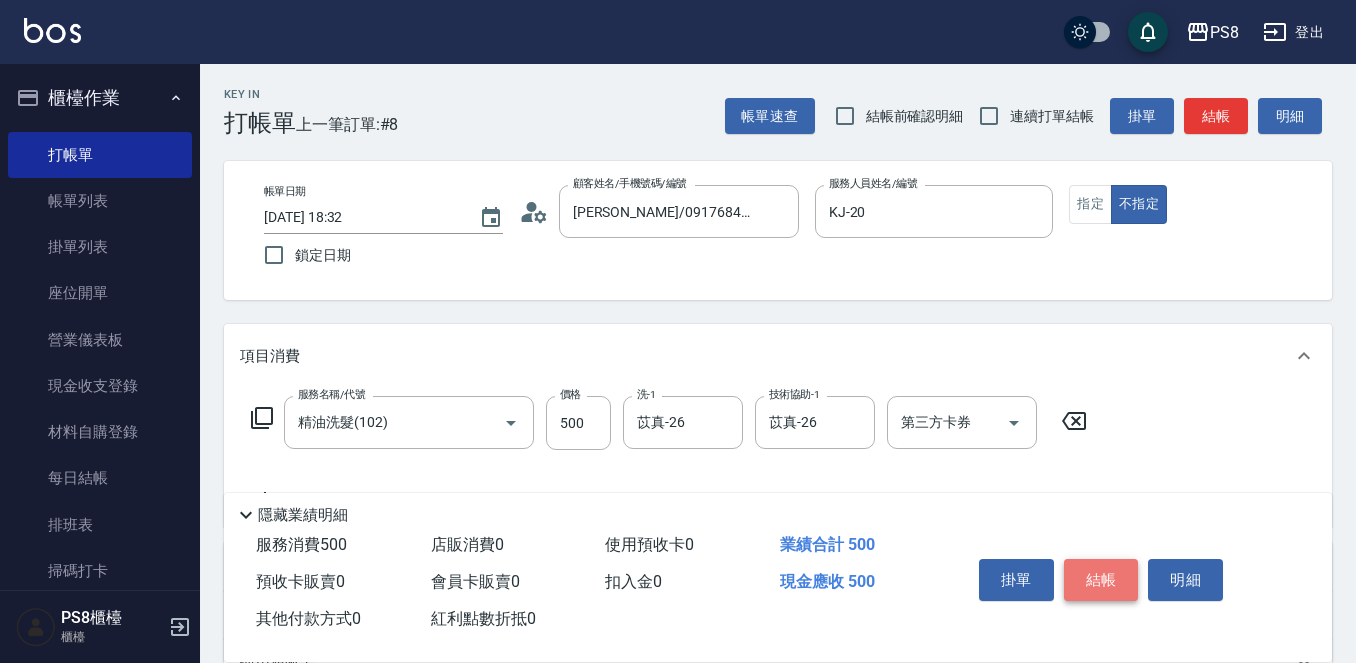 click on "結帳" at bounding box center [1101, 580] 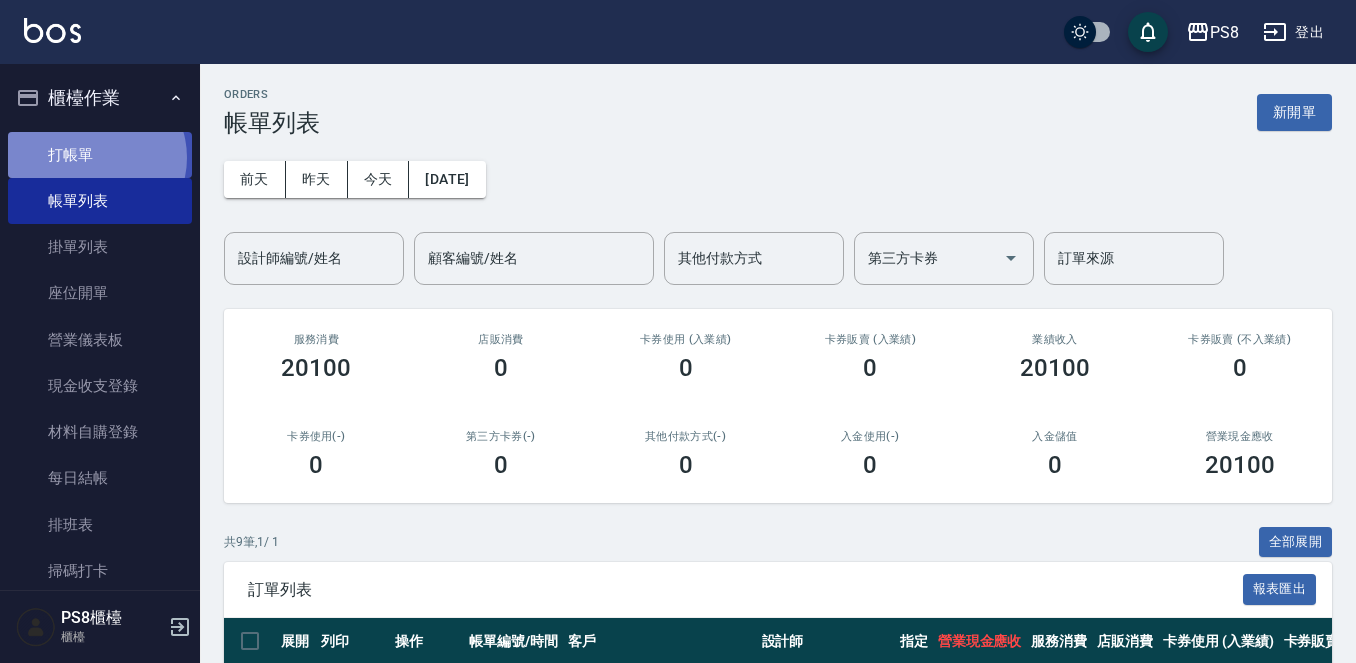 click on "打帳單" at bounding box center (100, 155) 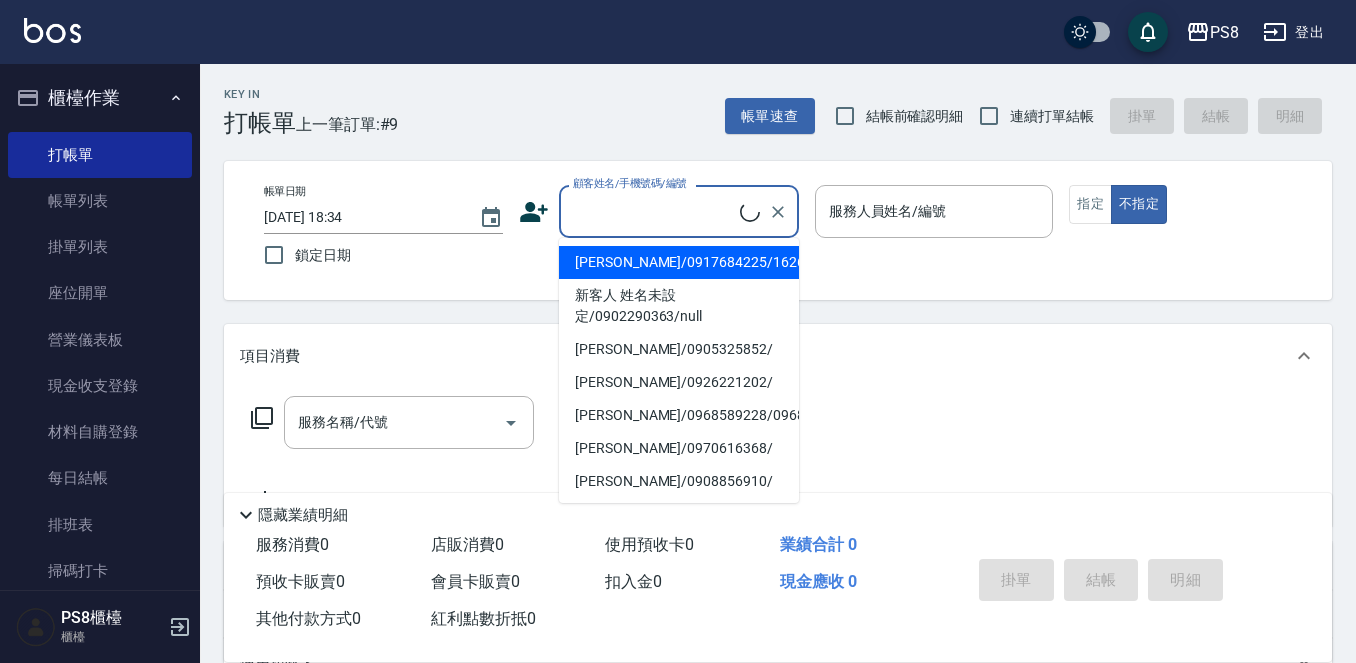 click on "顧客姓名/手機號碼/編號" at bounding box center (654, 211) 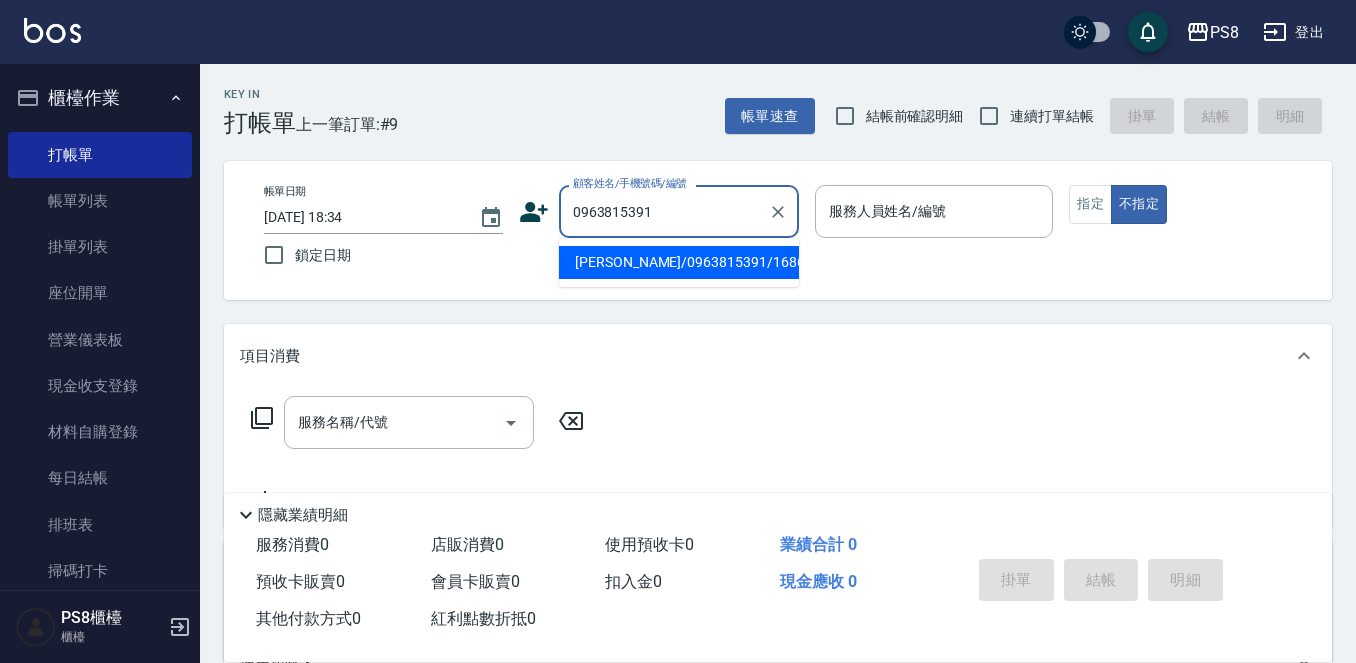 type on "[PERSON_NAME]/0963815391/16866" 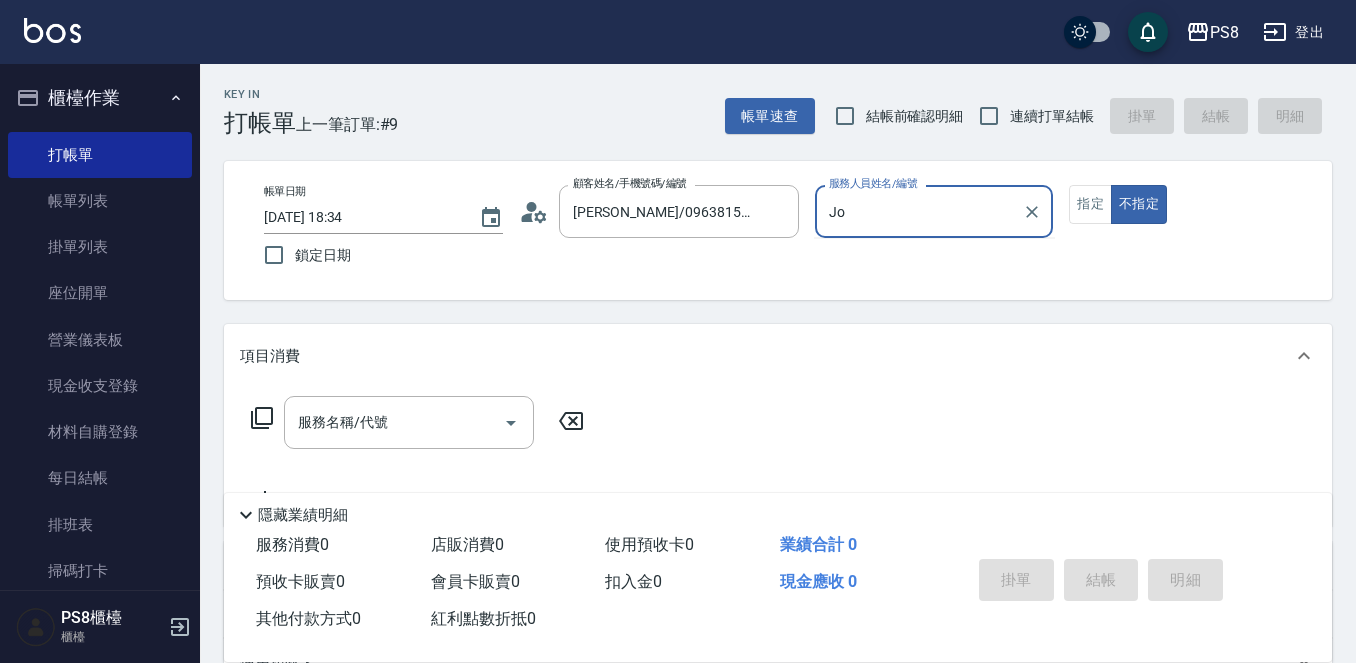 type on "J" 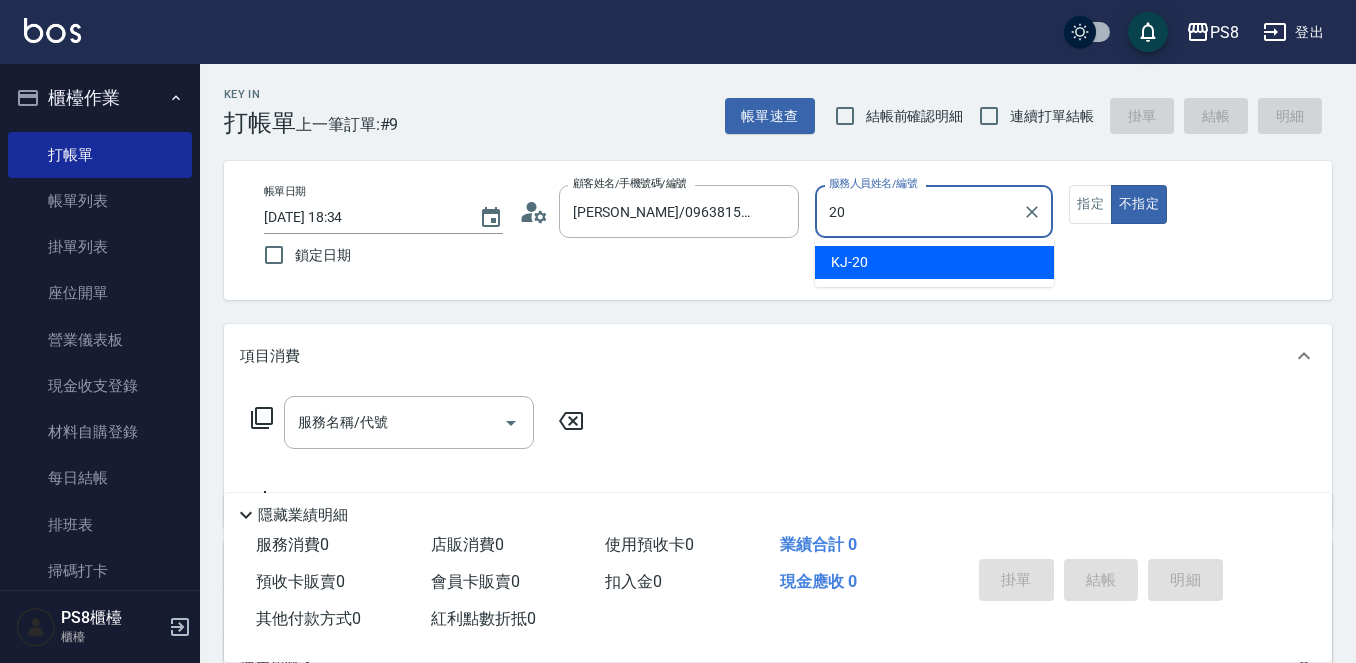 type on "KJ-20" 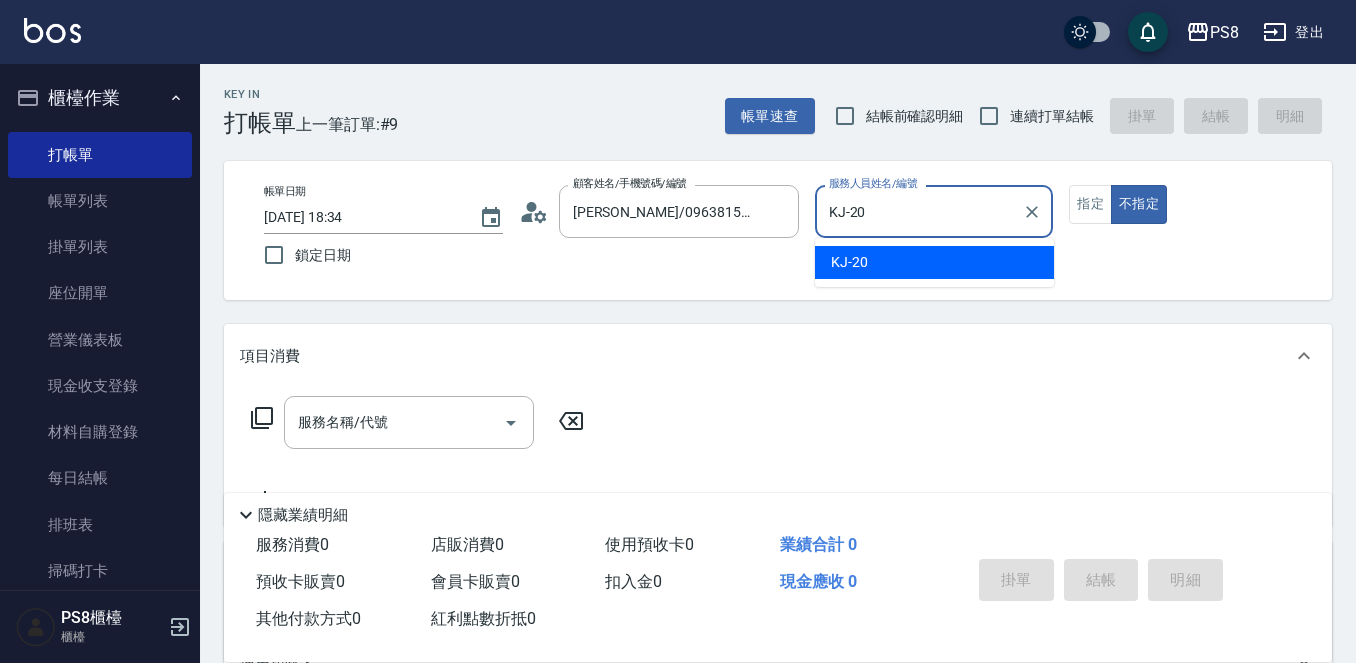 type on "false" 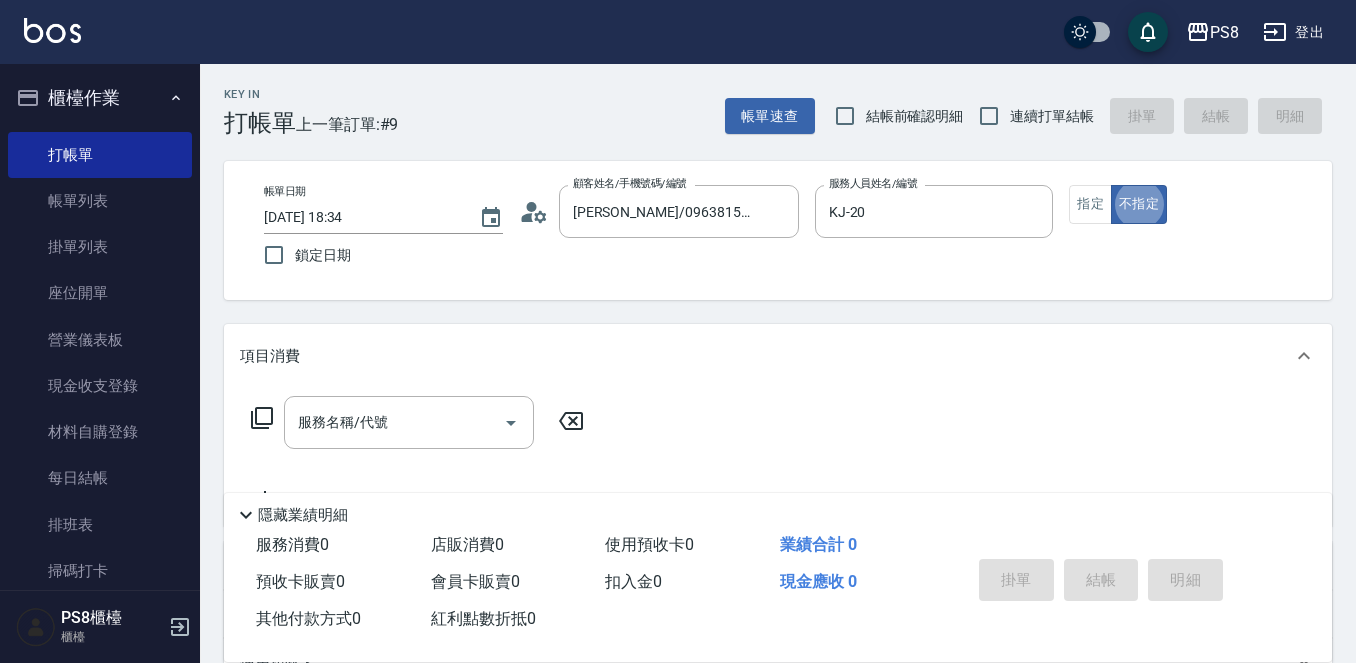 click on "服務名稱/代號 服務名稱/代號" at bounding box center [409, 422] 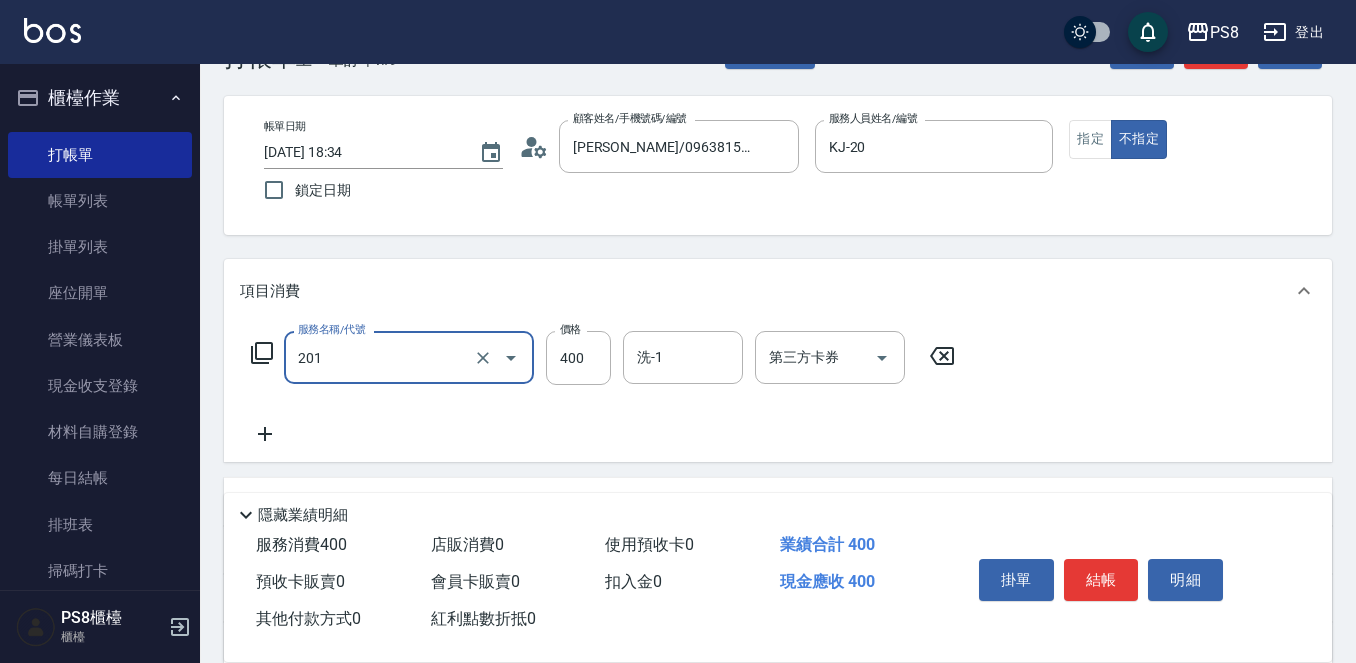 scroll, scrollTop: 100, scrollLeft: 0, axis: vertical 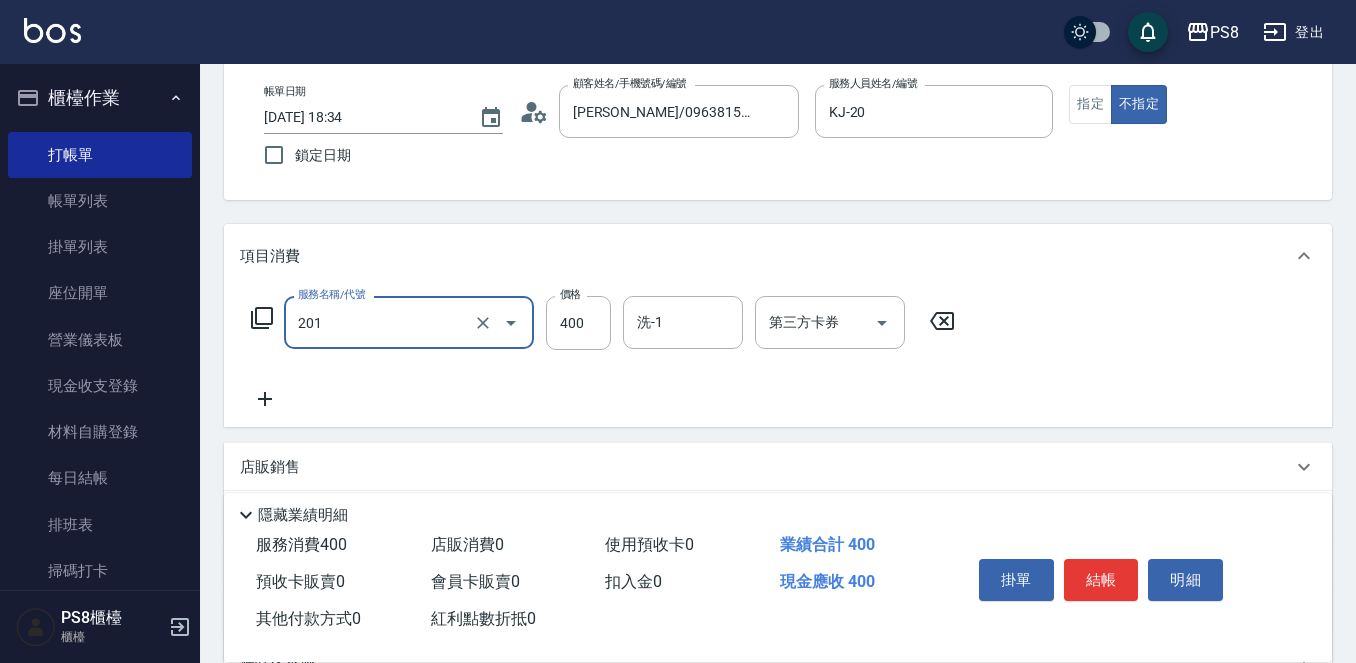 type on "洗剪400(201)" 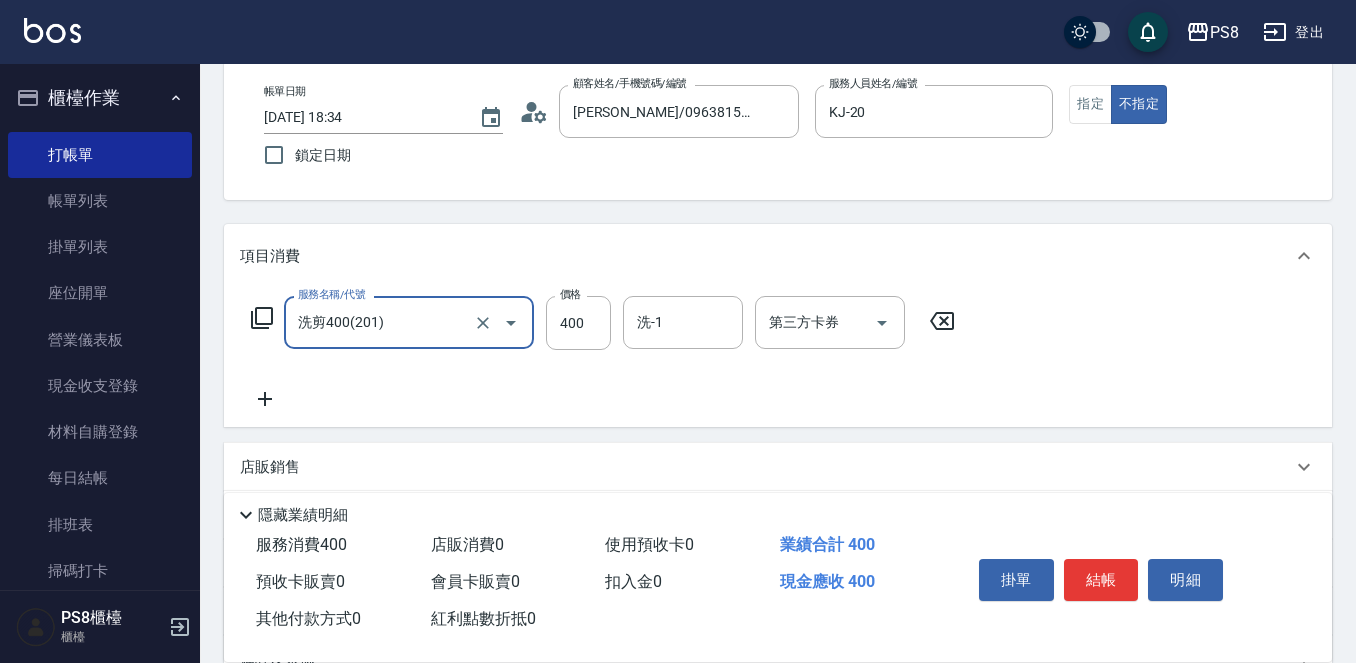 click 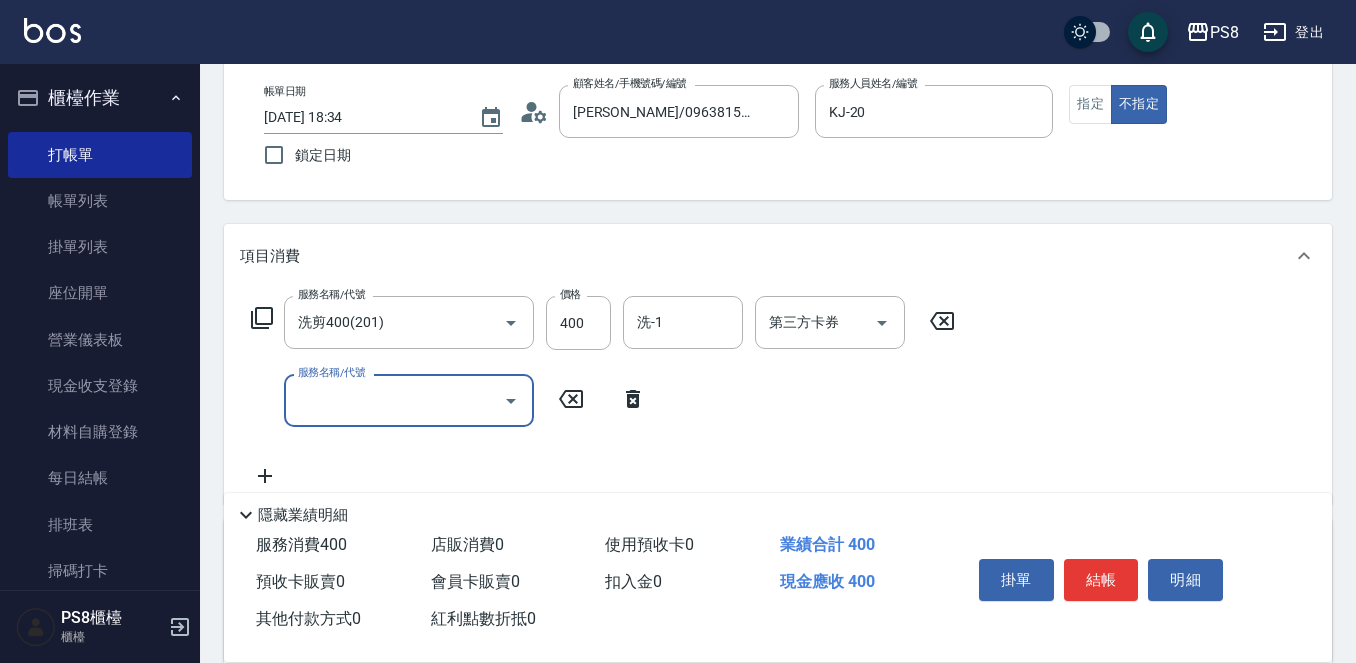 click on "服務名稱/代號" at bounding box center (394, 400) 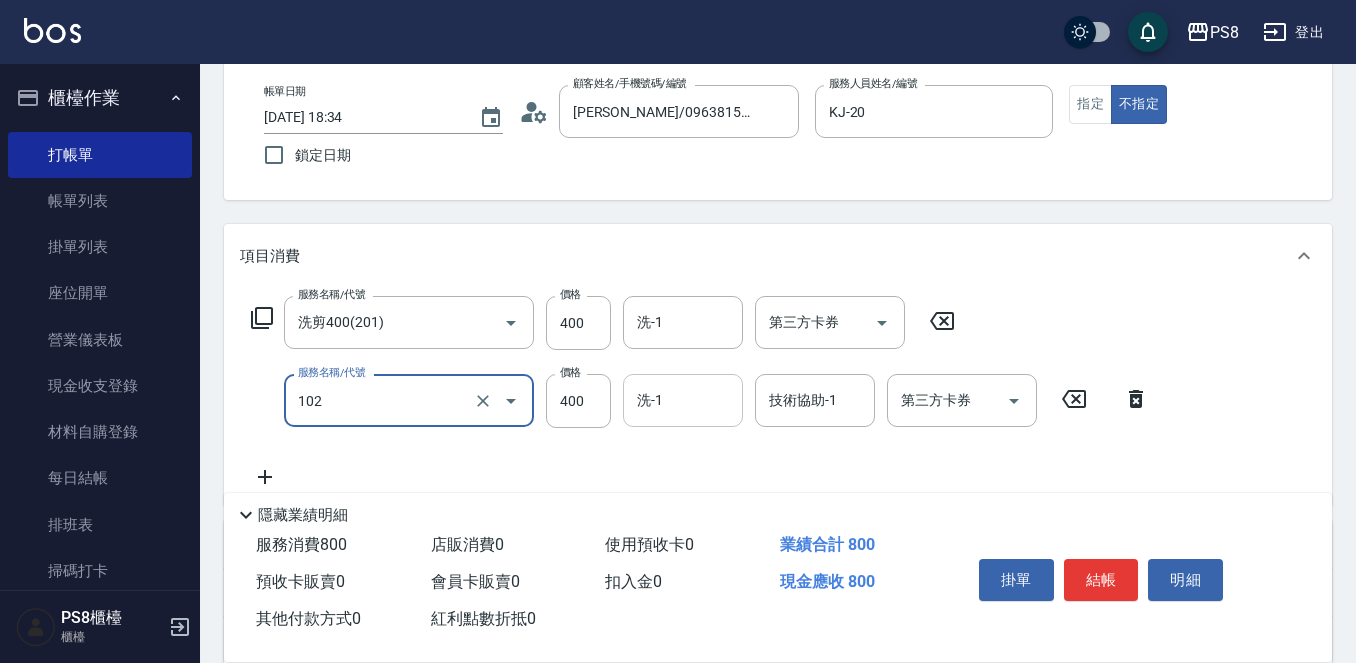 type on "精油洗髮(102)" 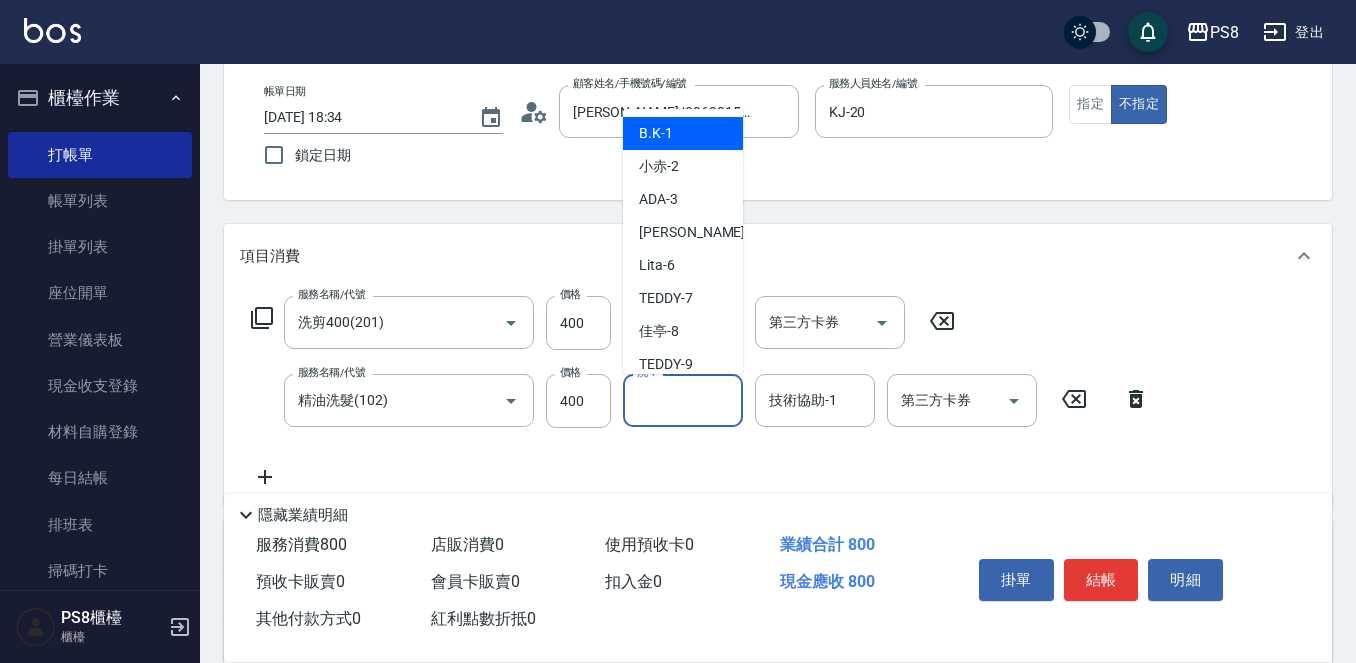 click on "洗-1" at bounding box center (683, 400) 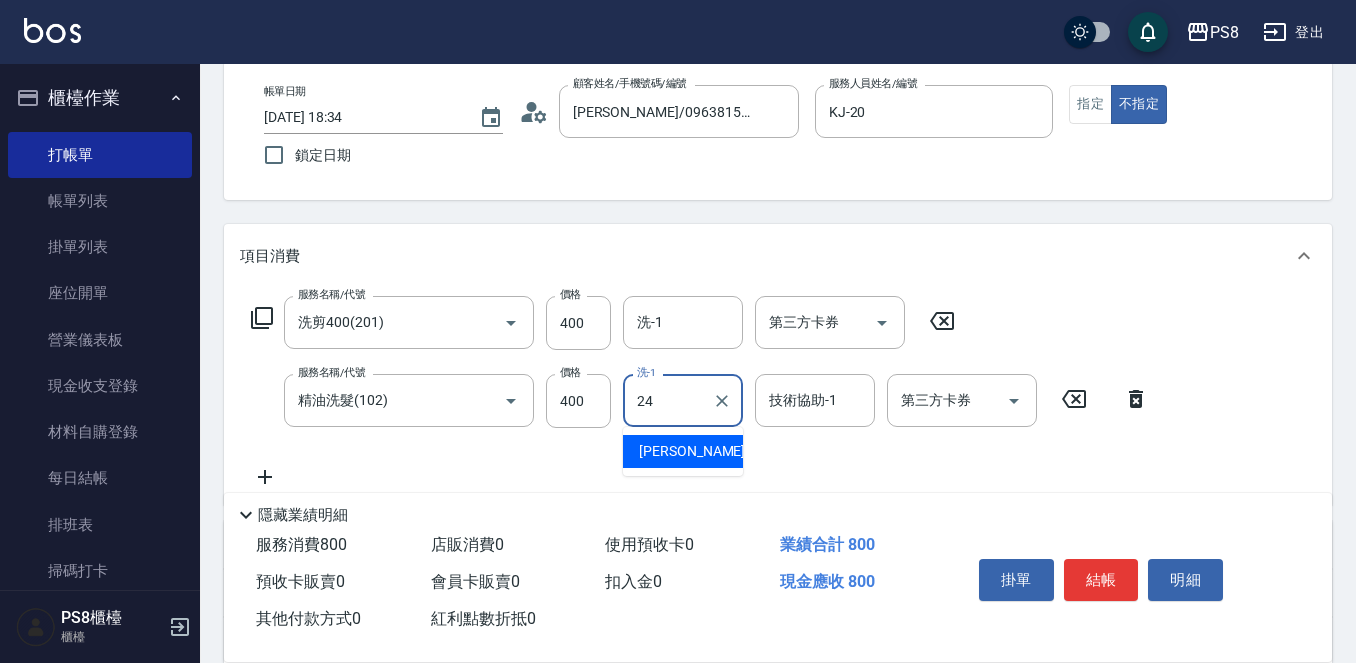 type on "[PERSON_NAME]-24" 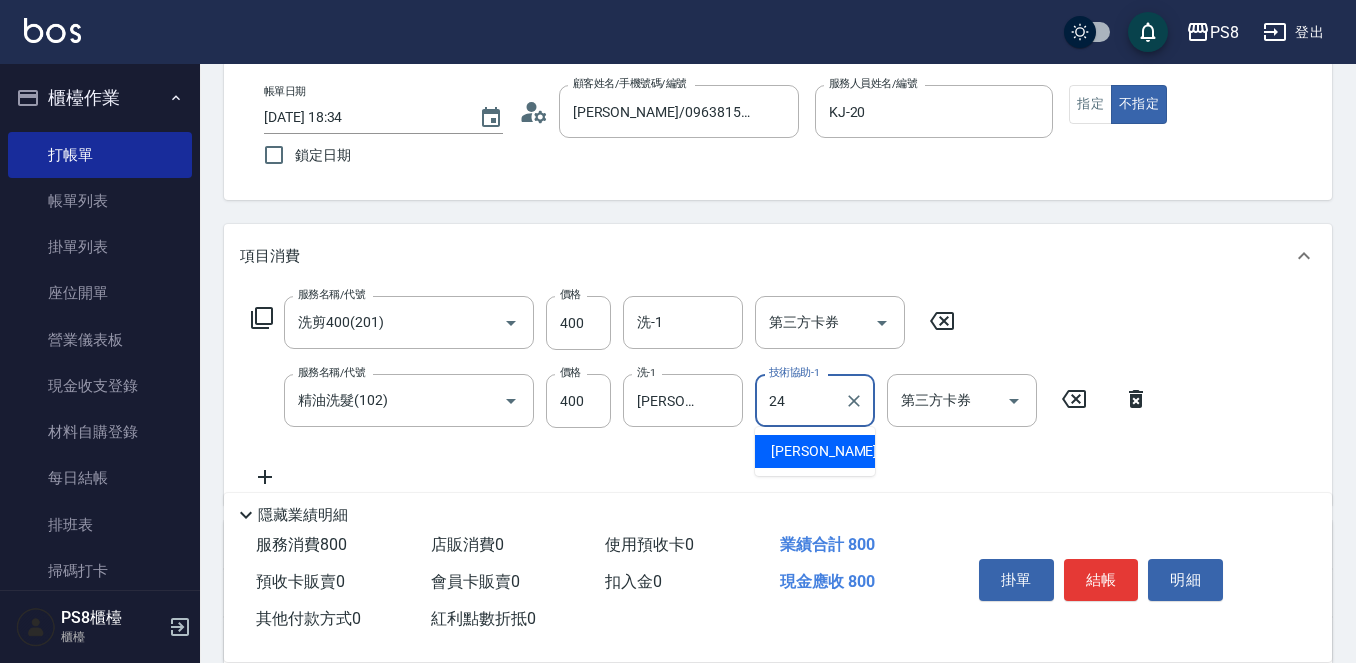 type on "[PERSON_NAME]-24" 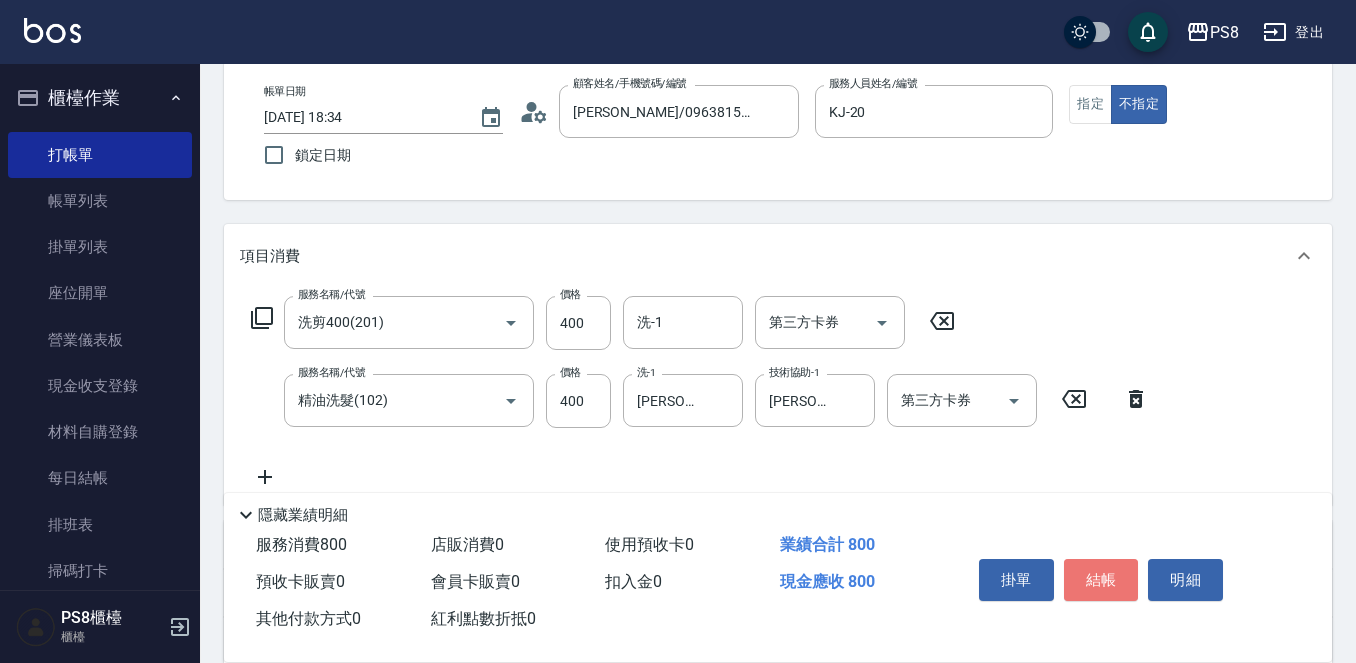 click on "結帳" at bounding box center [1101, 580] 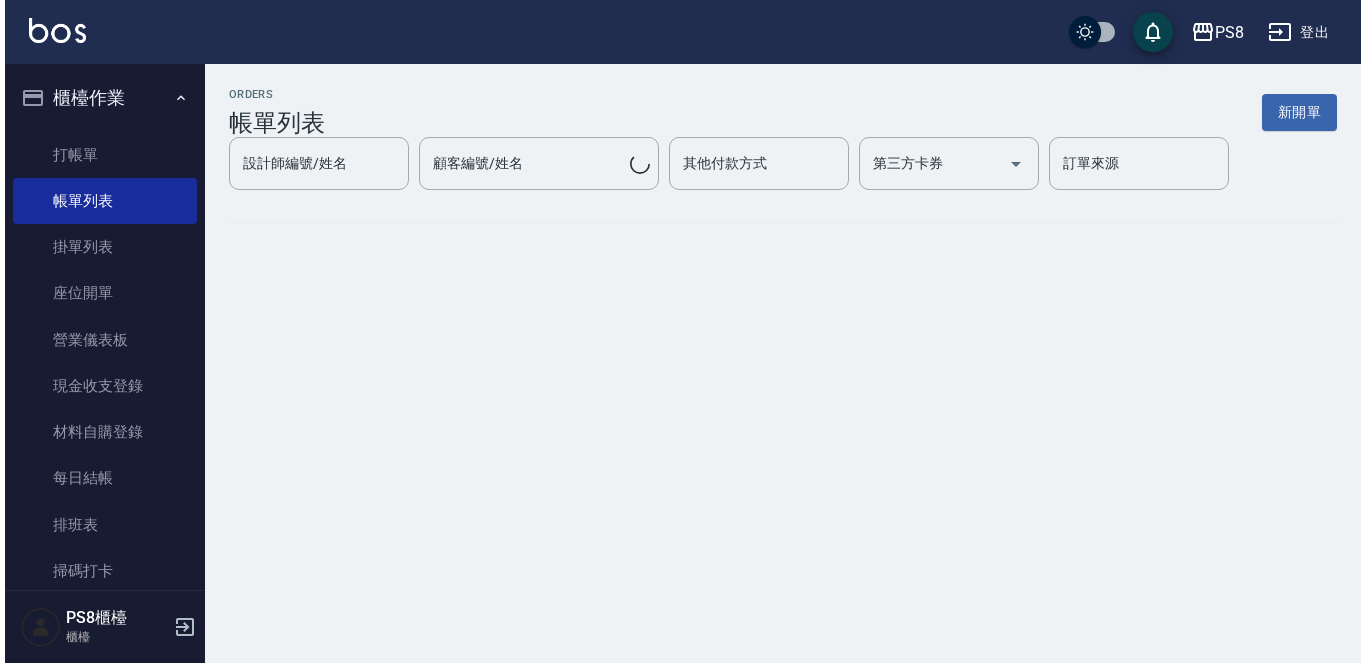 scroll, scrollTop: 0, scrollLeft: 0, axis: both 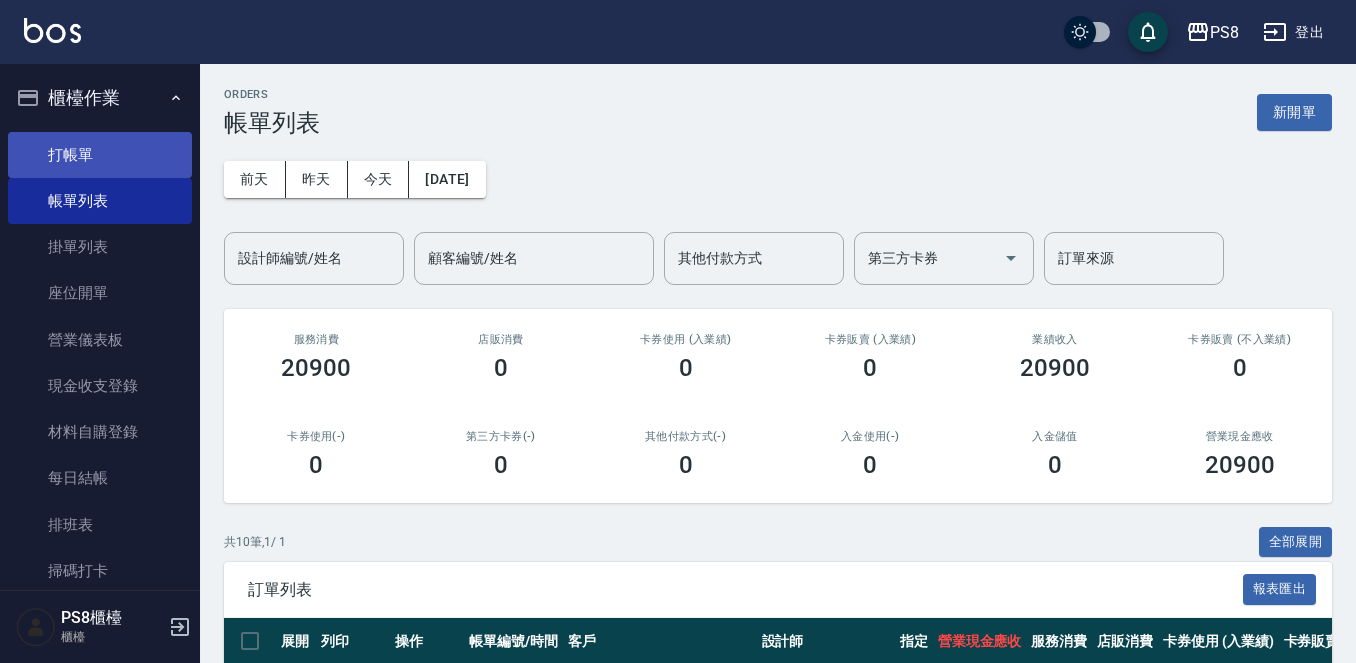 click on "打帳單" at bounding box center (100, 155) 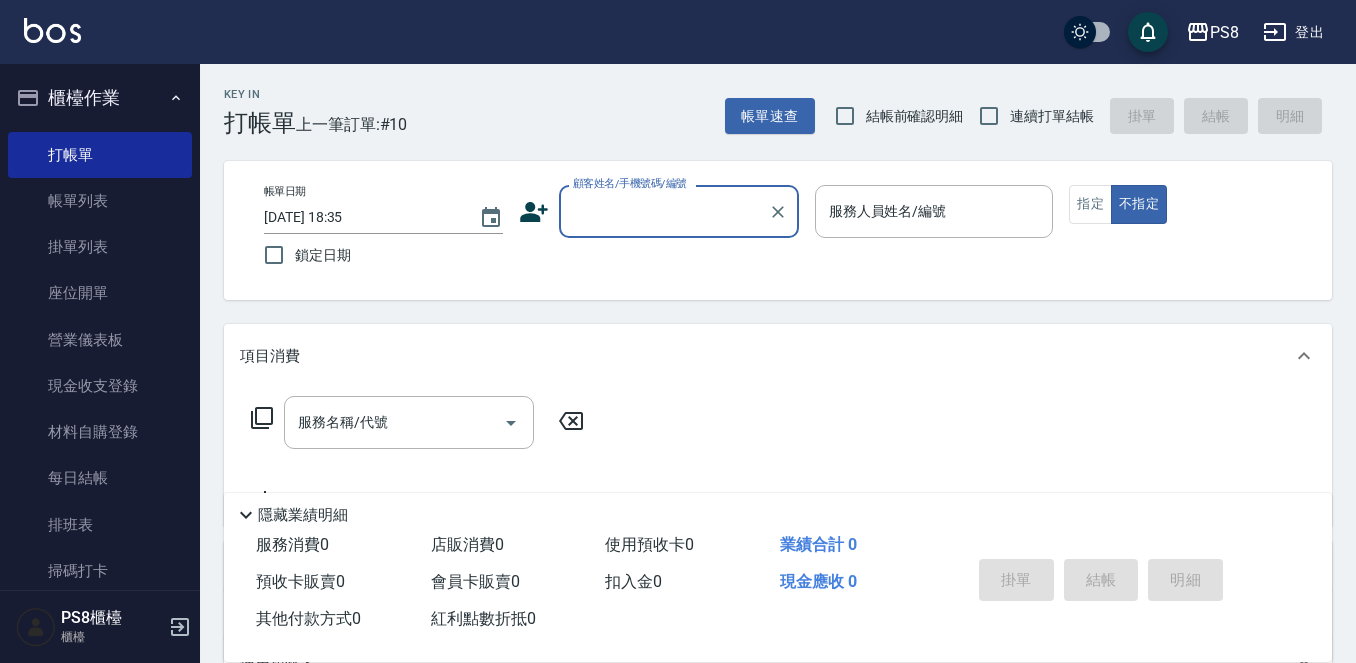 click on "顧客姓名/手機號碼/編號" at bounding box center [664, 211] 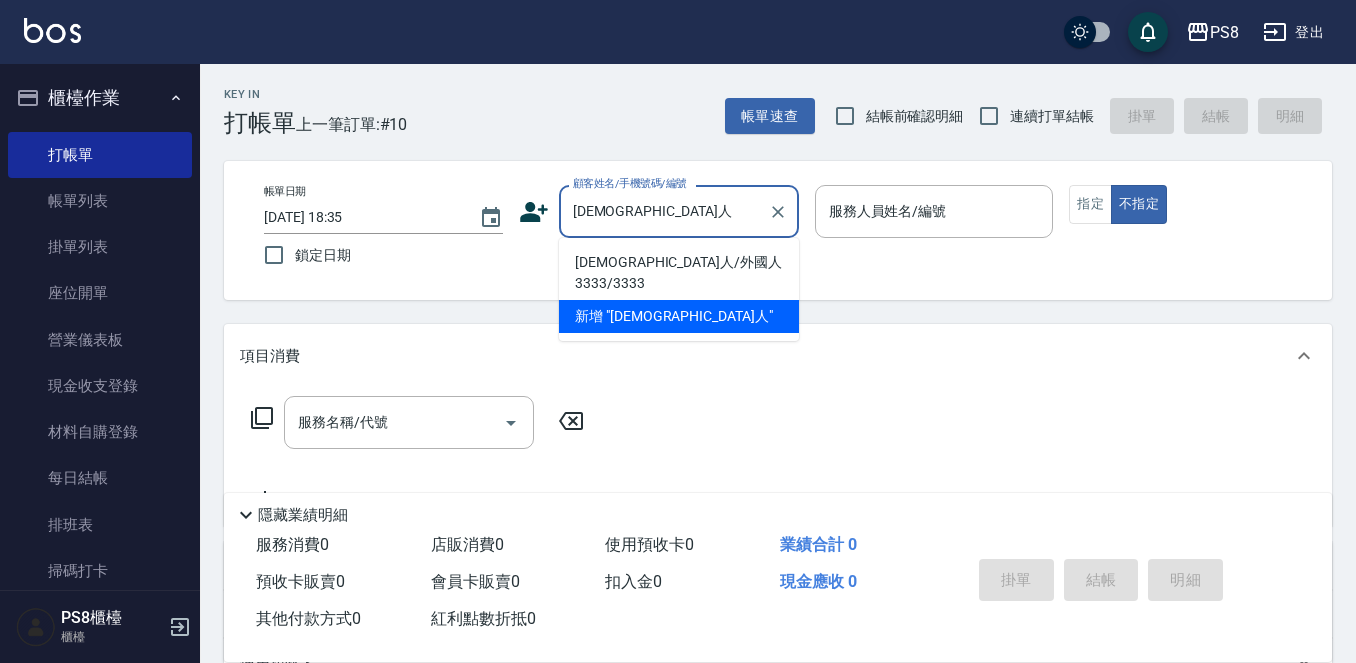 click on "[DEMOGRAPHIC_DATA]人/外國人3333/3333" at bounding box center (679, 273) 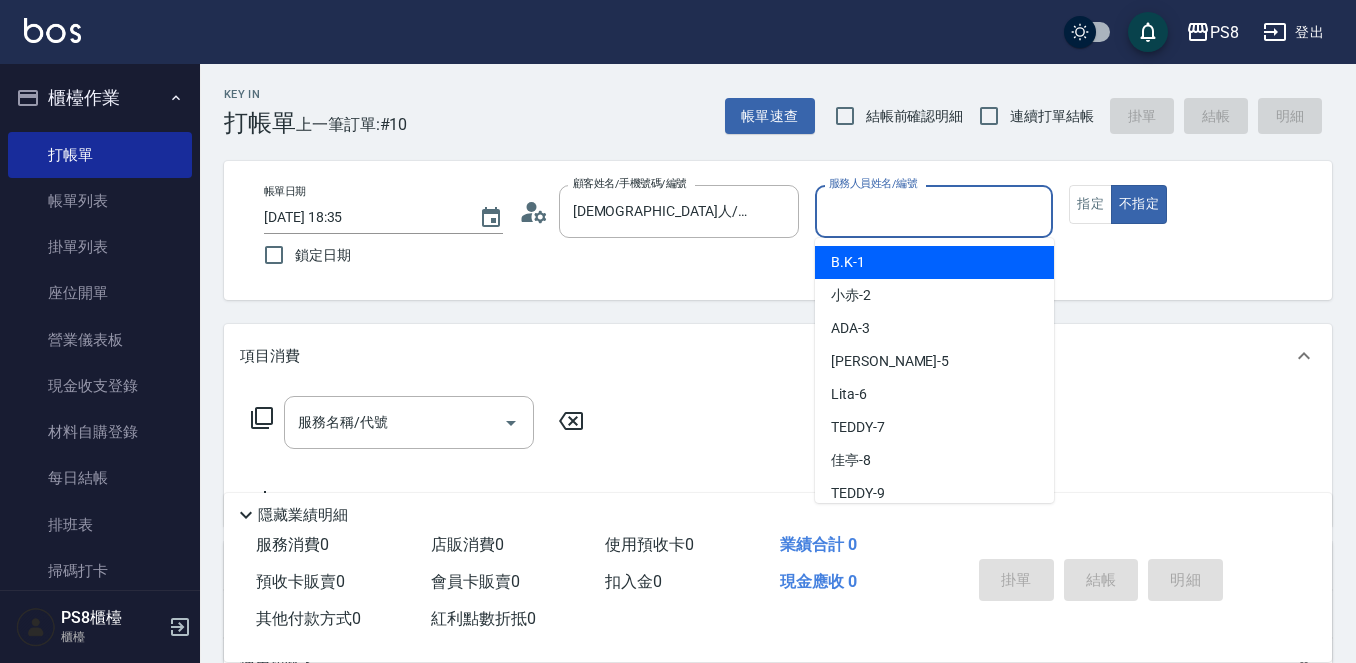 click on "服務人員姓名/編號" at bounding box center [934, 211] 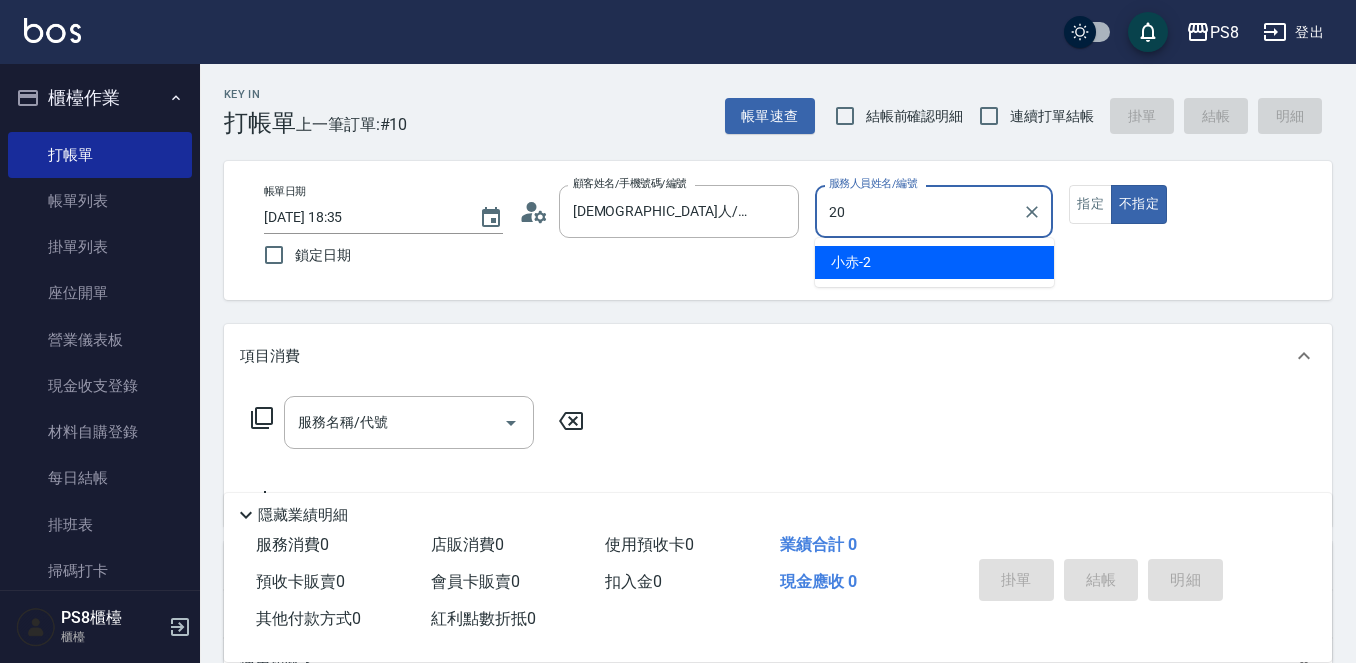 type on "KJ-20" 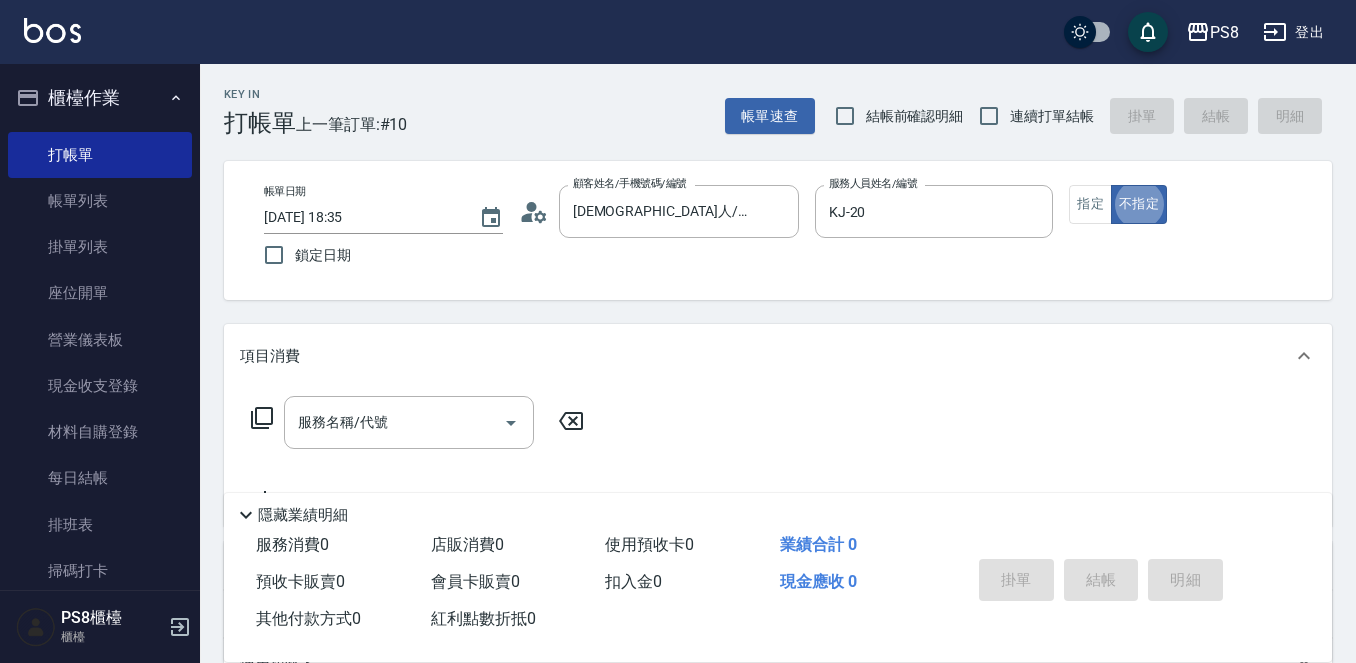 type on "false" 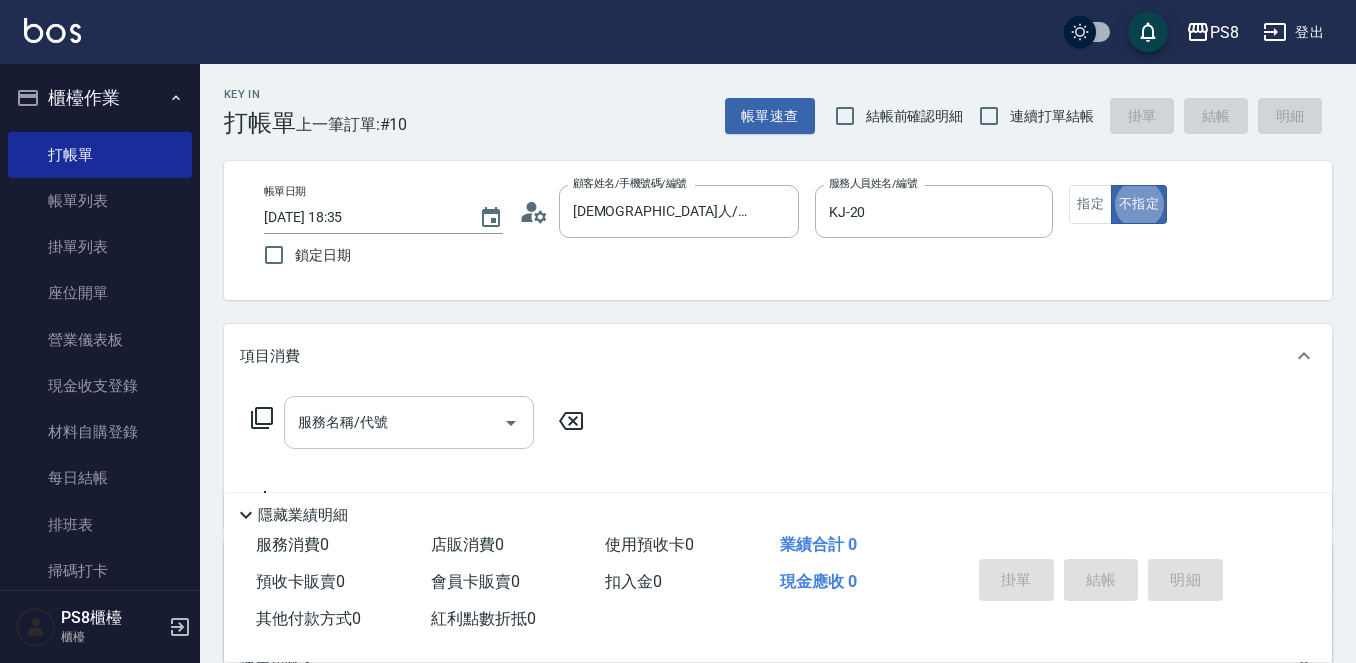 click on "服務名稱/代號 服務名稱/代號" at bounding box center [409, 422] 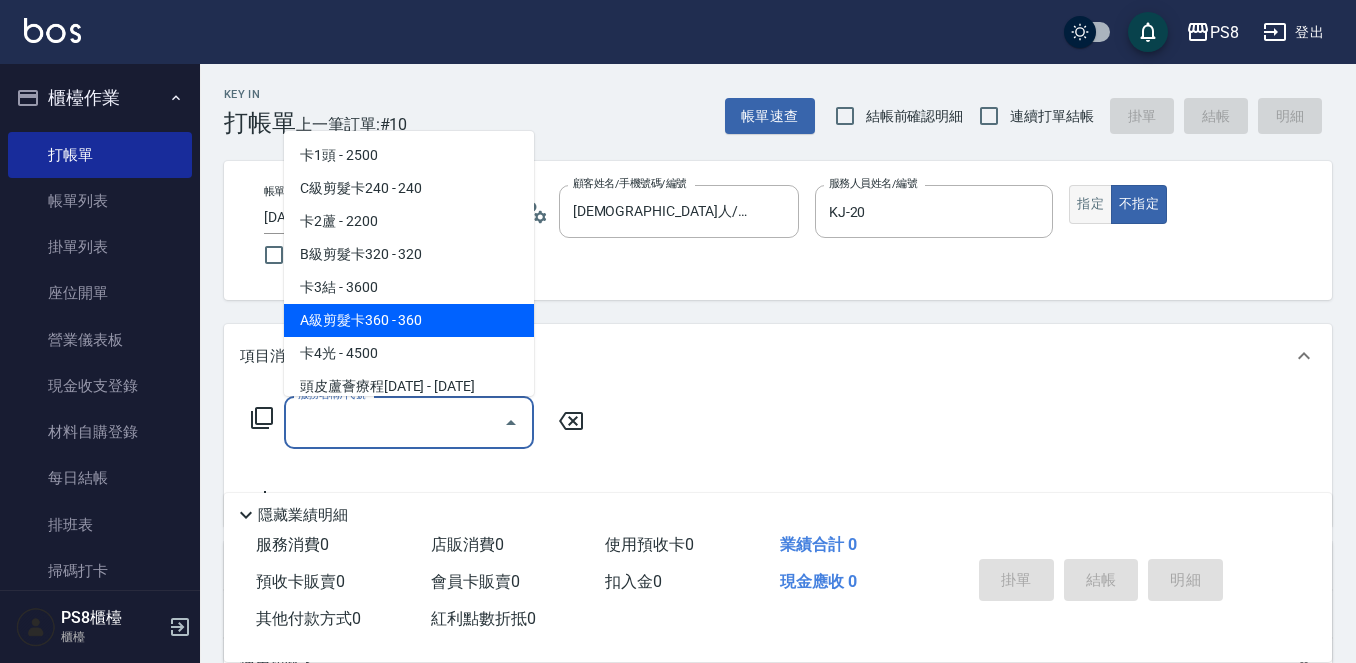 click on "指定" at bounding box center [1090, 204] 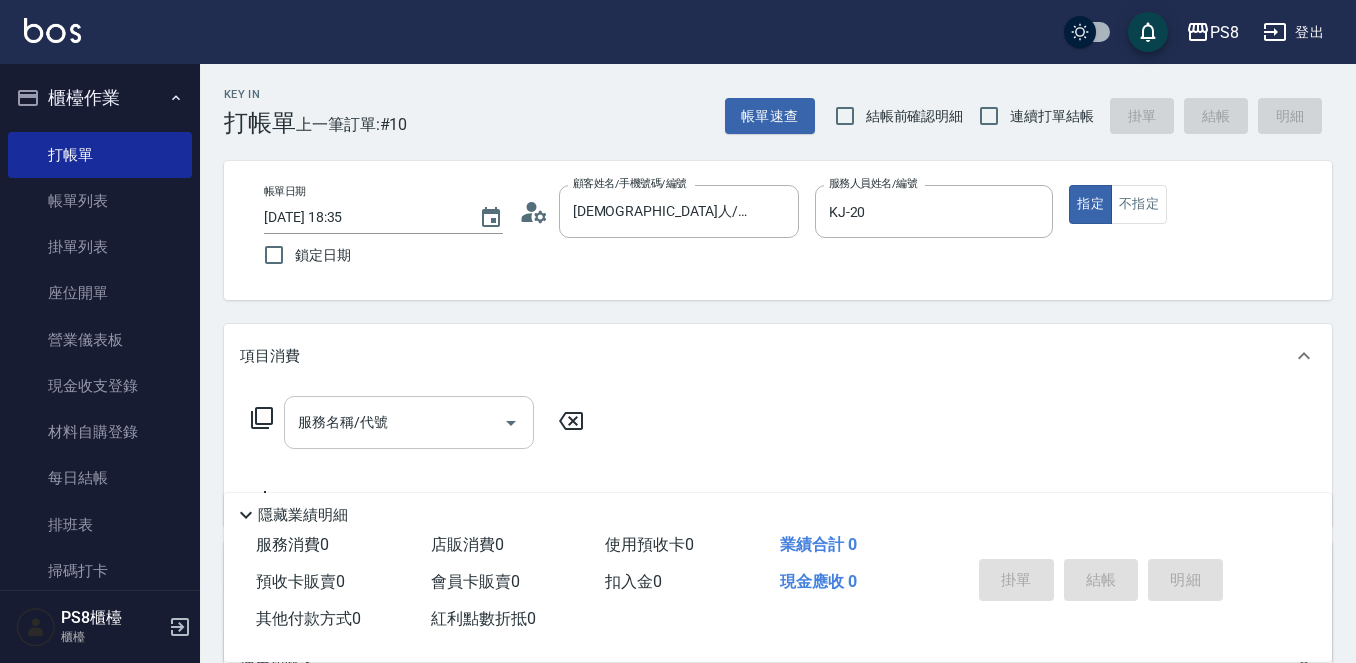 click on "服務名稱/代號 服務名稱/代號" at bounding box center (409, 422) 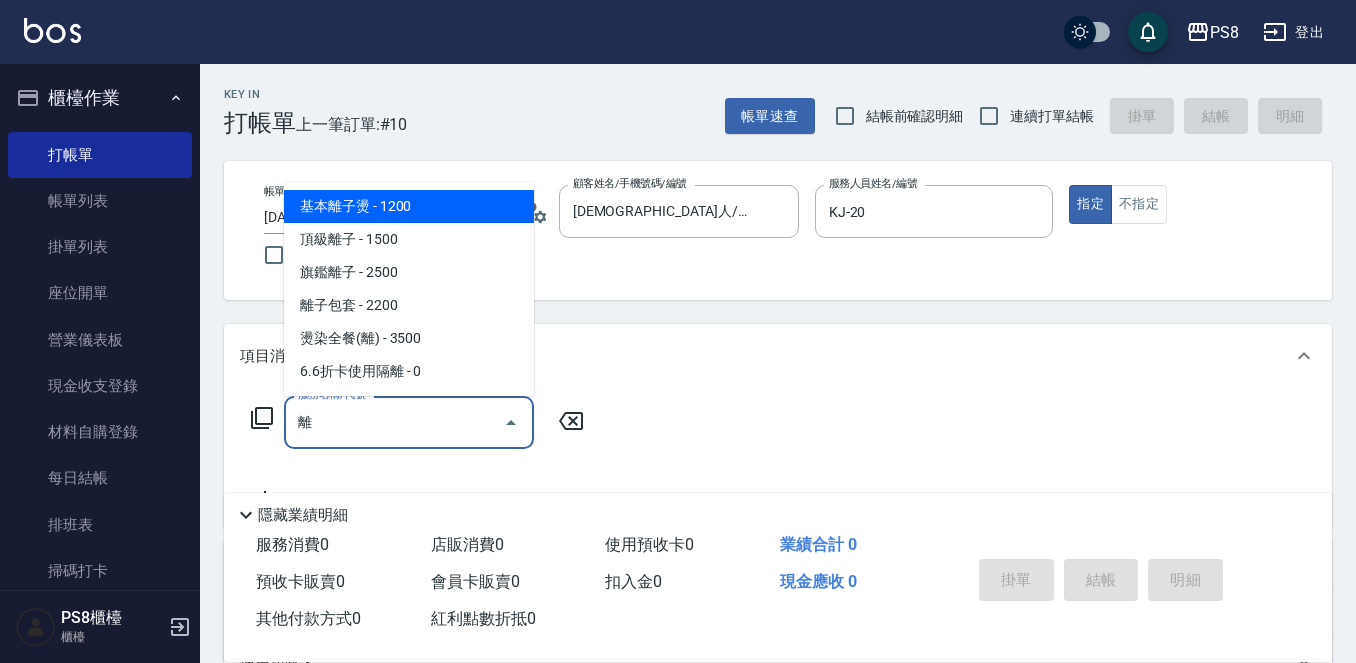 click on "基本離子燙 - 1200" at bounding box center [409, 206] 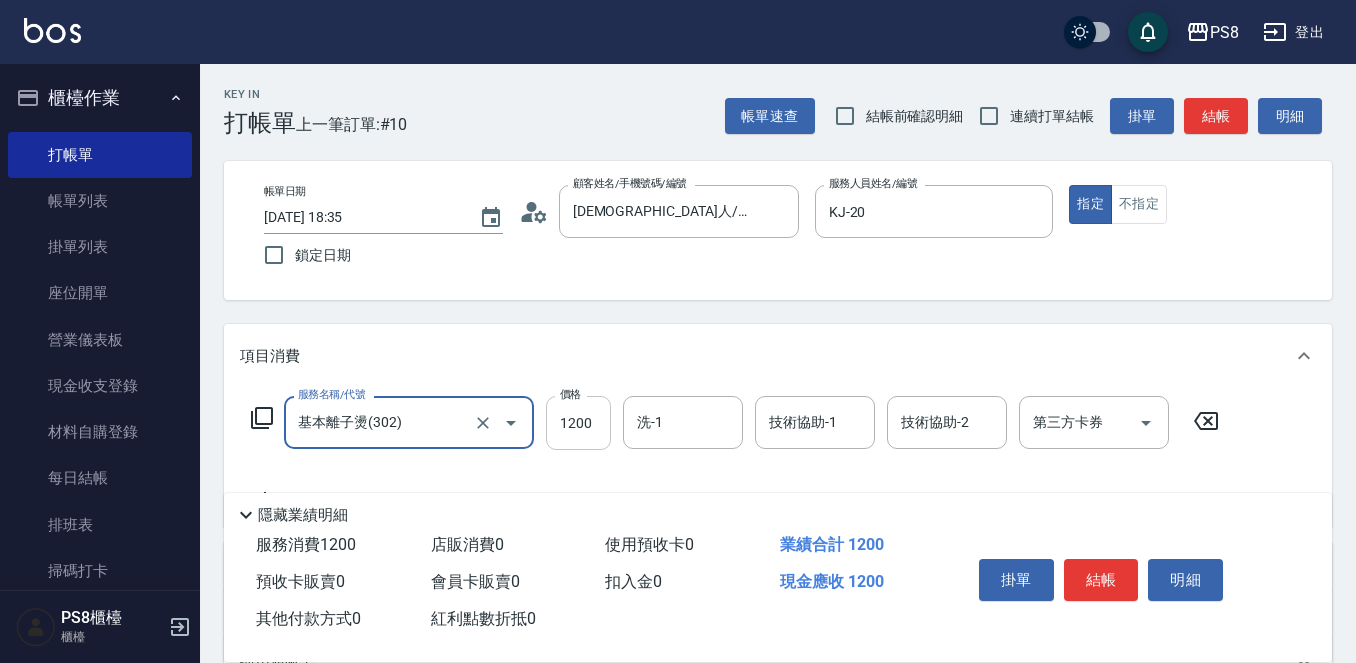 type on "基本離子燙(302)" 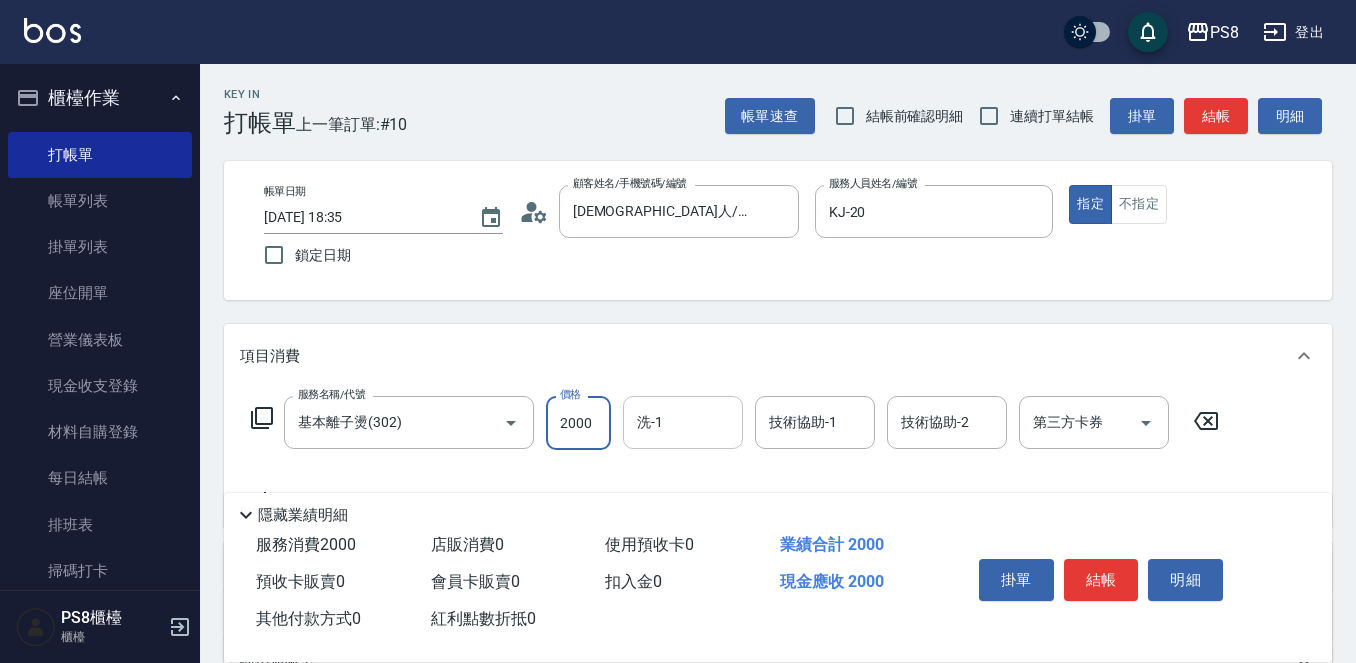 type on "2000" 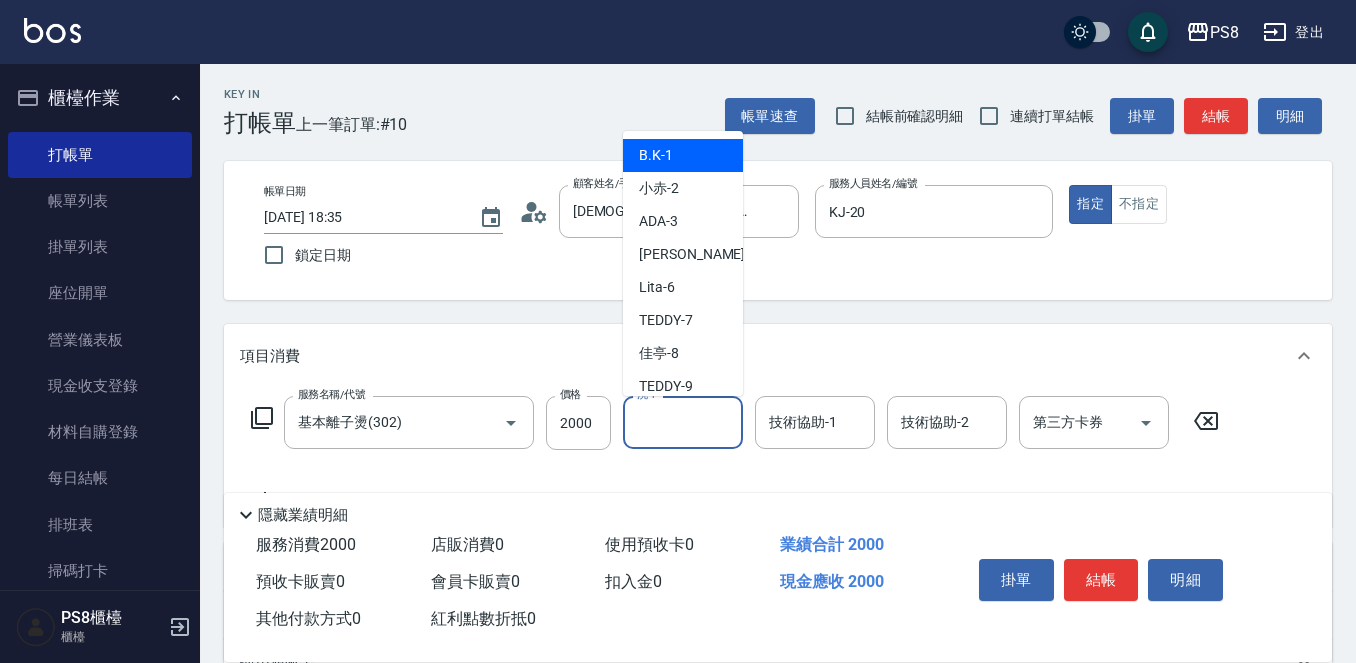 click on "洗-1" at bounding box center (683, 422) 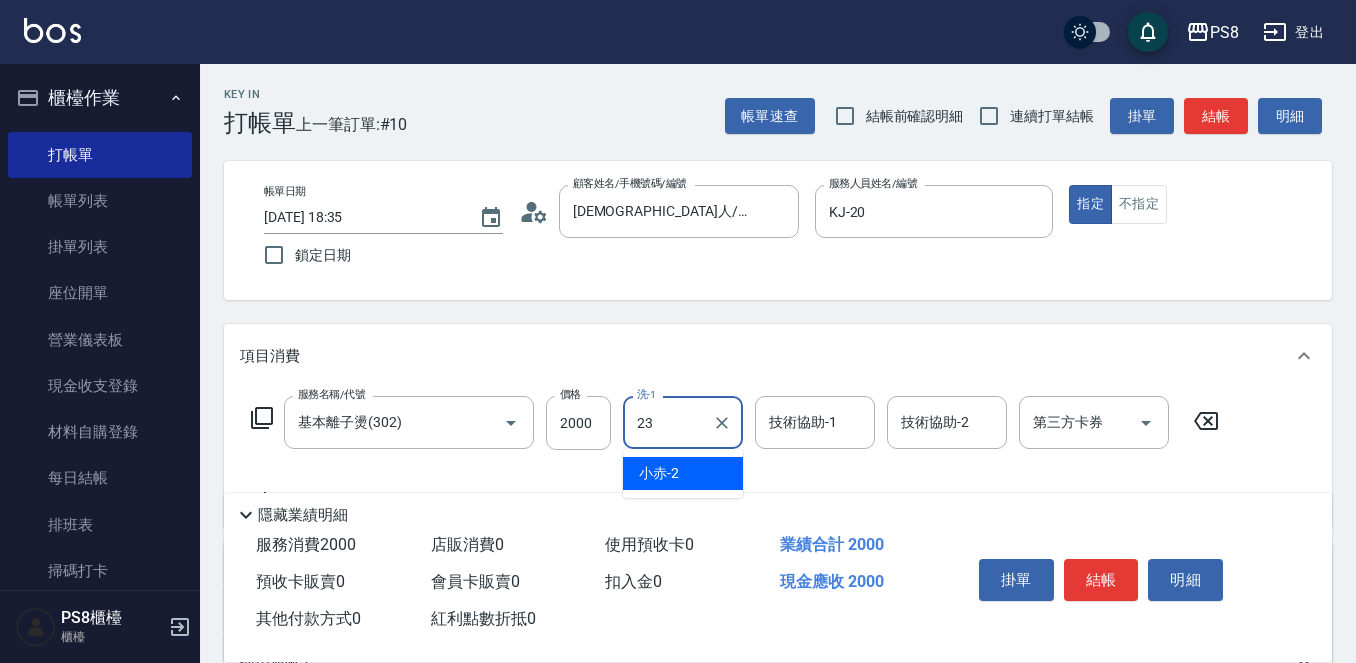 type on "芯芯-23" 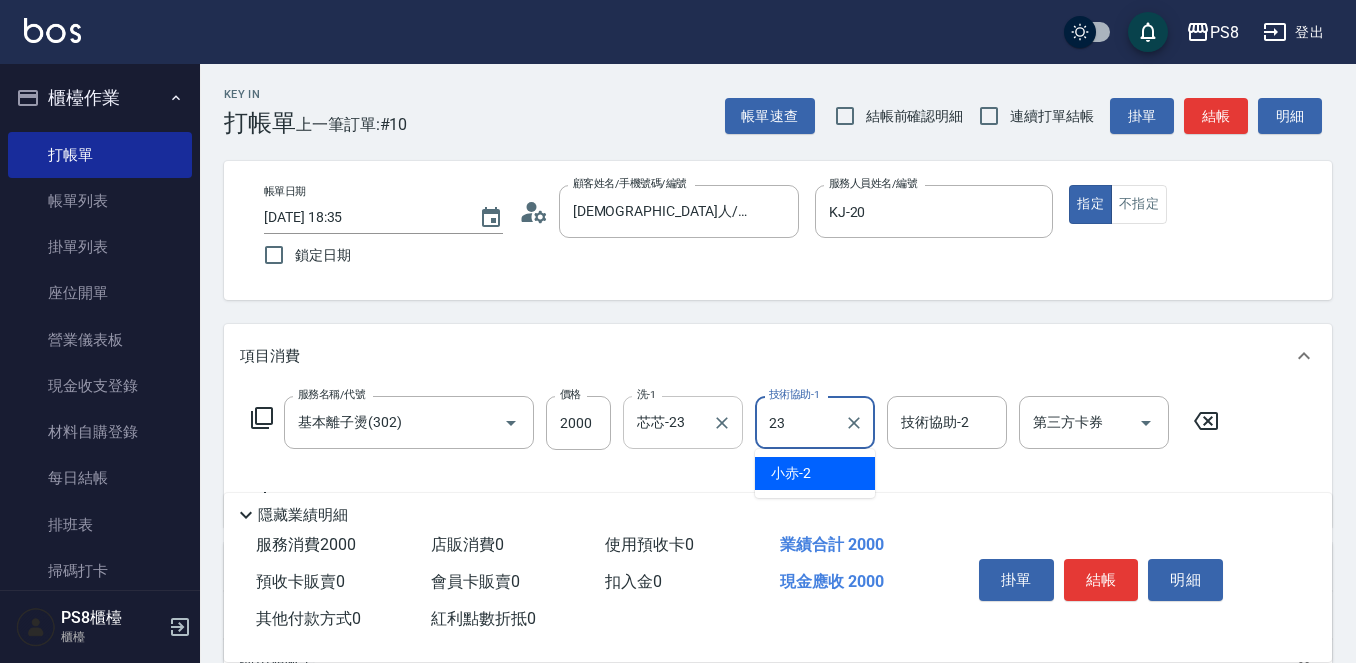 type on "芯芯-23" 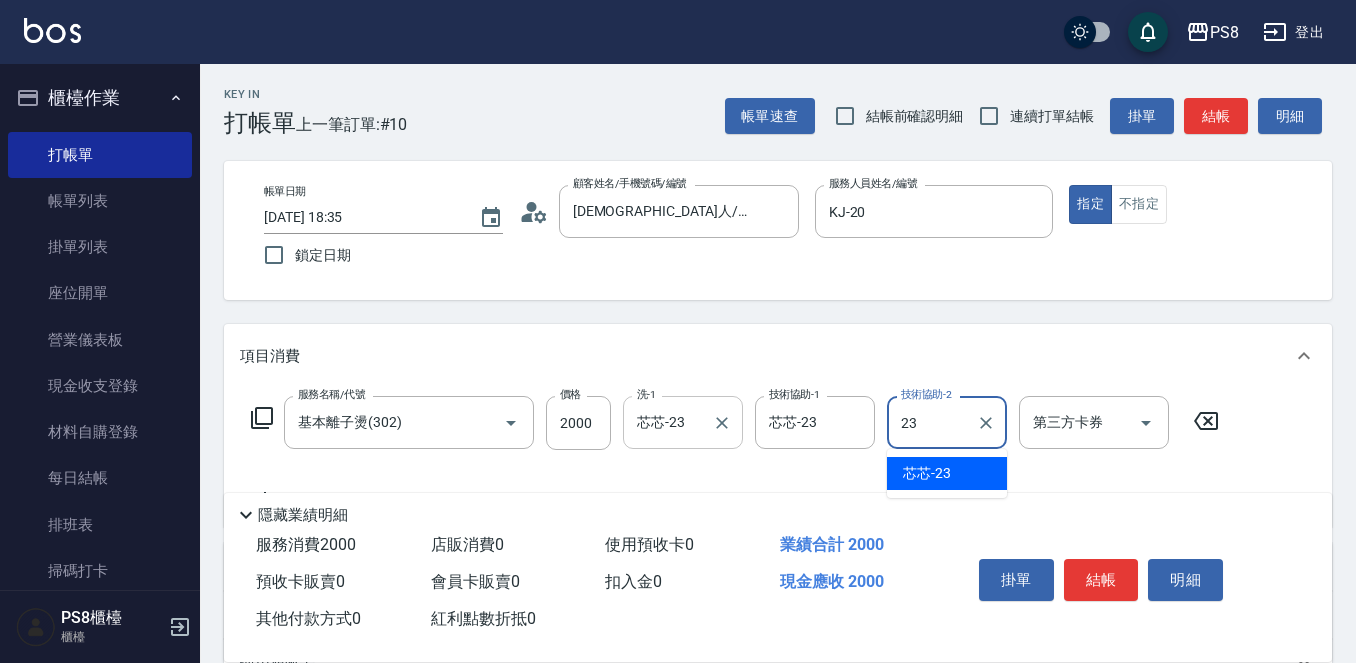 type on "芯芯-23" 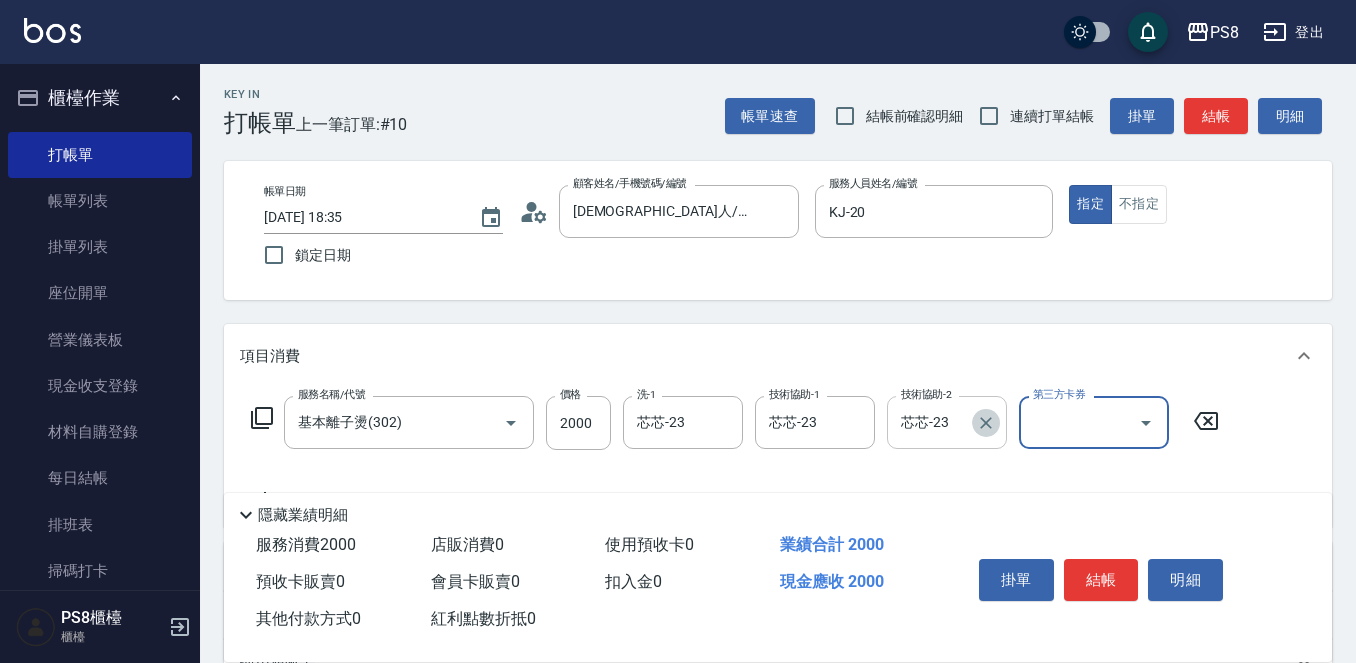click 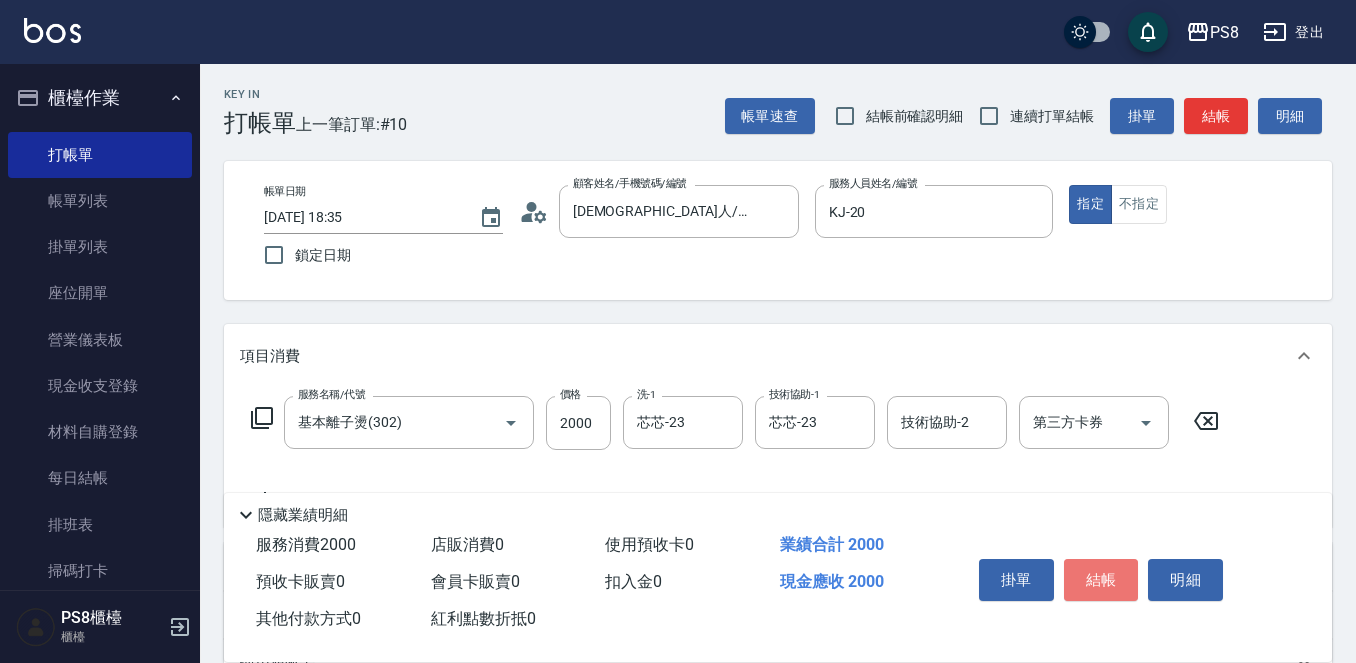 click on "結帳" at bounding box center [1101, 580] 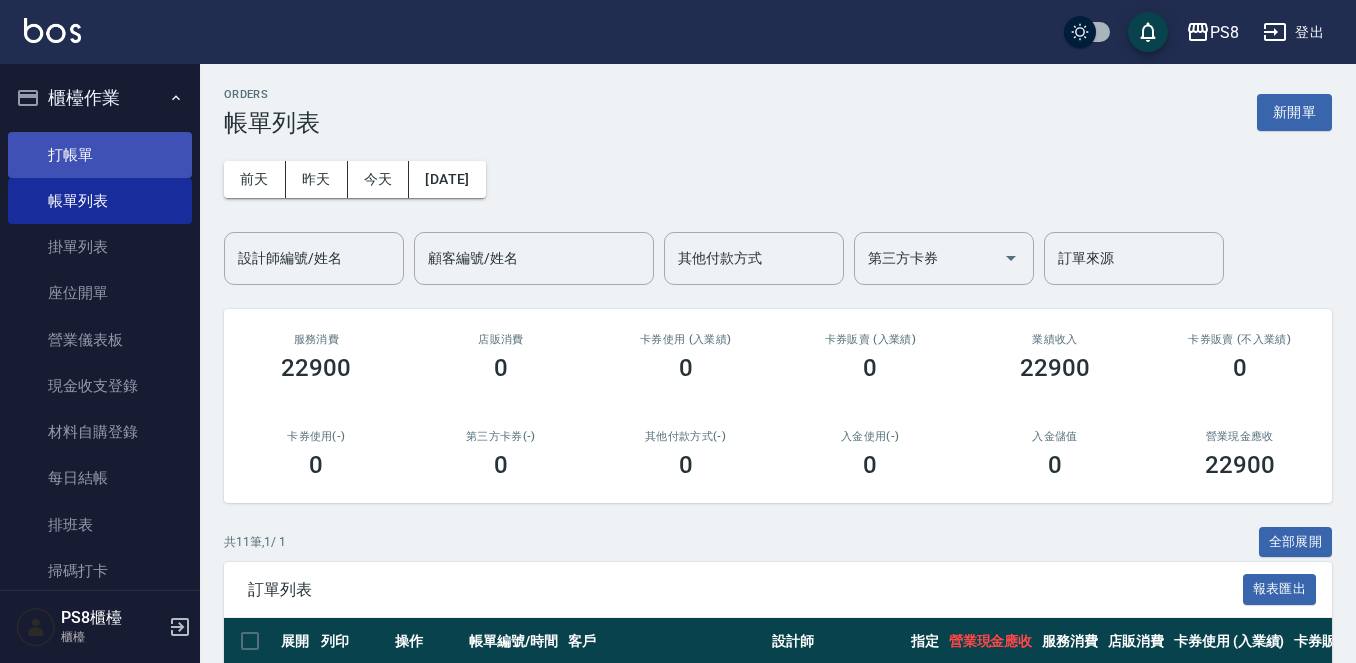 click on "打帳單" at bounding box center (100, 155) 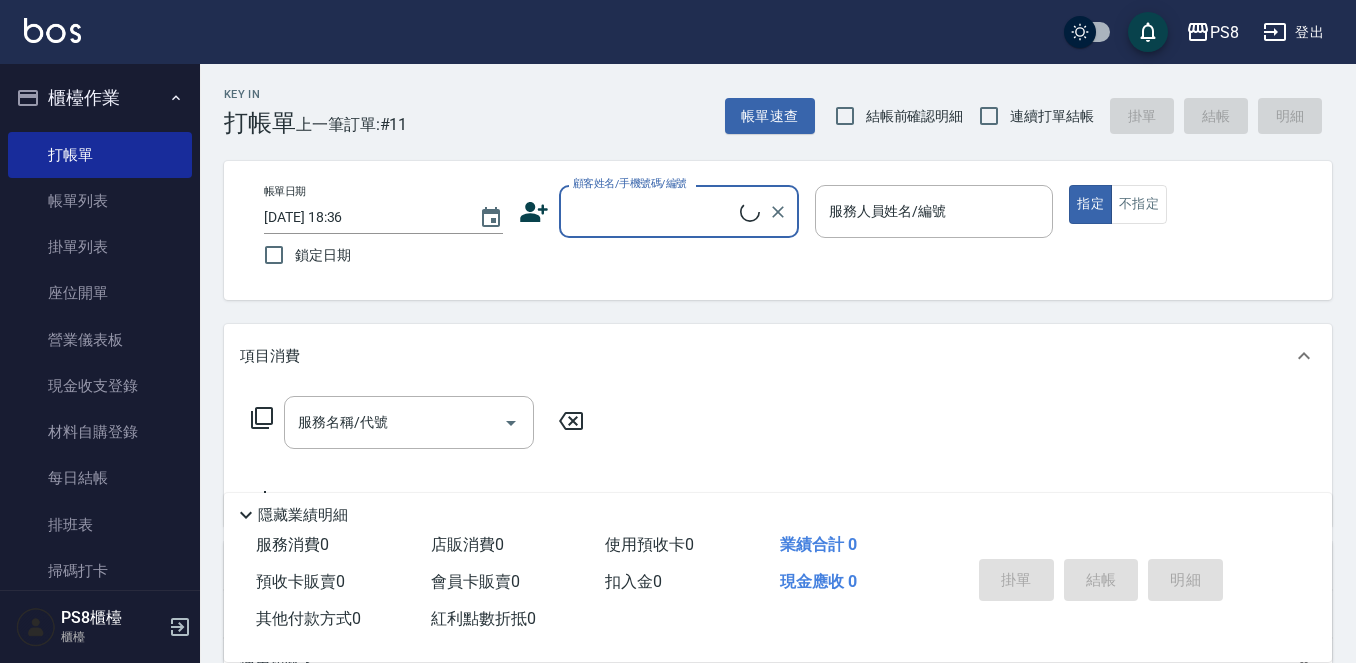click on "顧客姓名/手機號碼/編號" at bounding box center [654, 211] 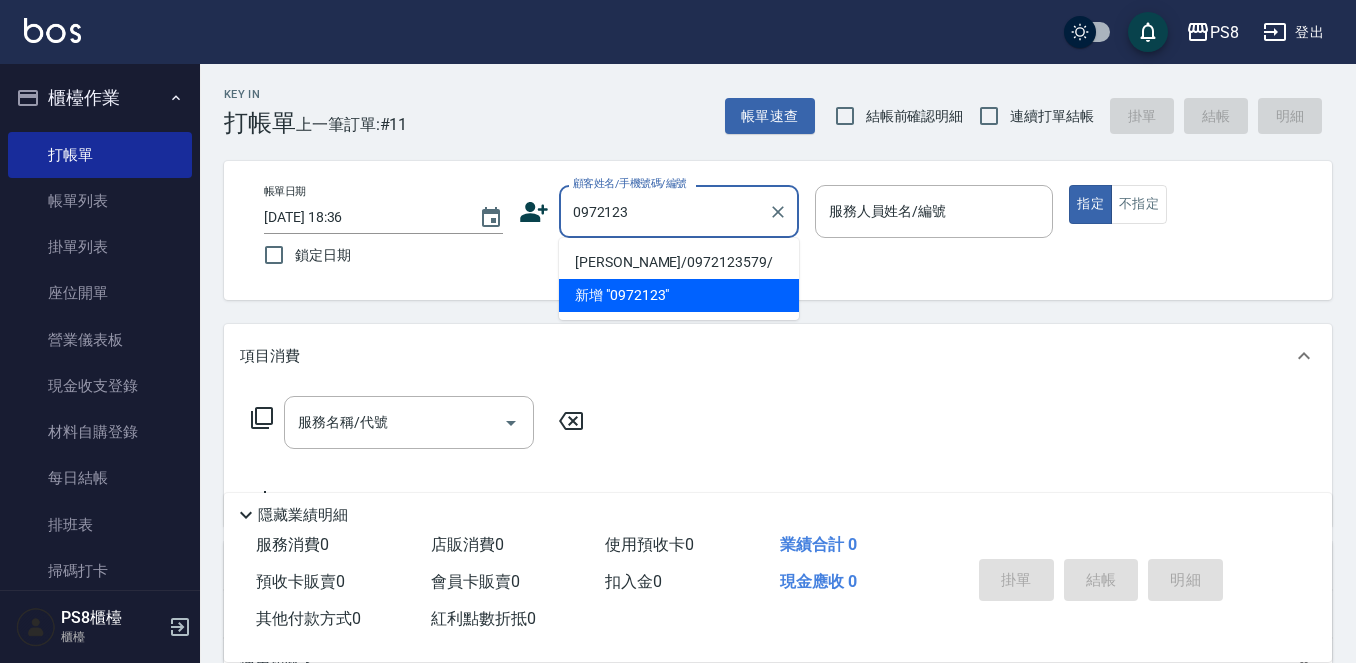 click on "[PERSON_NAME]/0972123579/" at bounding box center [679, 262] 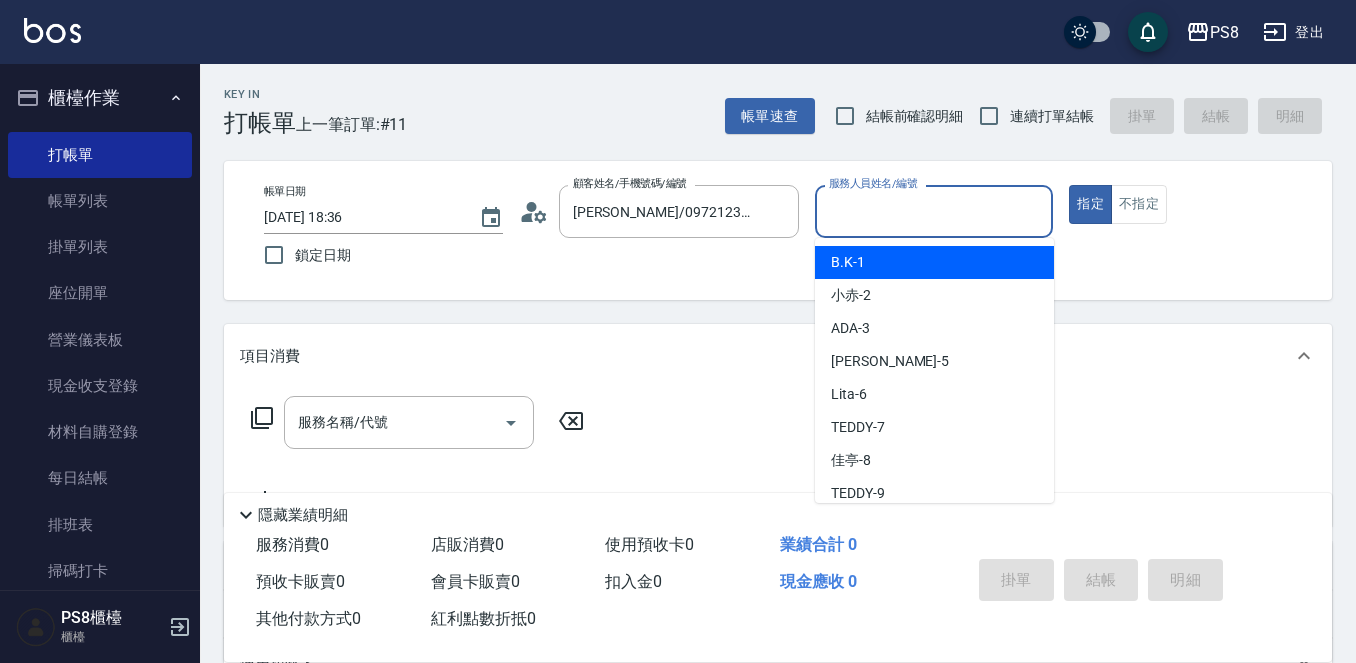 click on "服務人員姓名/編號" at bounding box center [934, 211] 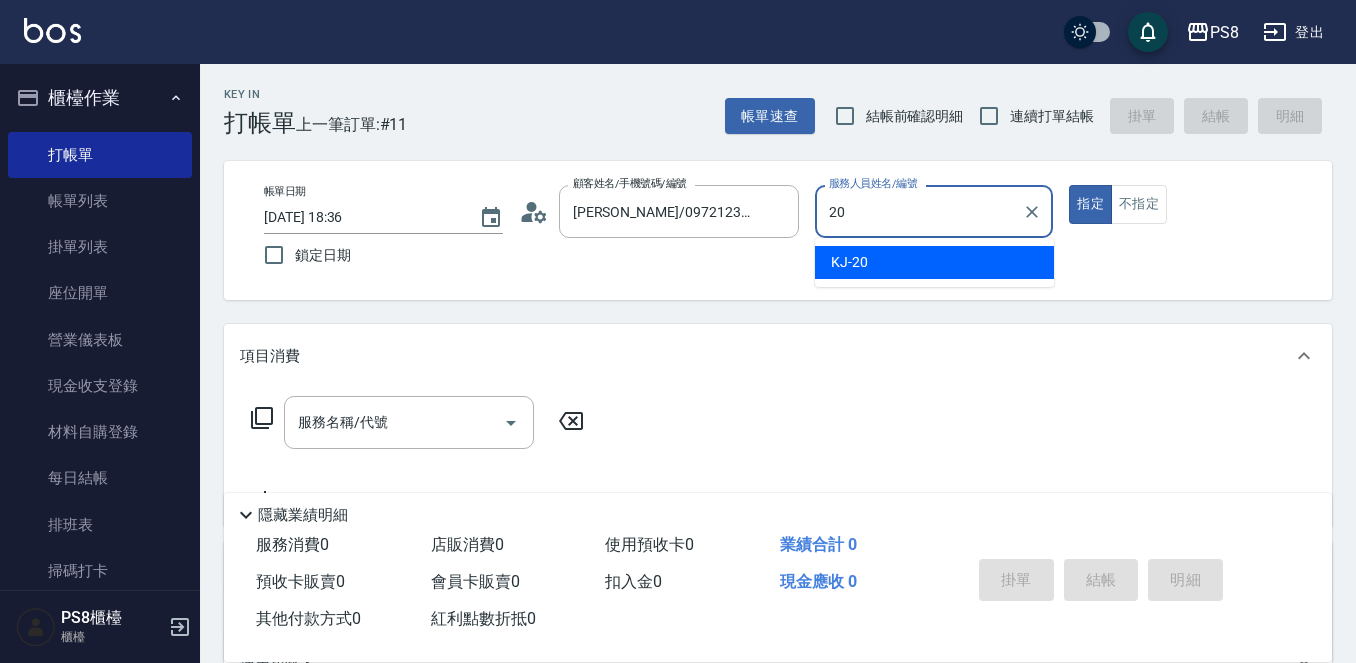 type on "KJ-20" 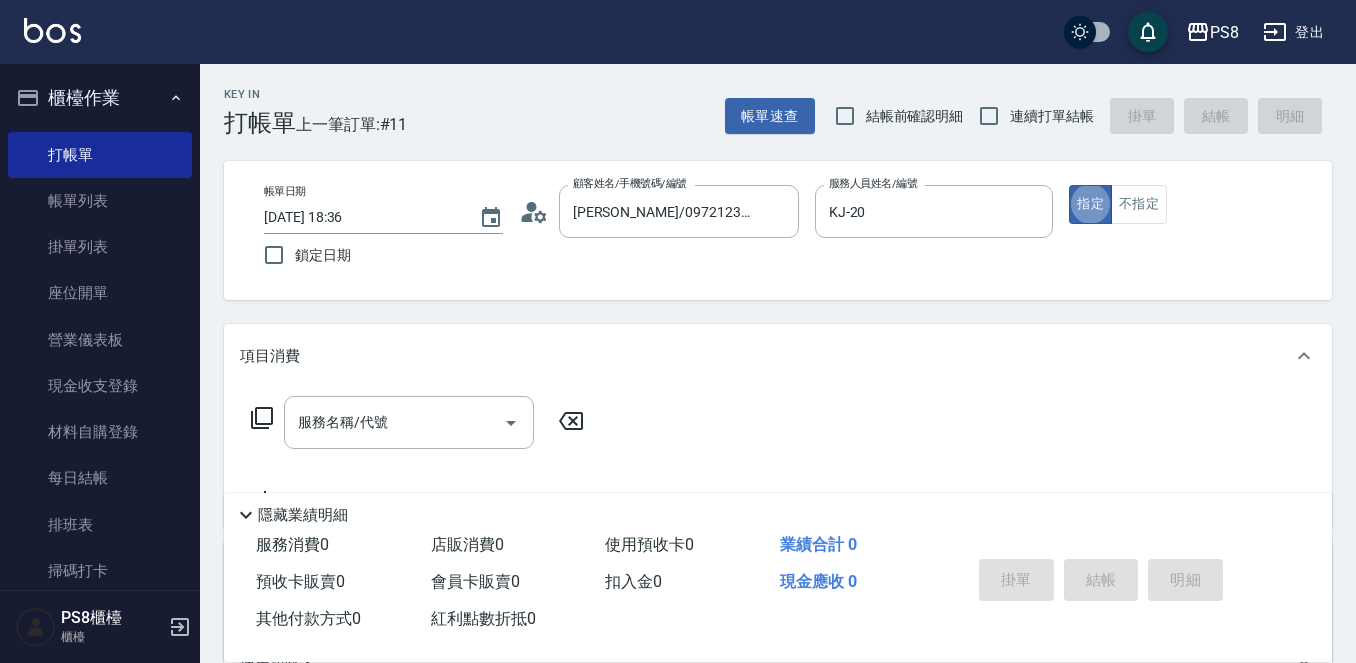 type on "true" 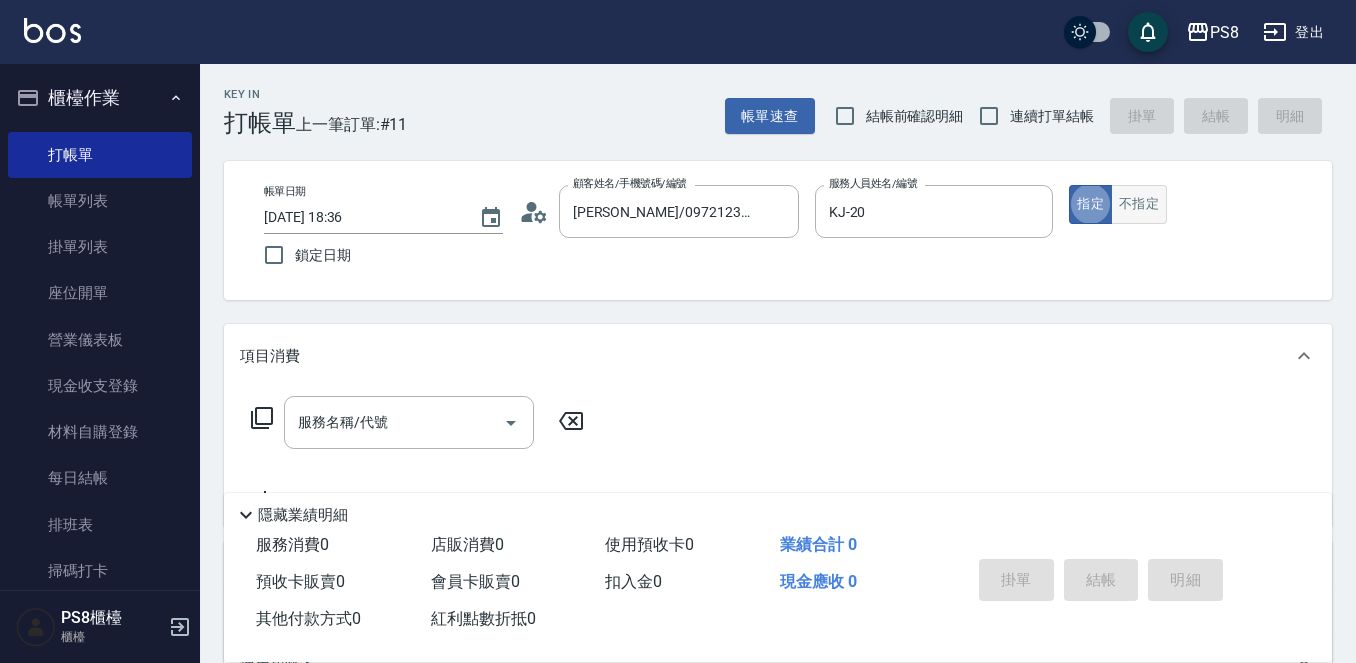 click on "不指定" at bounding box center (1139, 204) 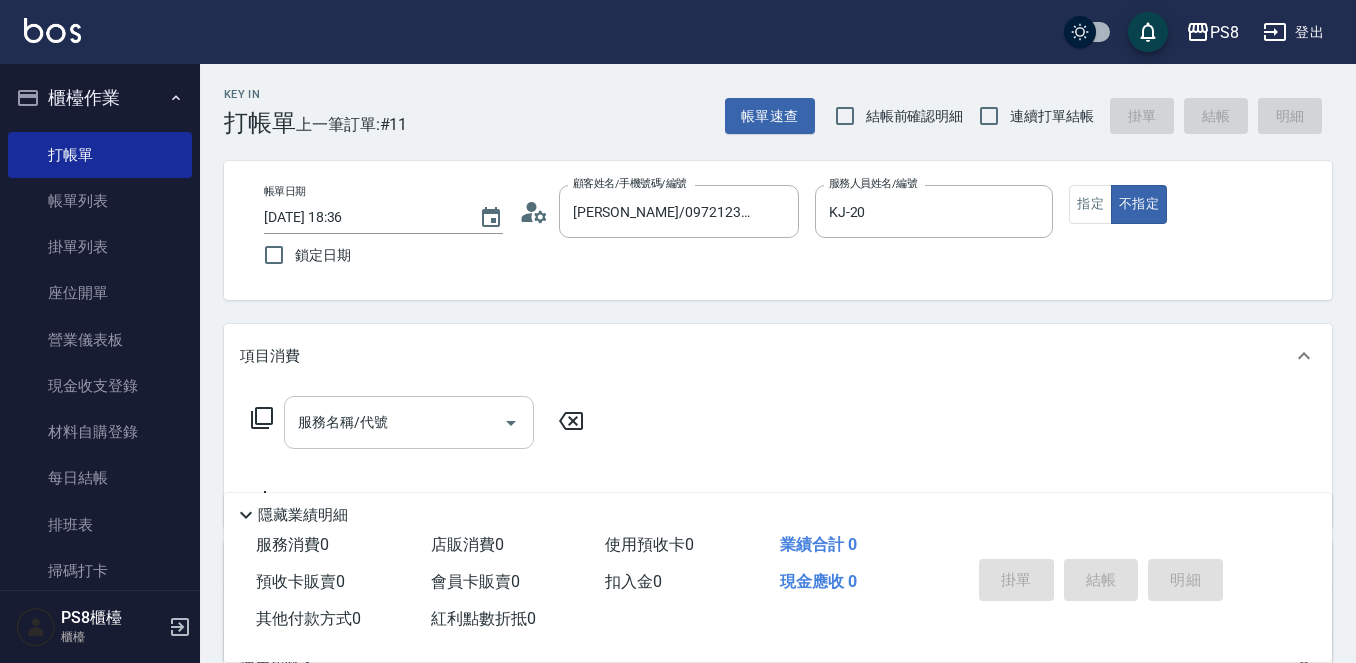 click on "服務名稱/代號" at bounding box center (394, 422) 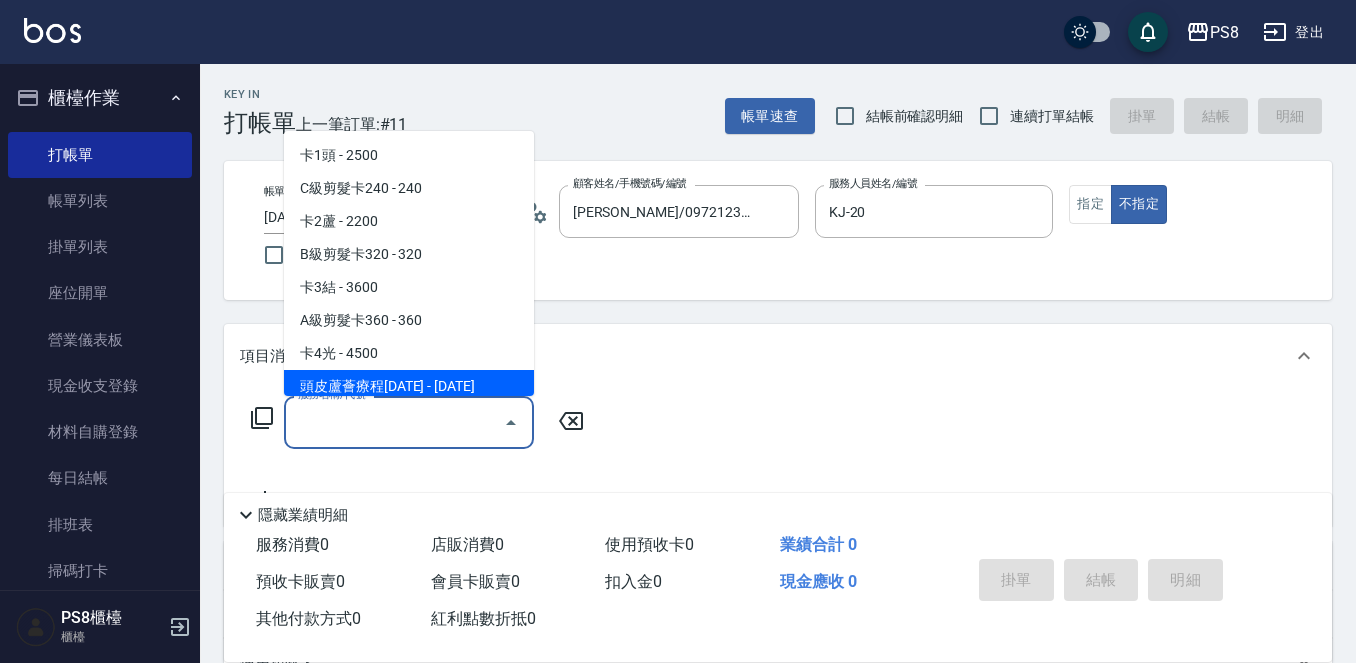 type on "2" 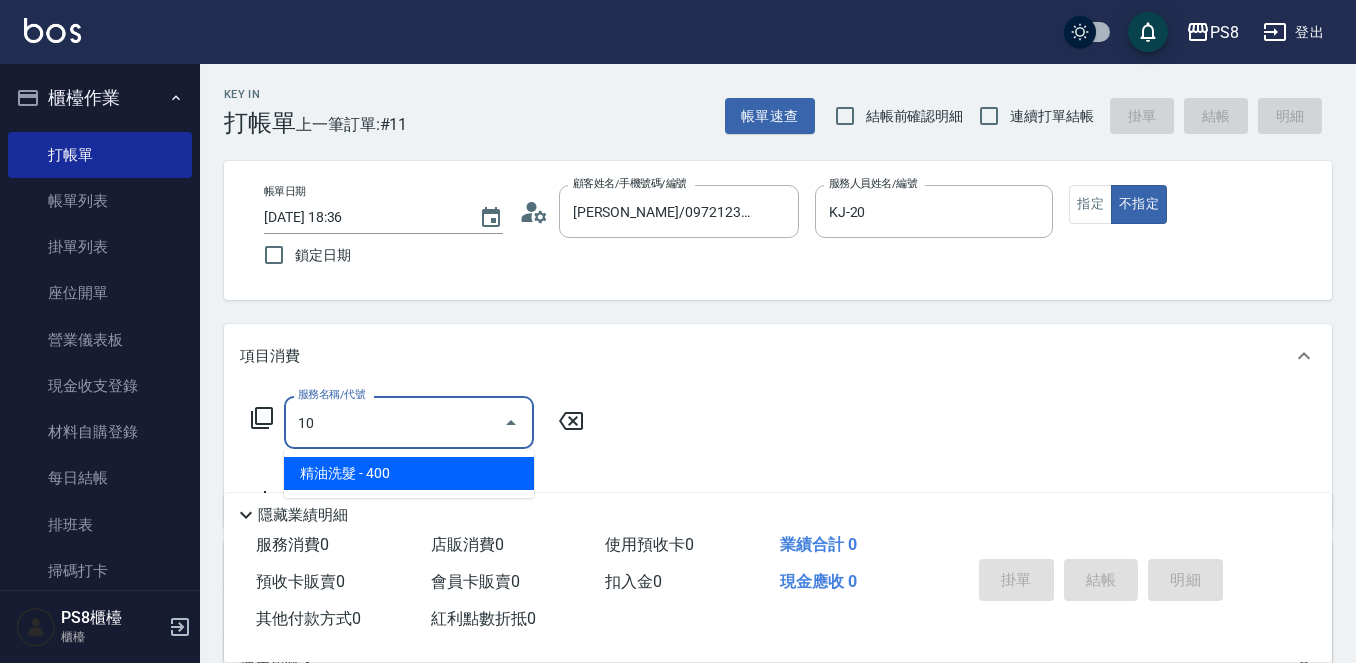 type on "1" 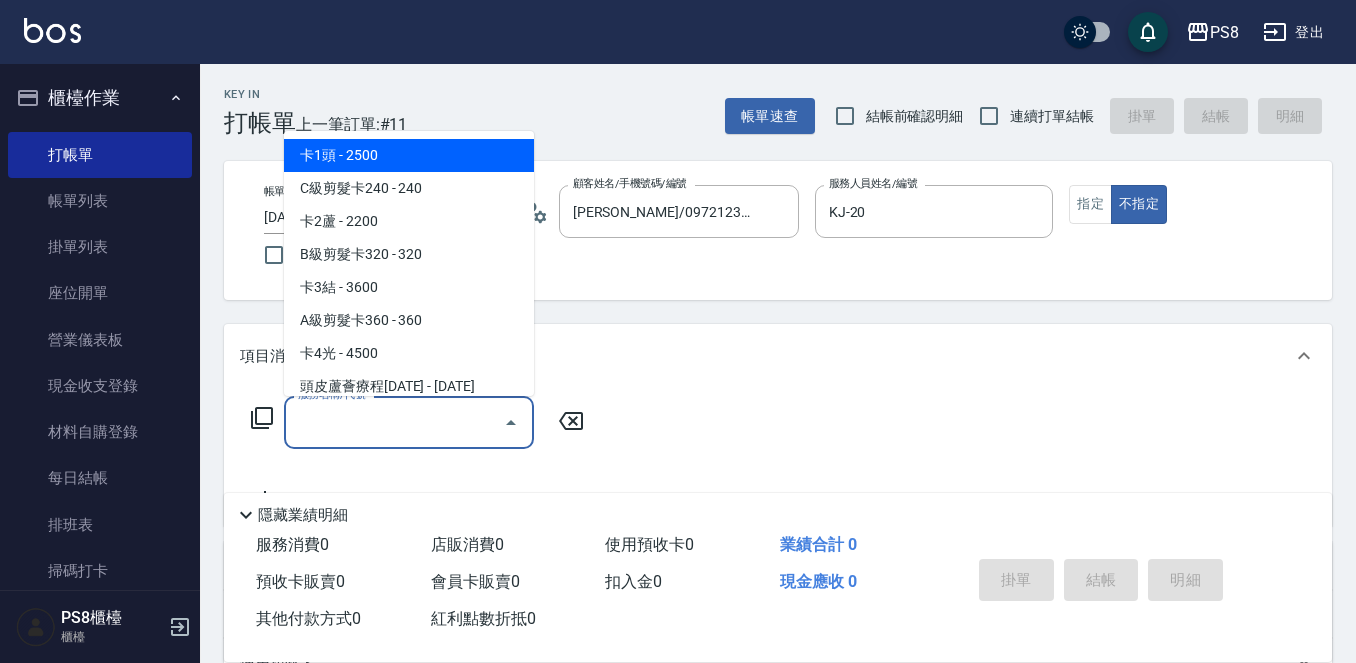 type on "0" 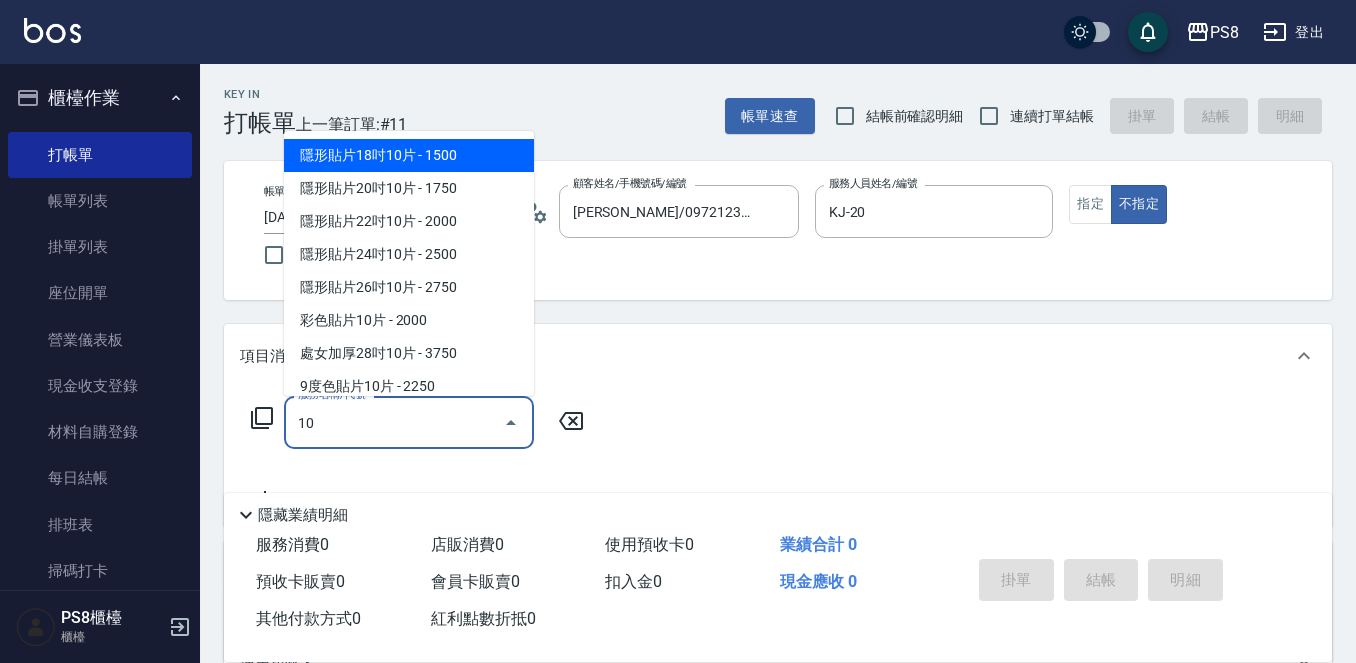 type on "1" 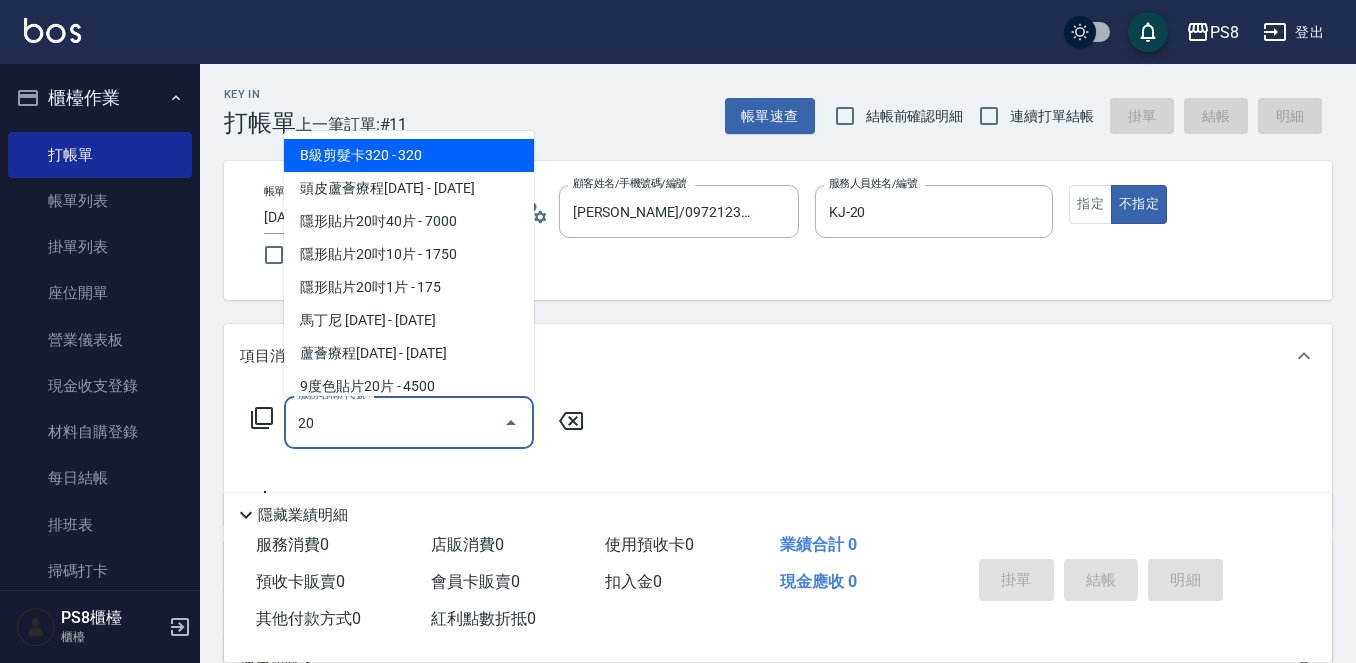 type on "2" 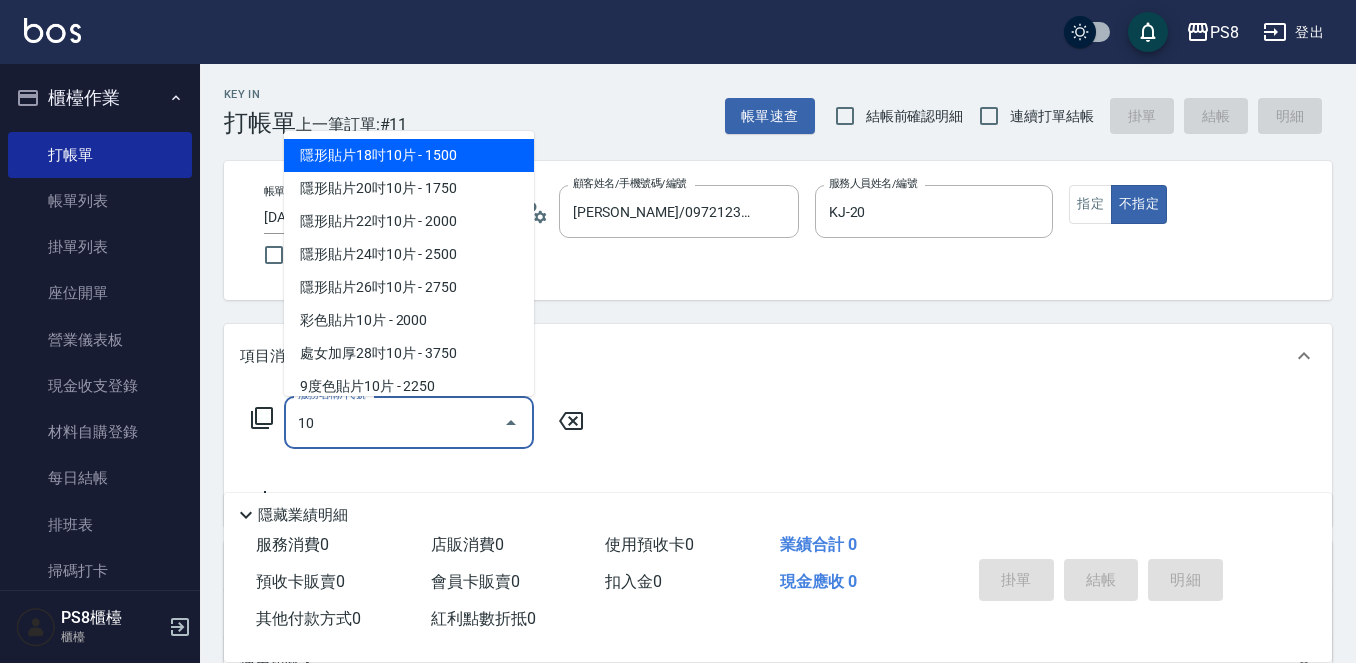 type on "101" 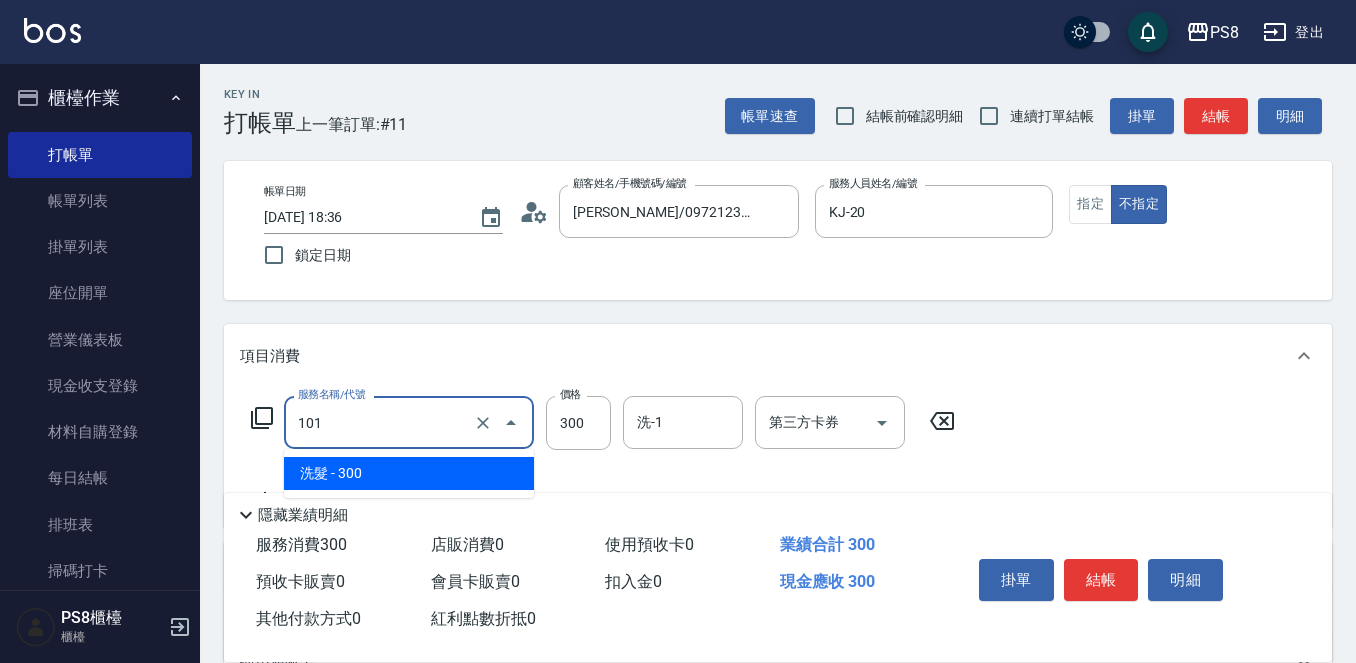 click on "101" at bounding box center [381, 422] 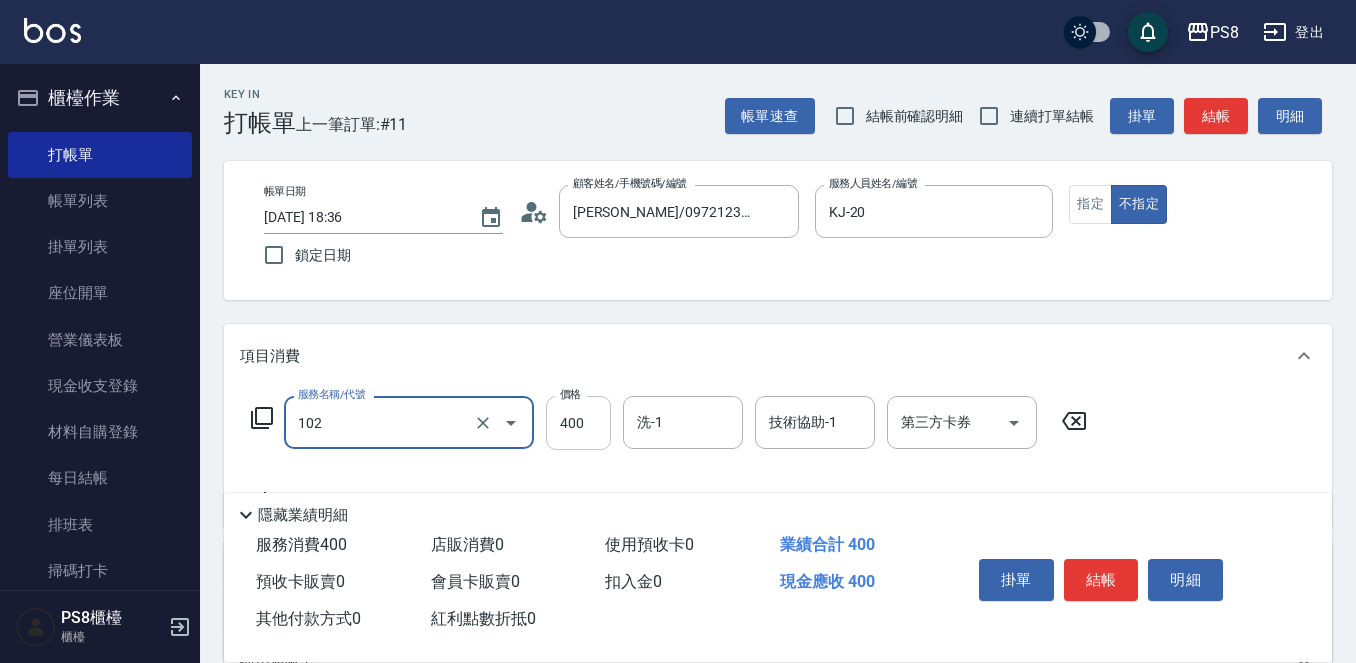 type on "精油洗髮(102)" 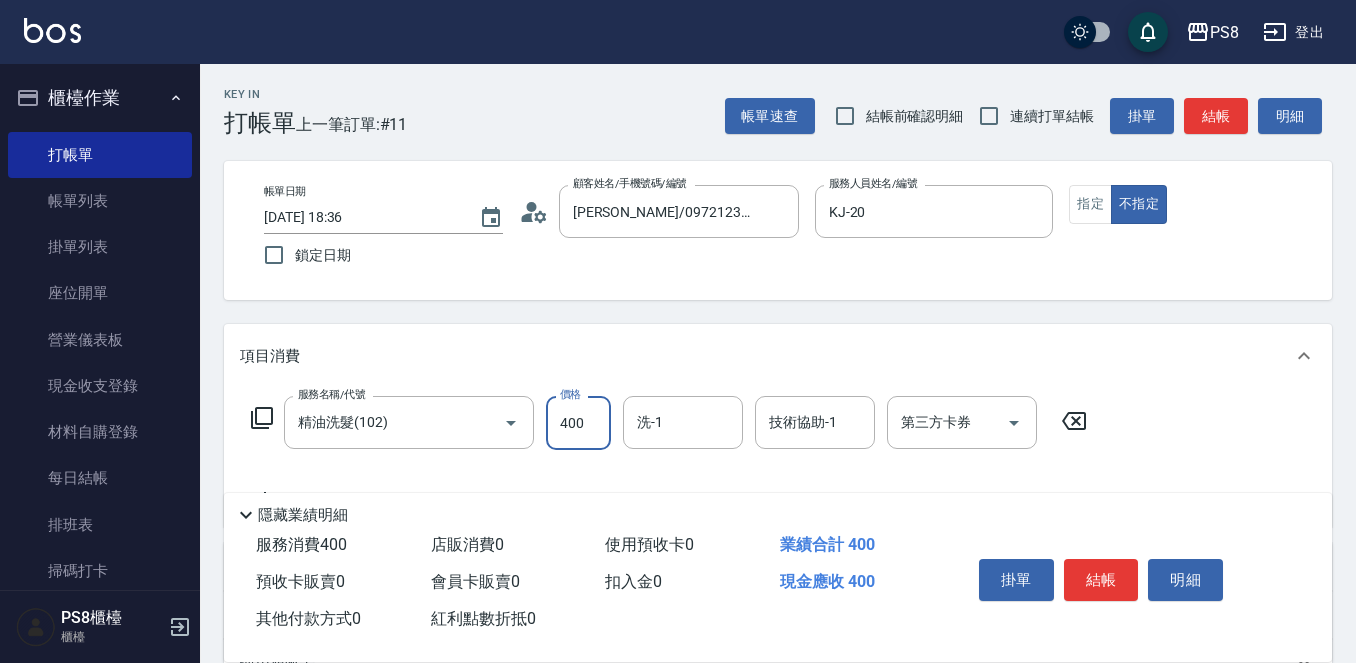 click on "400" at bounding box center [578, 423] 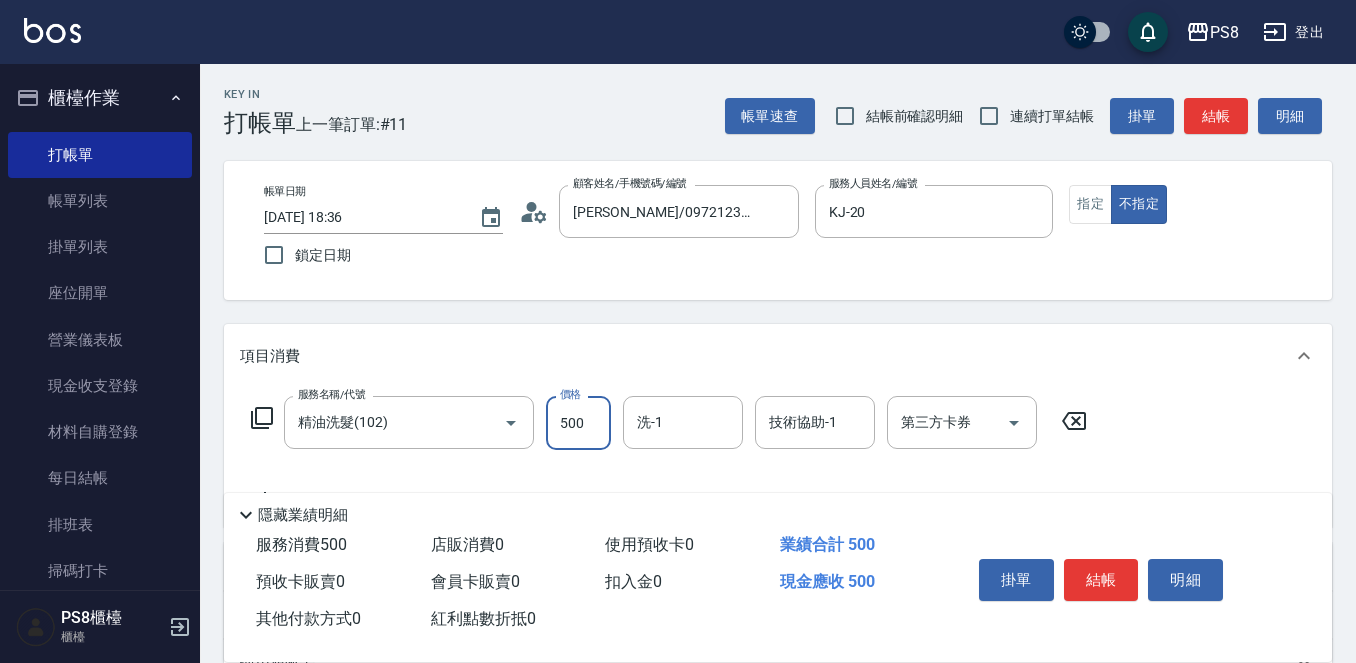 type on "500" 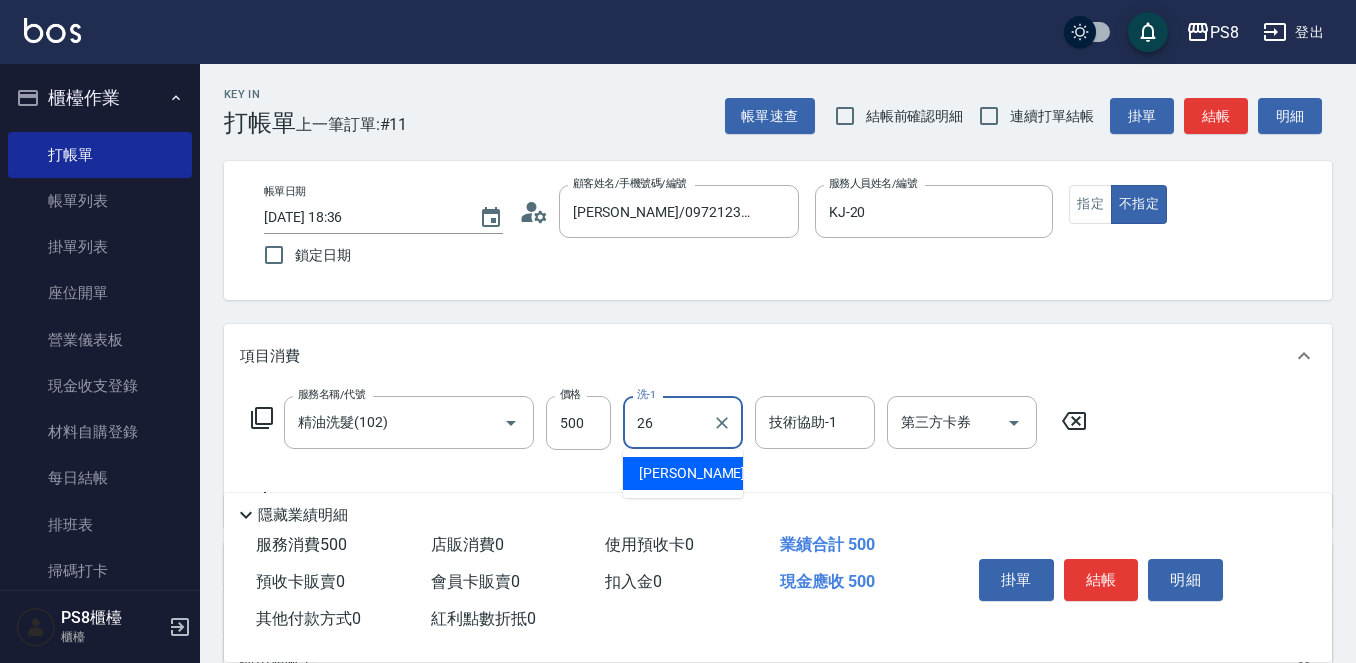 type on "苡真-26" 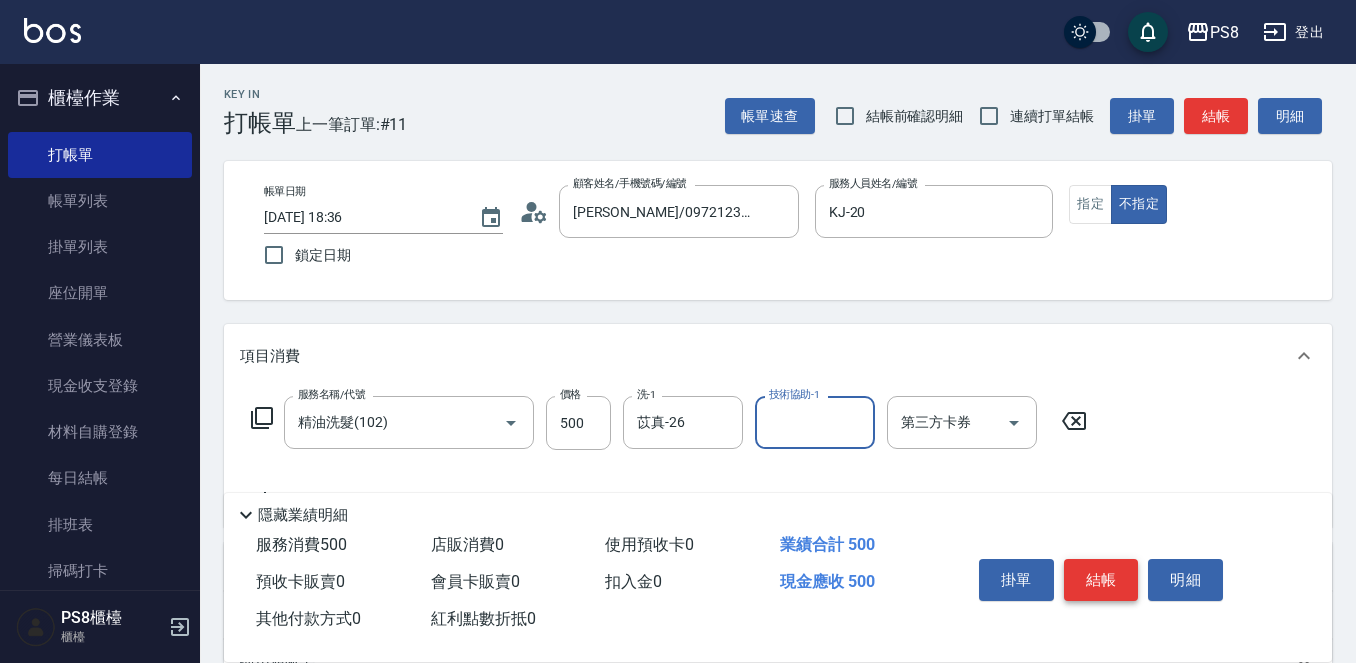click on "結帳" at bounding box center (1101, 580) 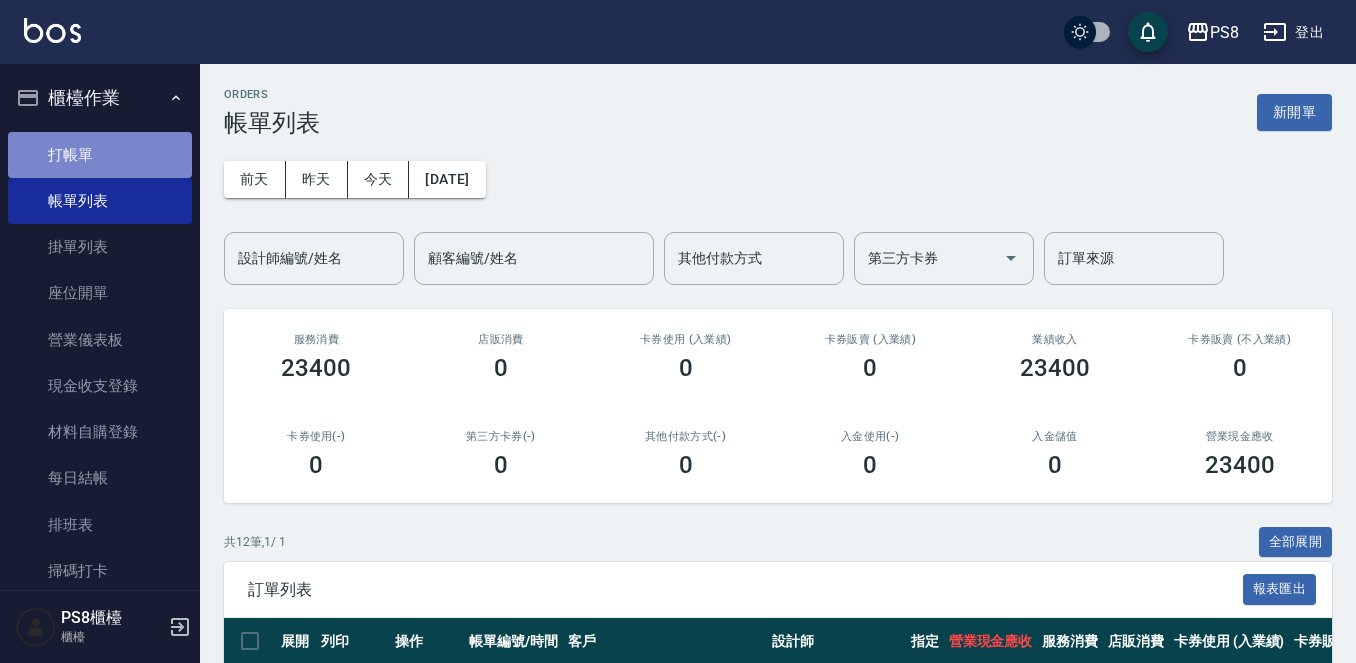 click on "打帳單" at bounding box center [100, 155] 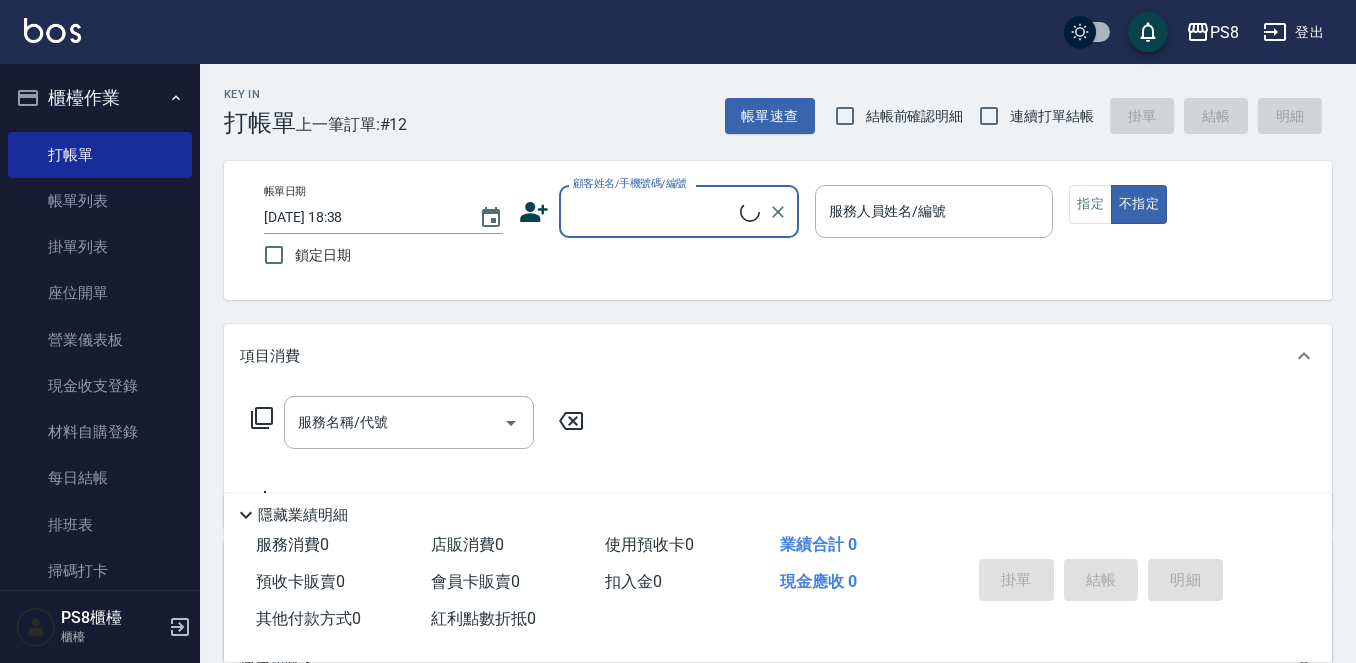 click on "顧客姓名/手機號碼/編號" at bounding box center [654, 211] 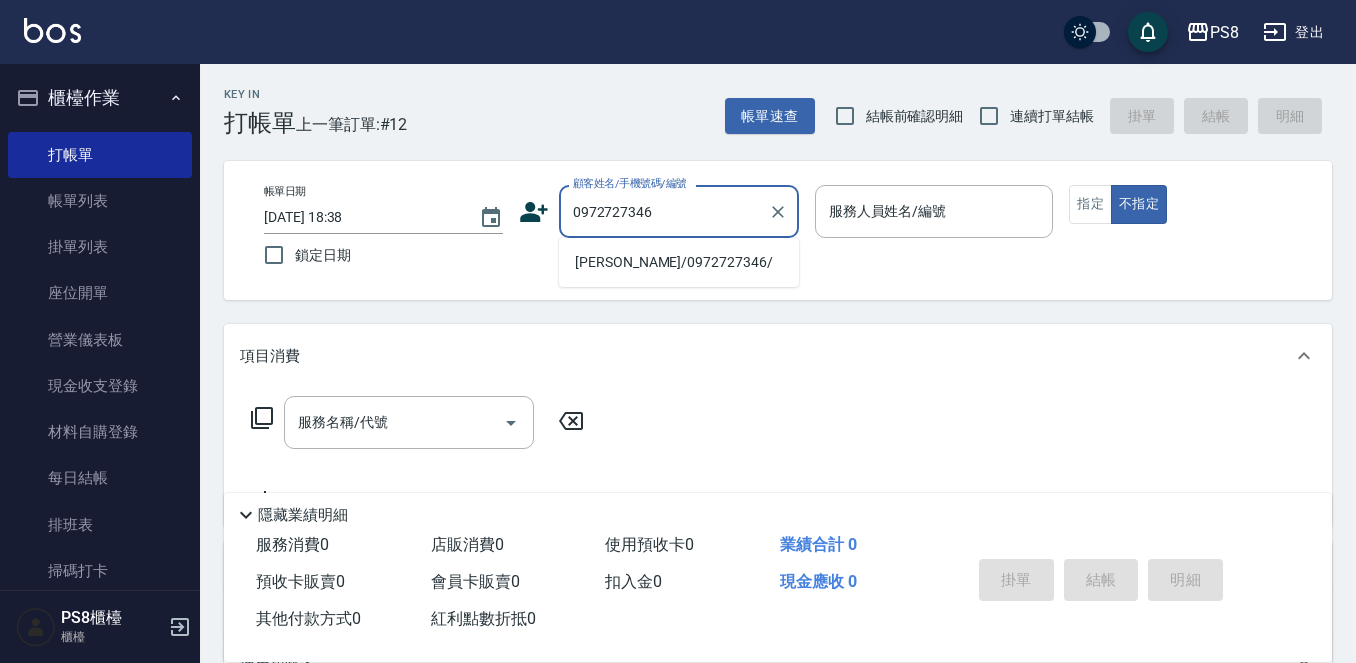 click on "[PERSON_NAME]/0972727346/" at bounding box center [679, 262] 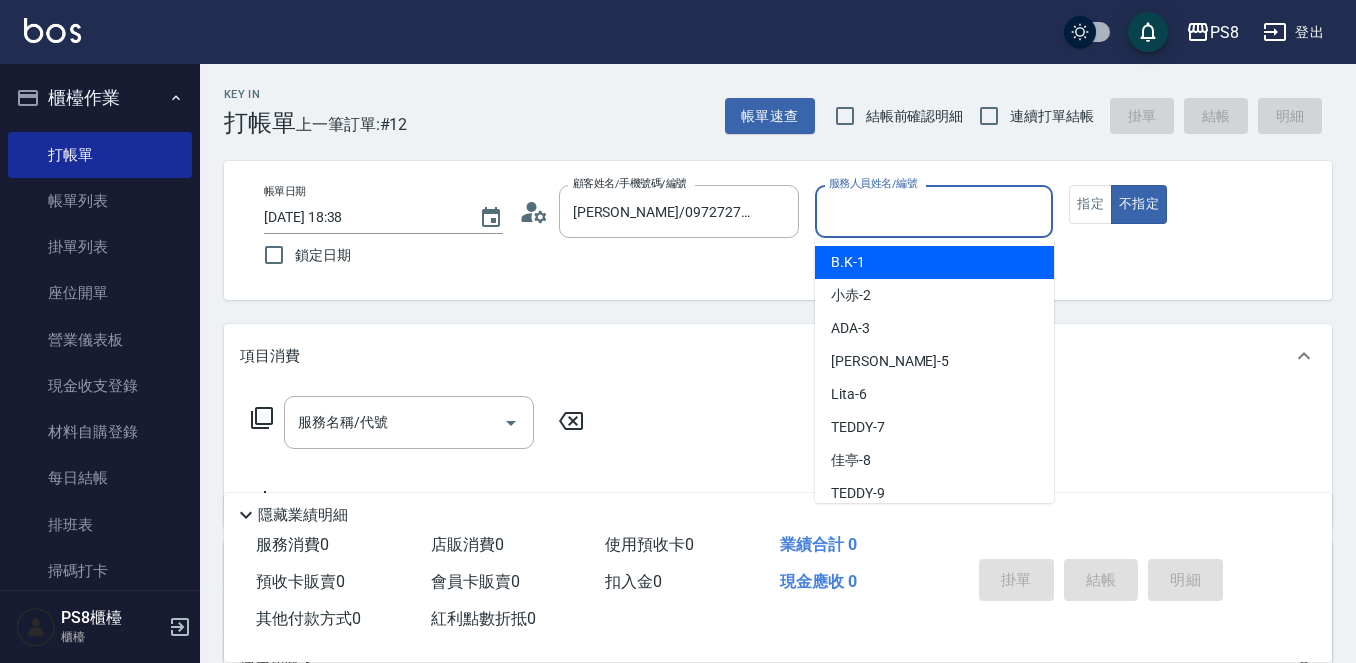 click on "服務人員姓名/編號" at bounding box center (934, 211) 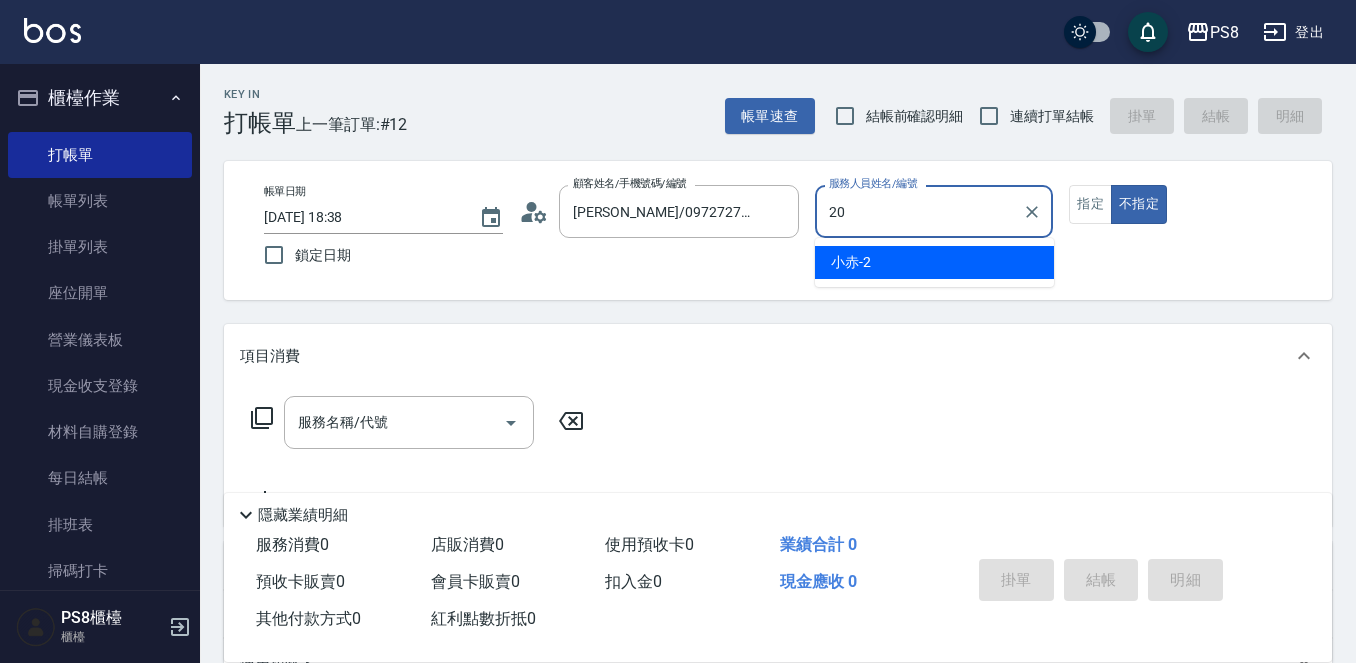 type on "KJ-20" 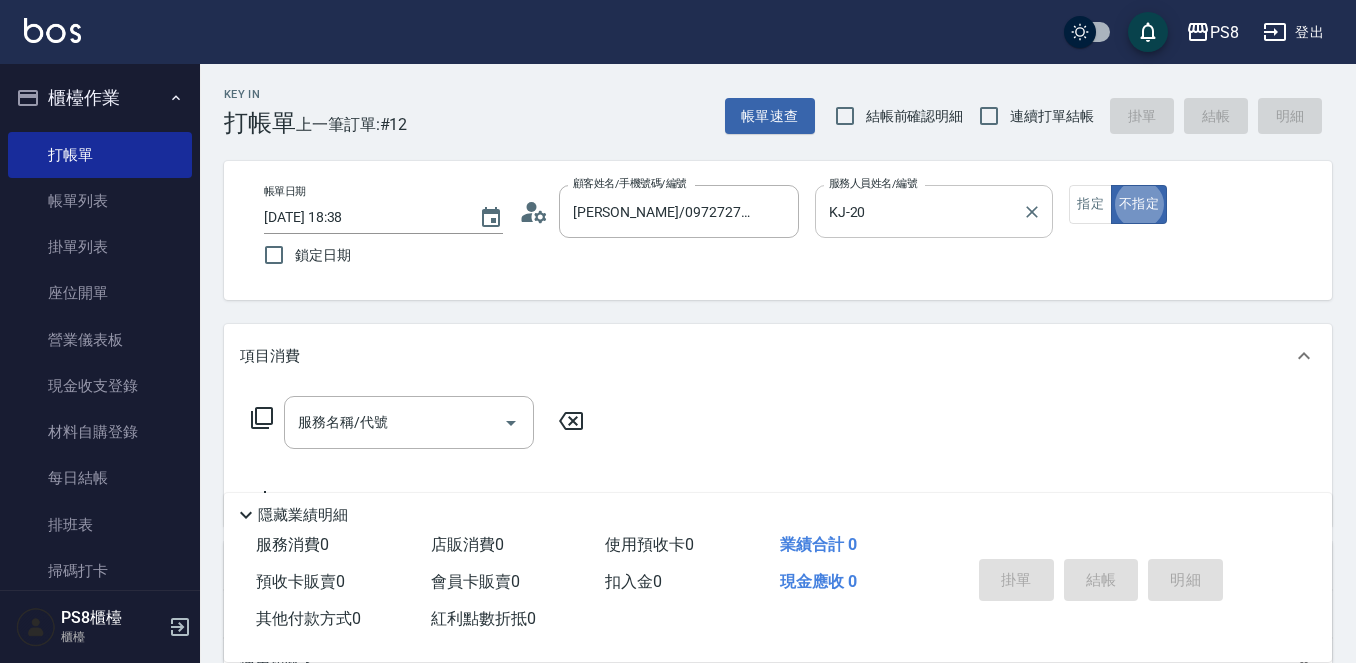 type on "false" 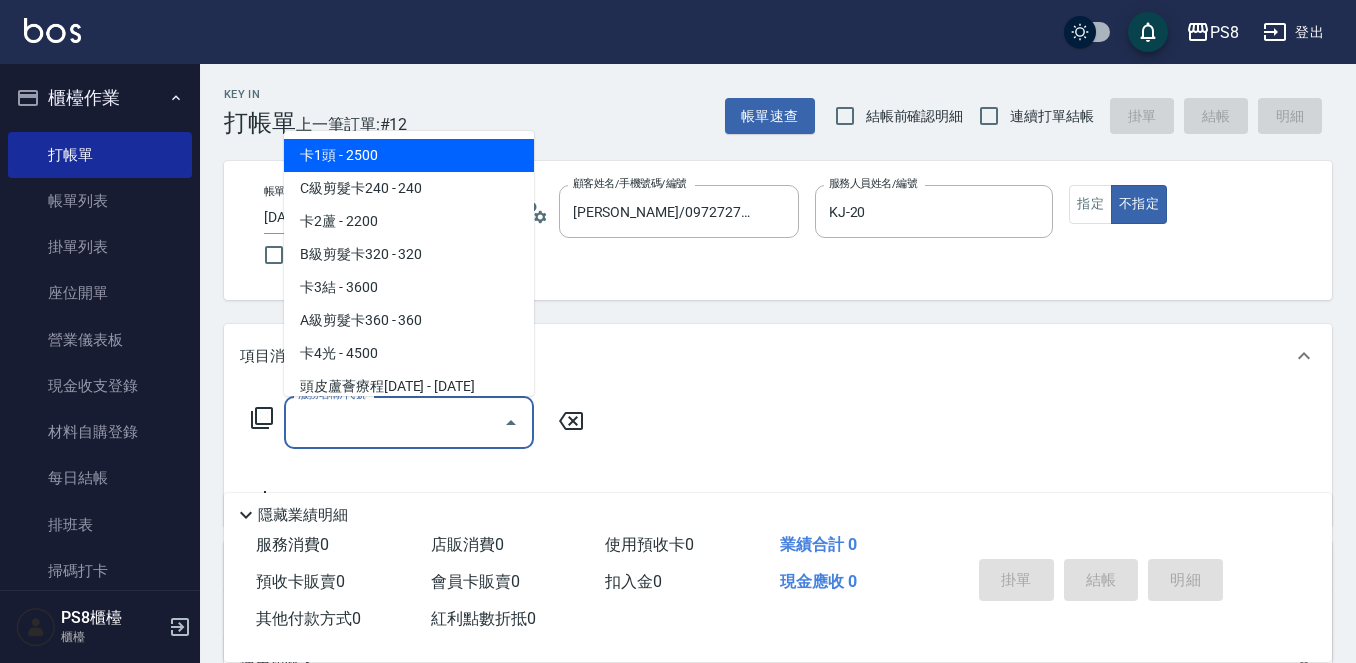 click on "服務名稱/代號" at bounding box center [394, 422] 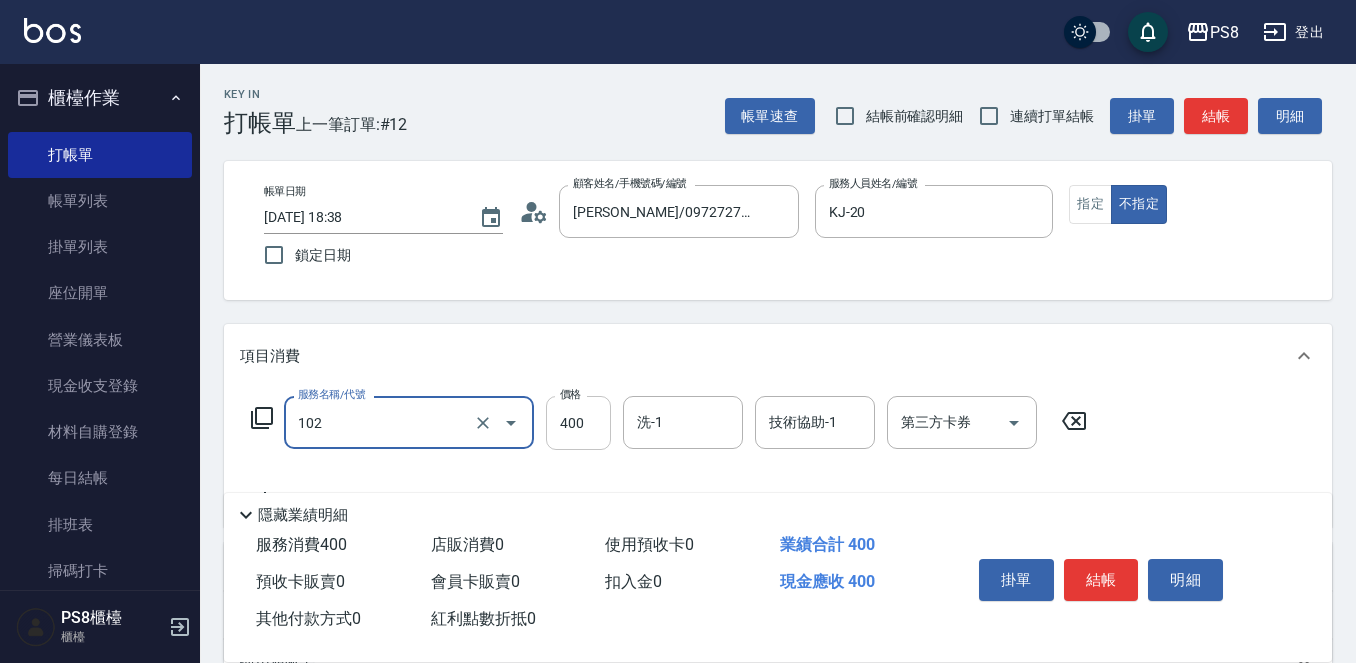 type on "精油洗髮(102)" 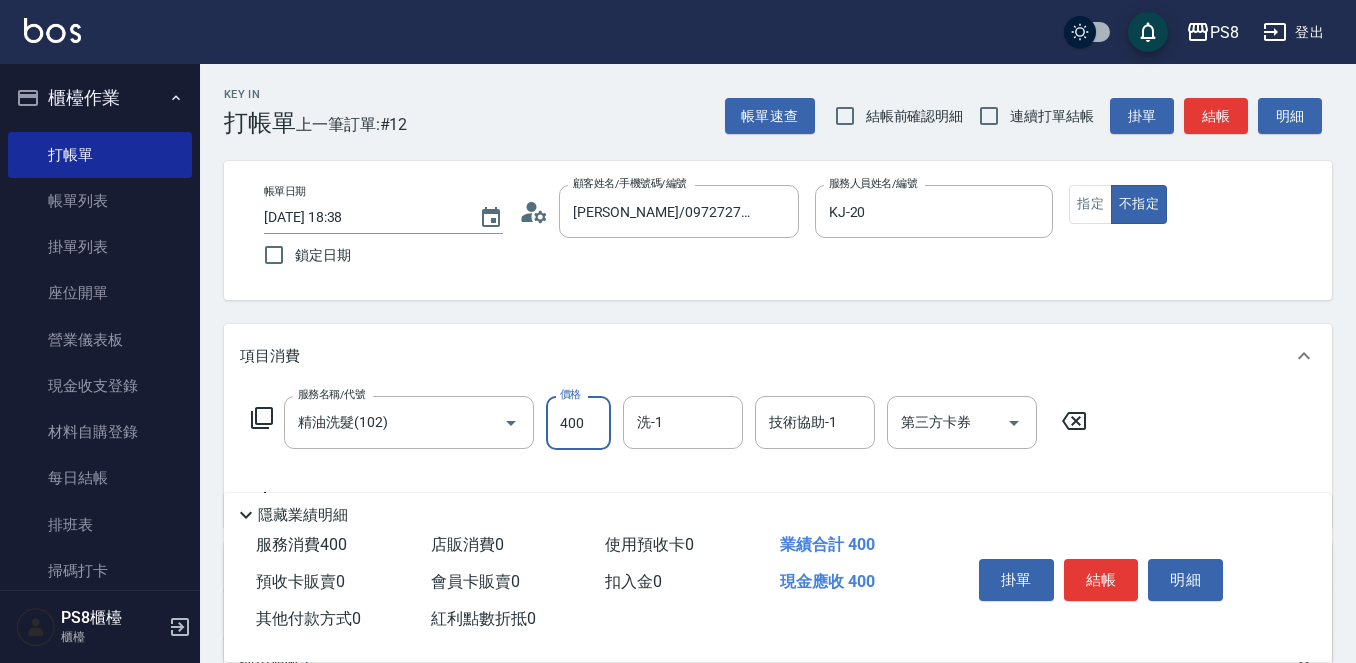 click on "400" at bounding box center (578, 423) 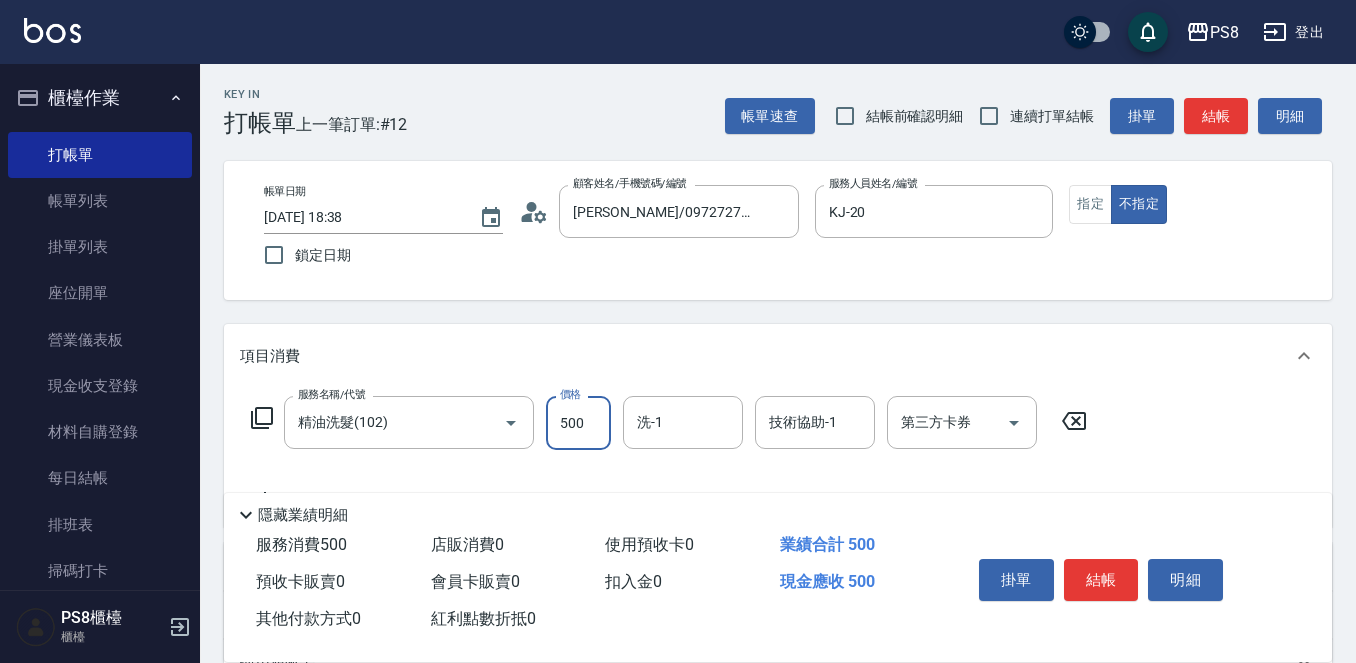 type on "500" 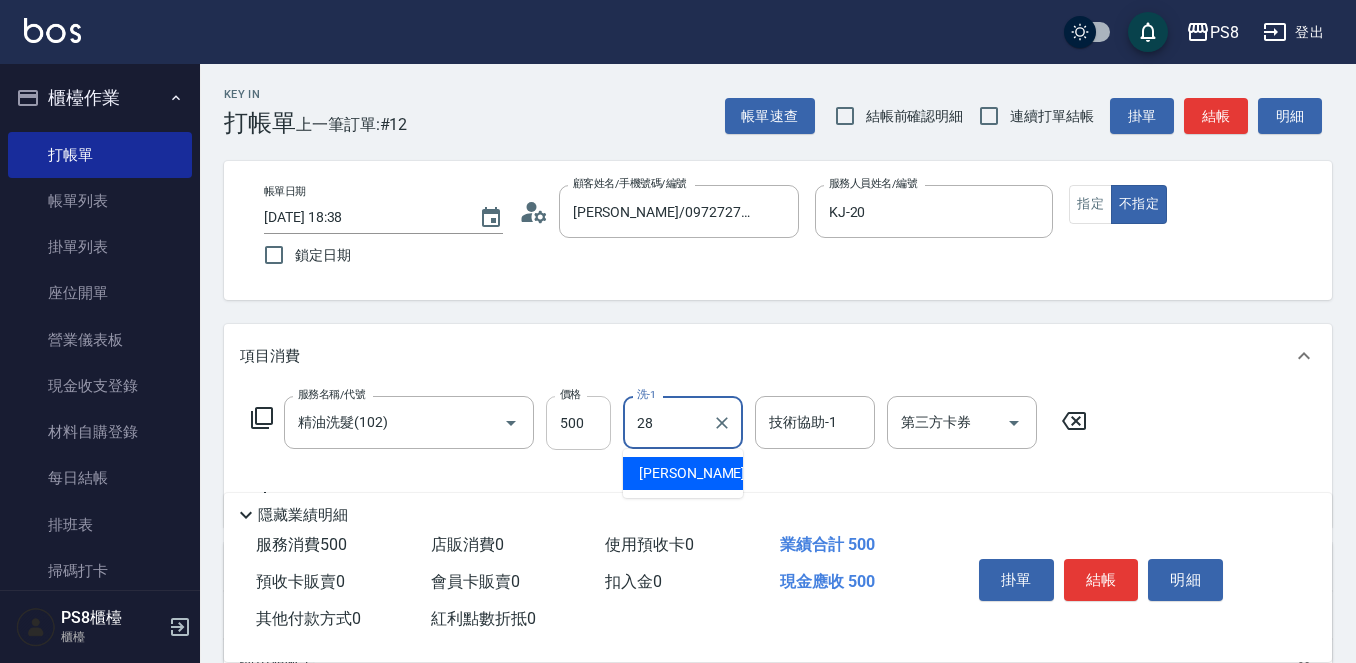 type on "[PERSON_NAME]-28" 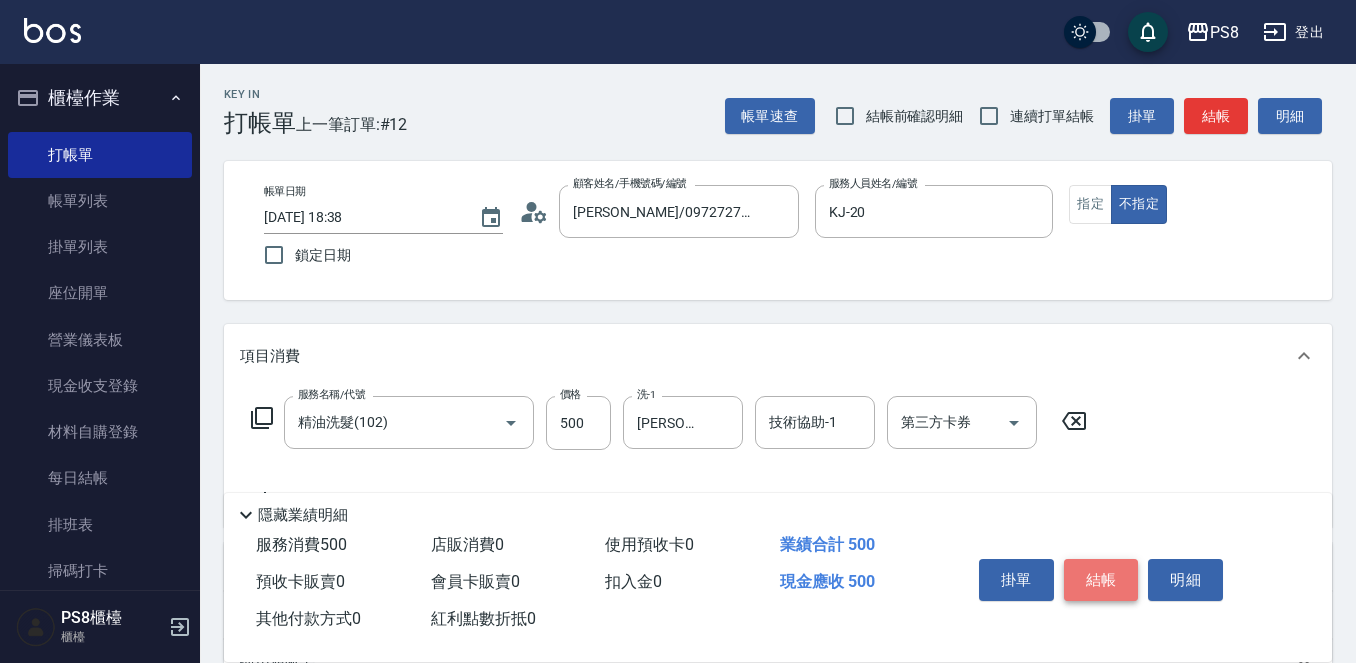 click on "結帳" at bounding box center (1101, 580) 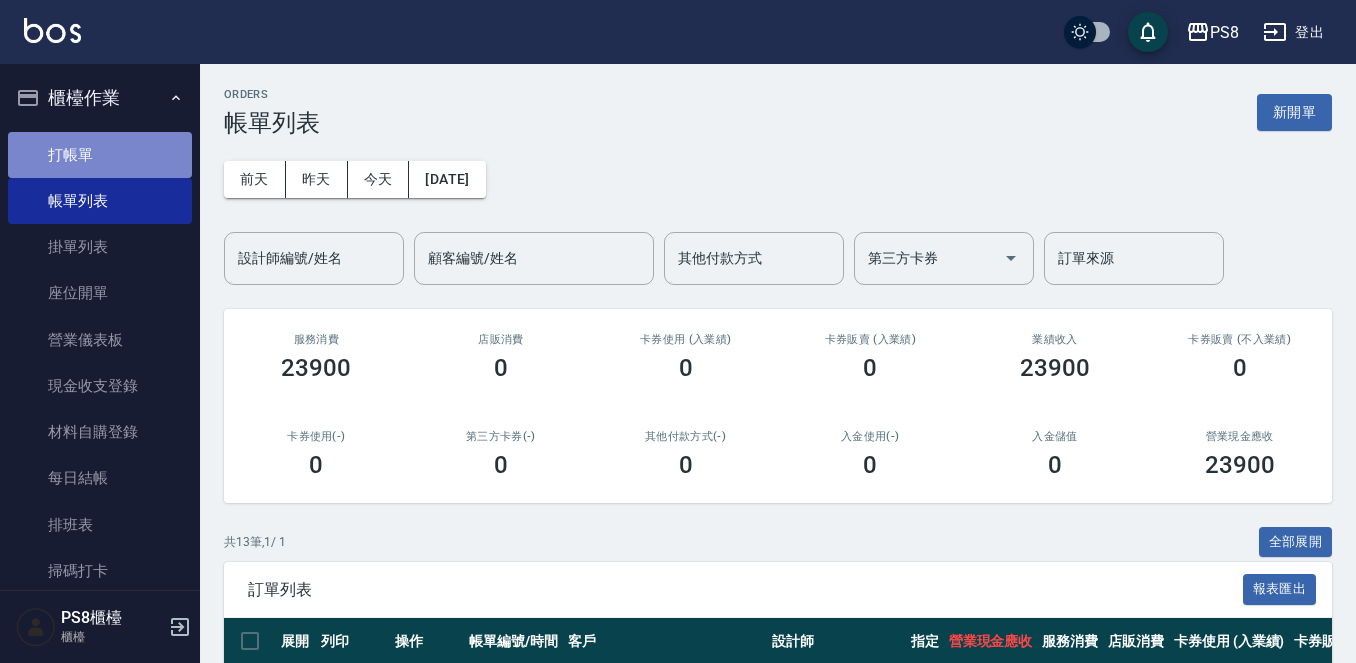 click on "打帳單" at bounding box center [100, 155] 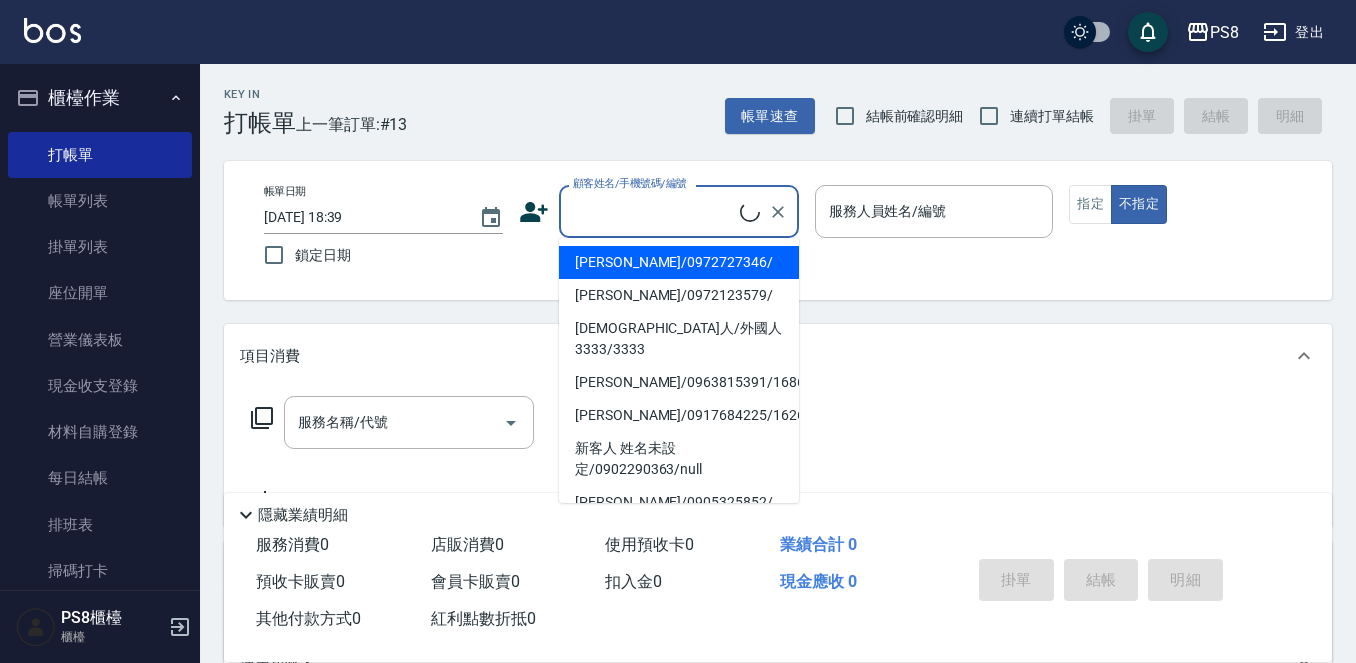 click on "顧客姓名/手機號碼/編號" at bounding box center (654, 211) 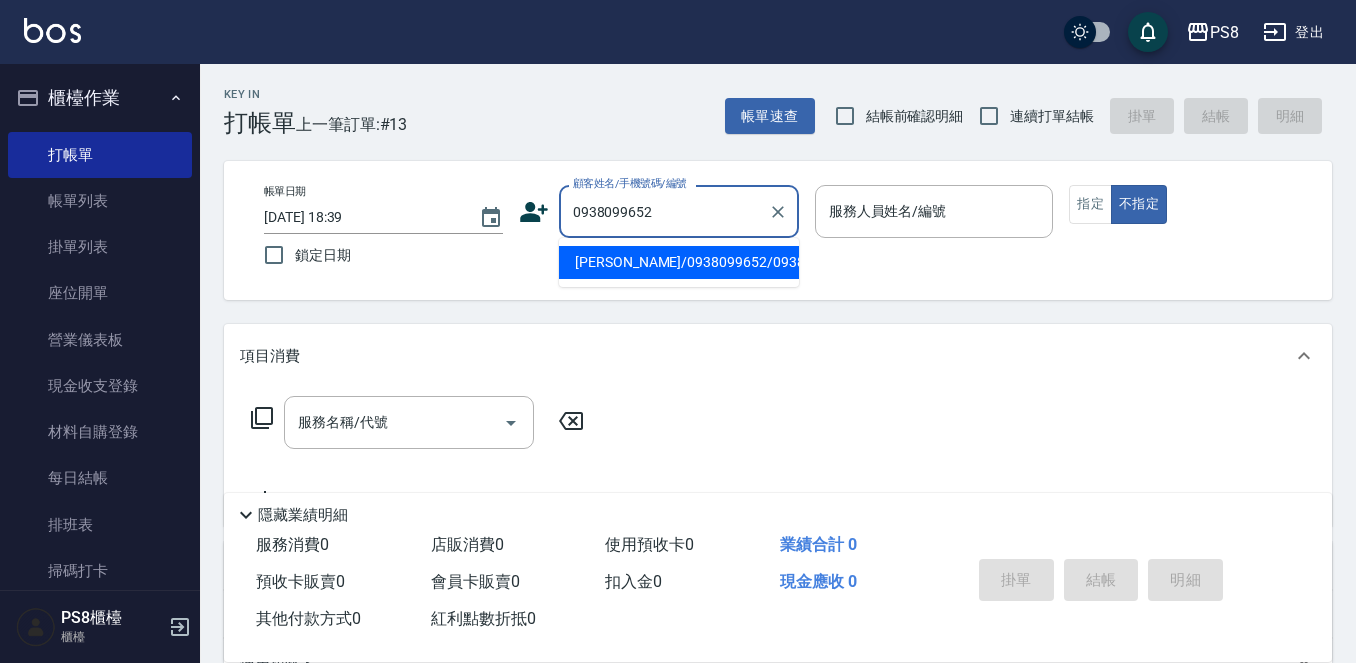 type on "[PERSON_NAME]/0938099652/0938099652" 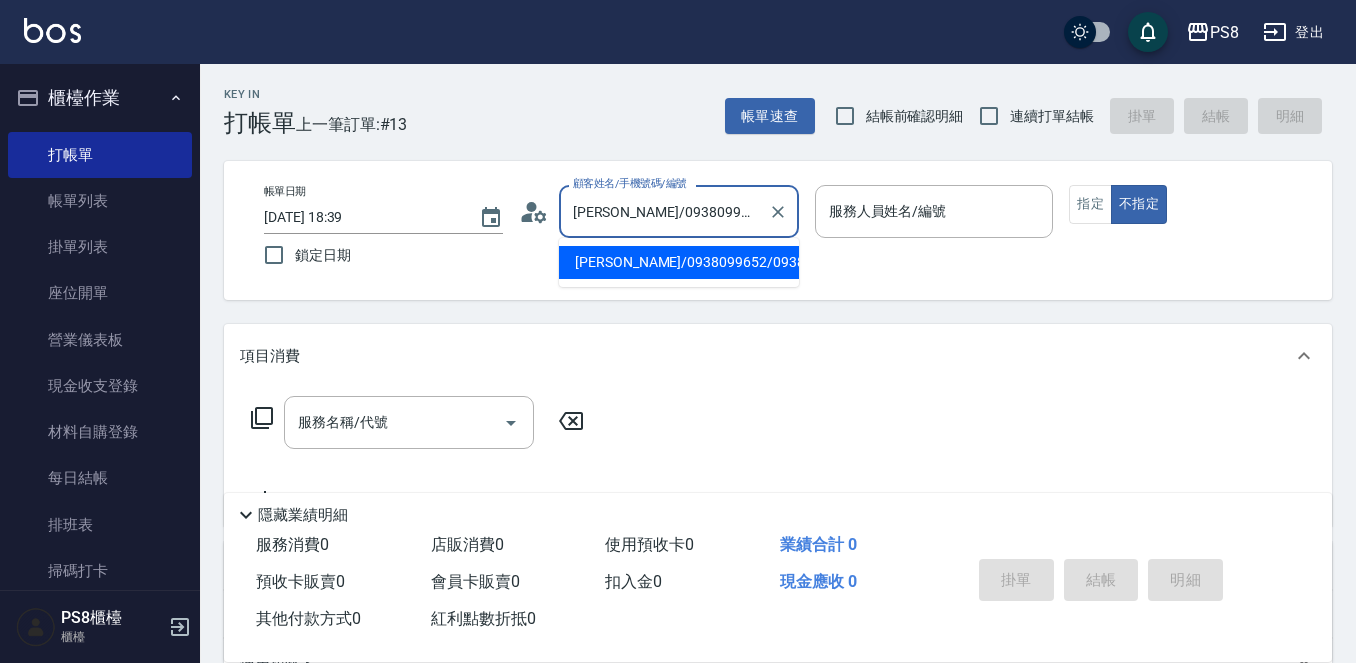 click on "[PERSON_NAME]/0938099652/0938099652" at bounding box center [664, 211] 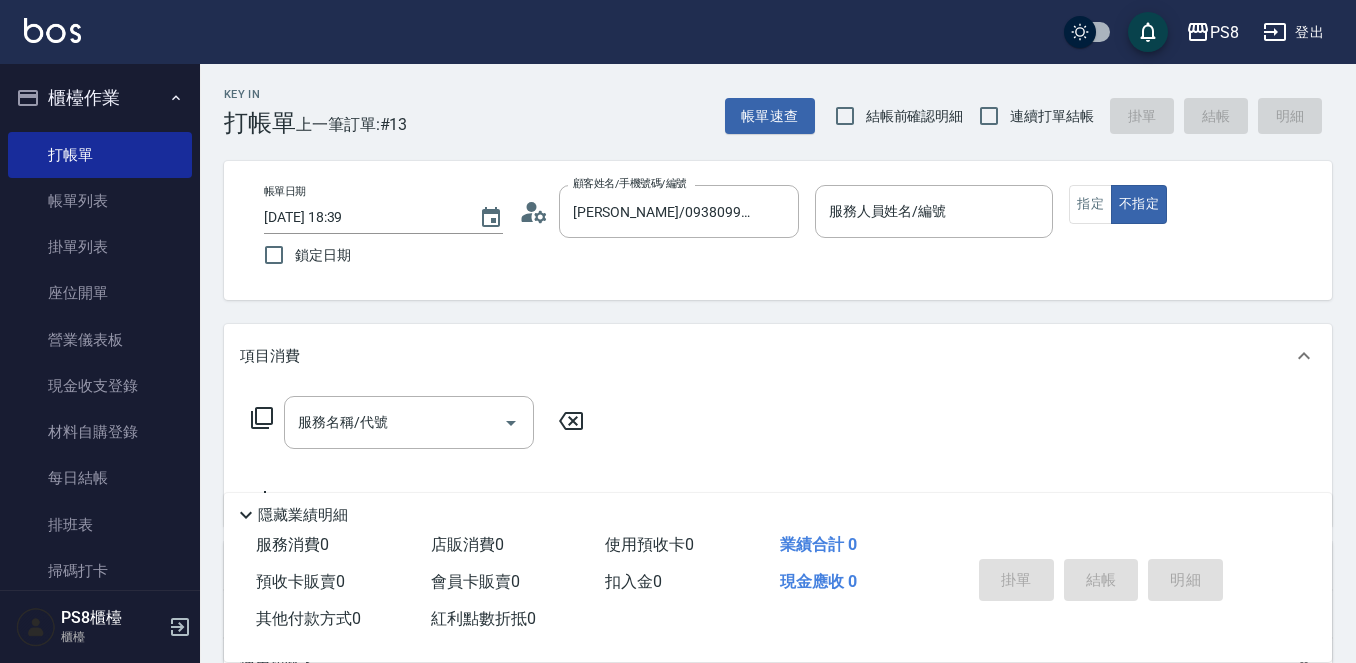 click 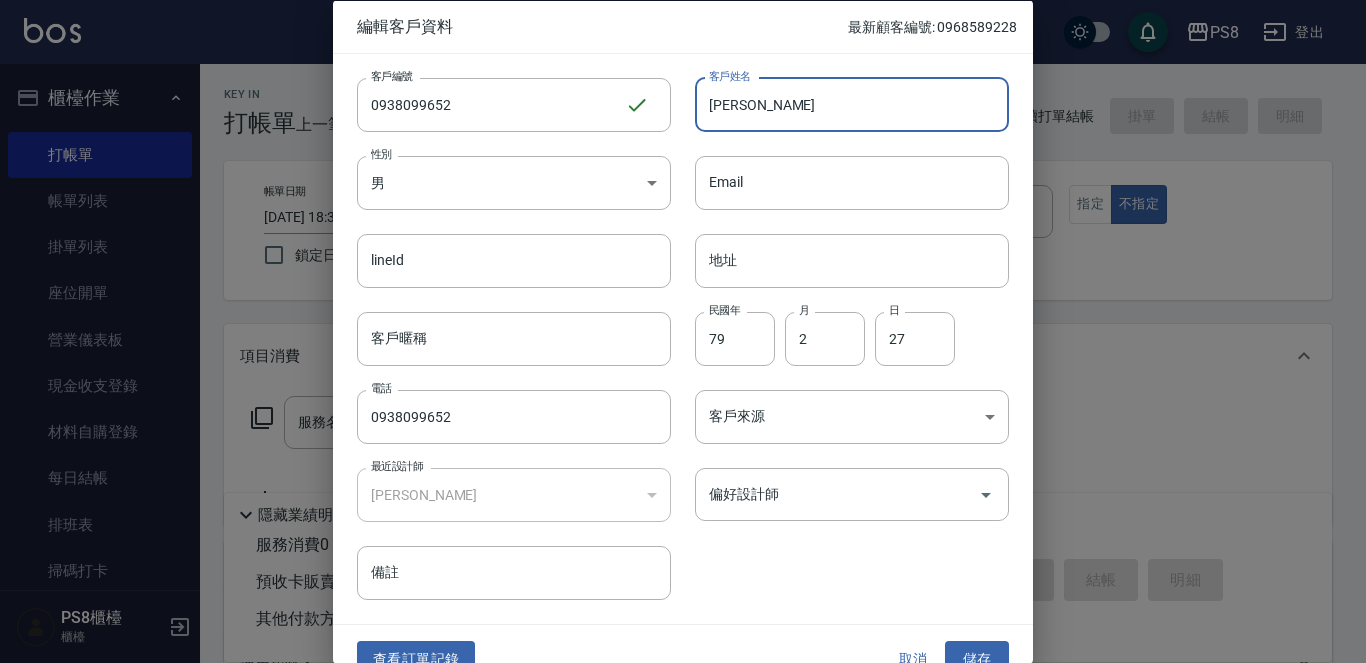 click on "[PERSON_NAME]" at bounding box center [852, 104] 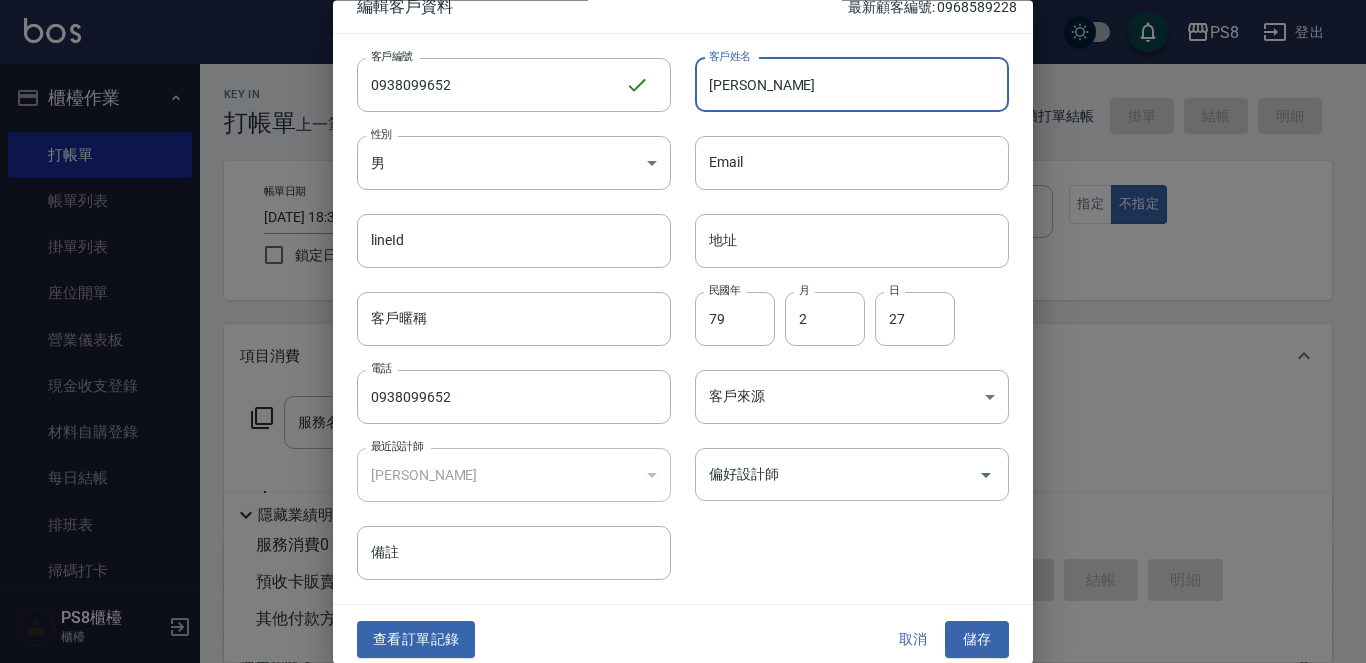 scroll, scrollTop: 30, scrollLeft: 0, axis: vertical 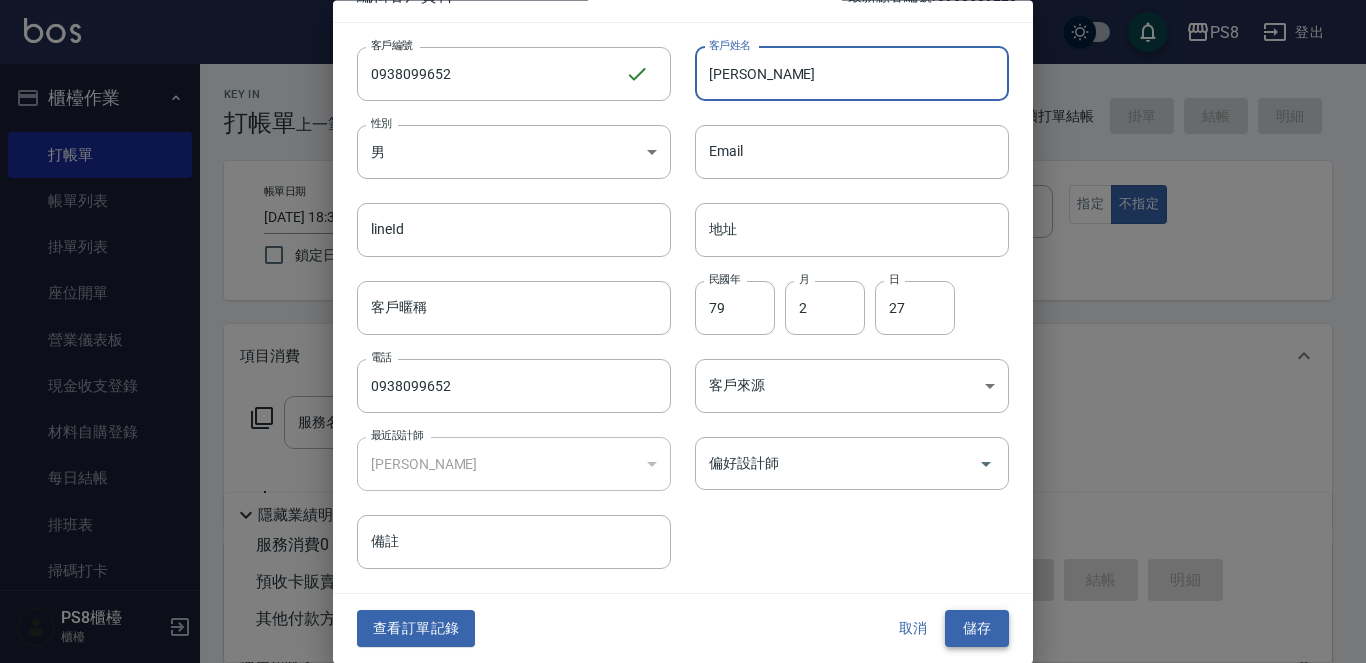 type on "[PERSON_NAME]" 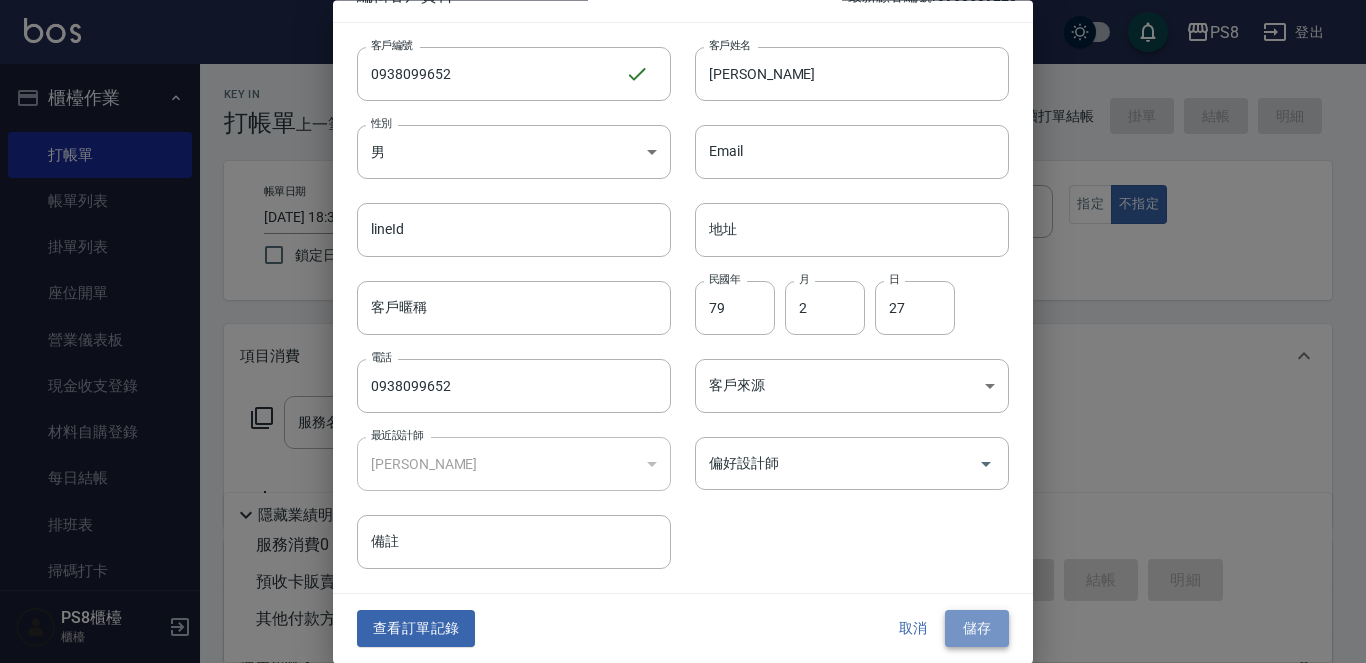 click on "儲存" at bounding box center (977, 629) 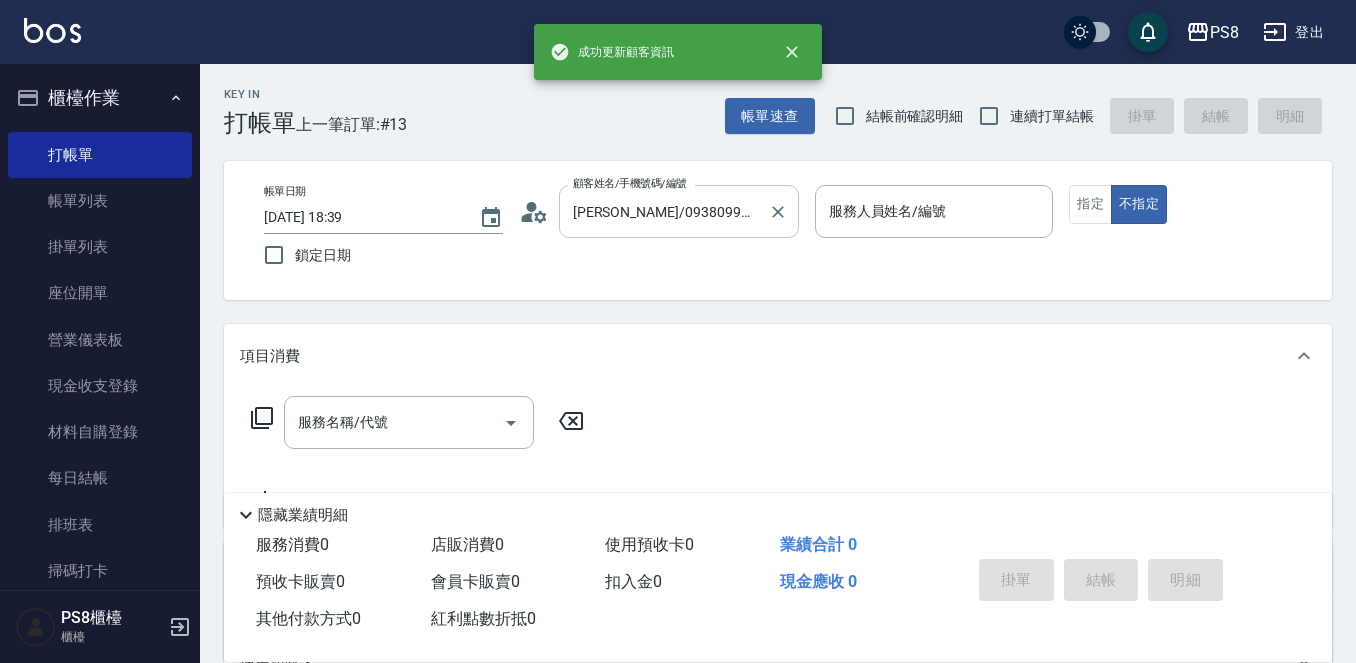 click on "[PERSON_NAME]/0938099652/0938099652" at bounding box center (664, 211) 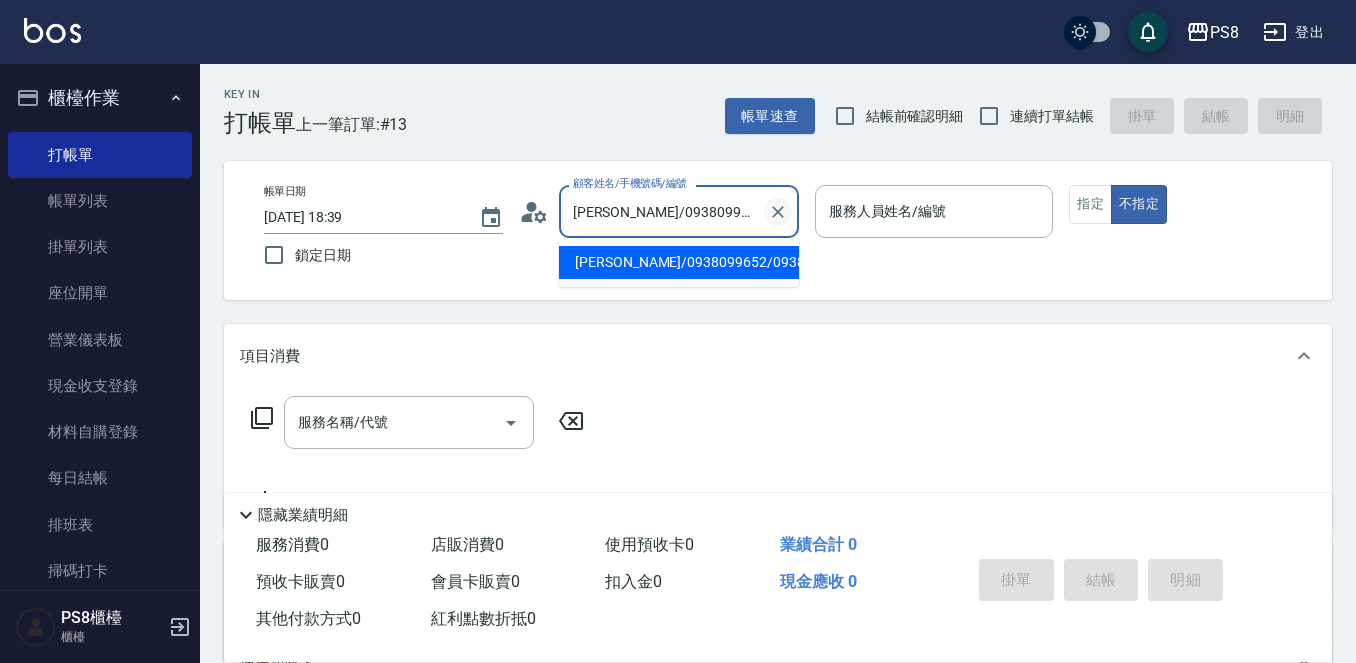 click 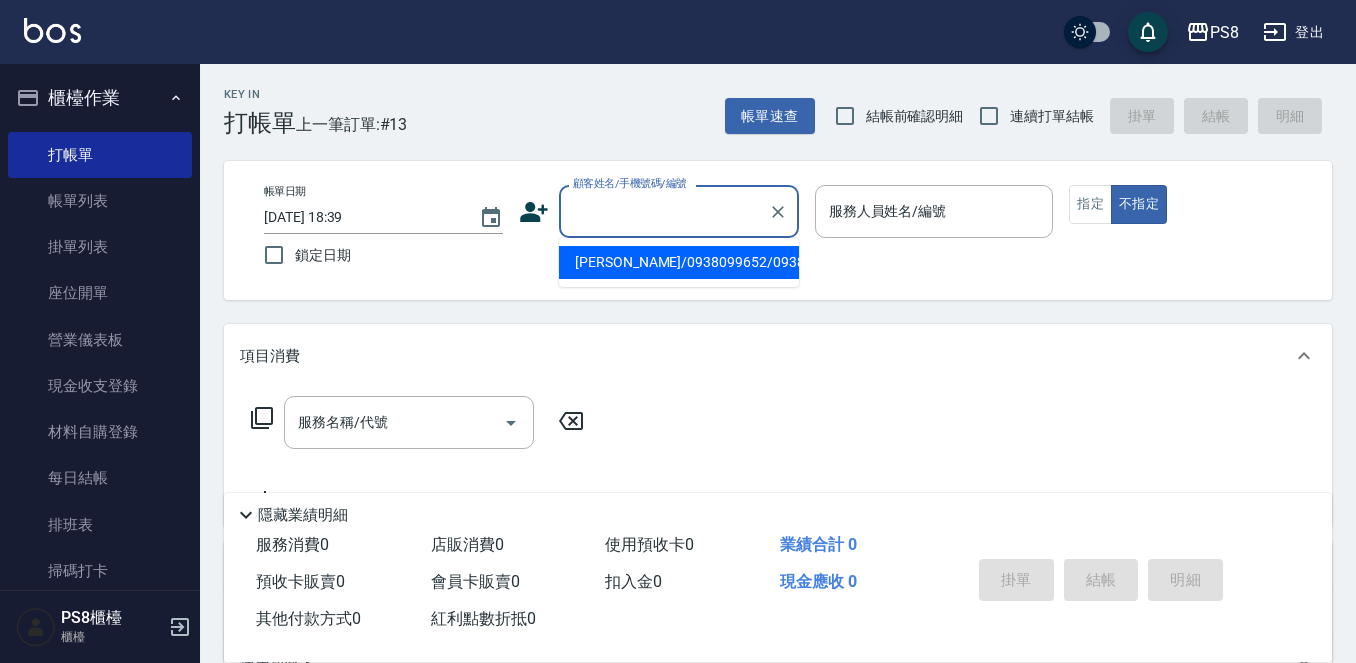 click on "顧客姓名/手機號碼/編號" at bounding box center (664, 211) 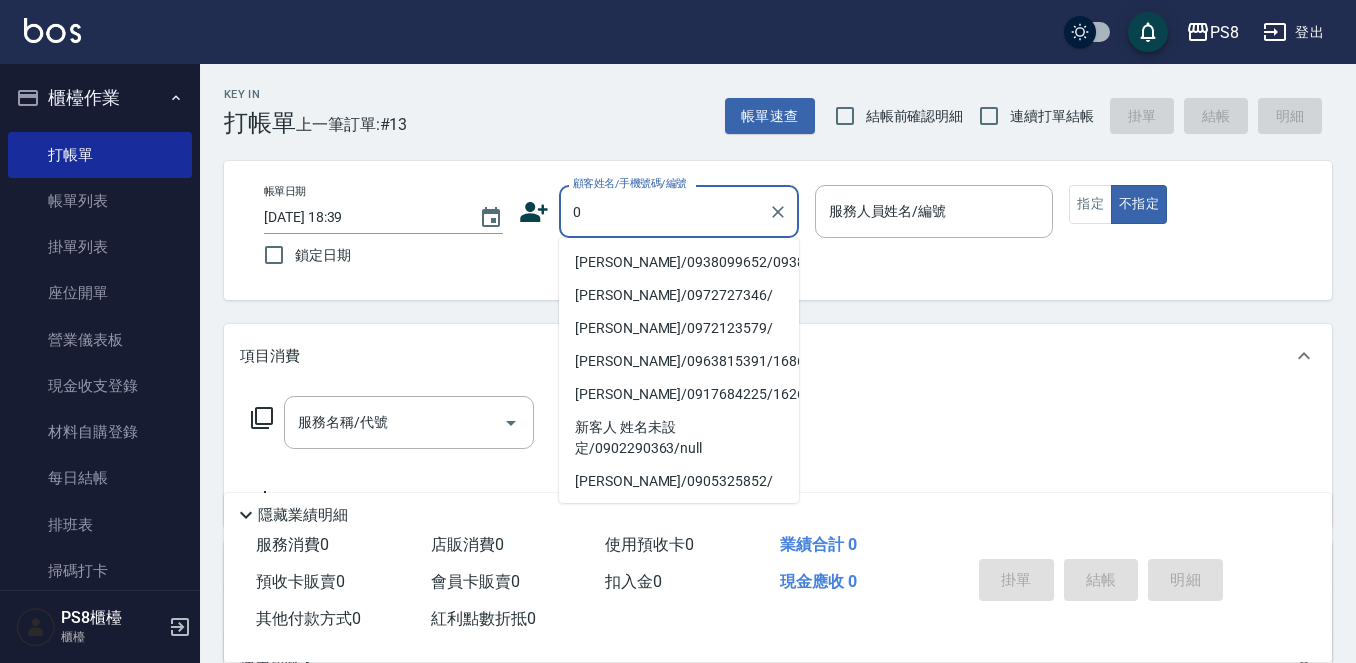 click on "[PERSON_NAME]/0938099652/0938099652" at bounding box center [679, 262] 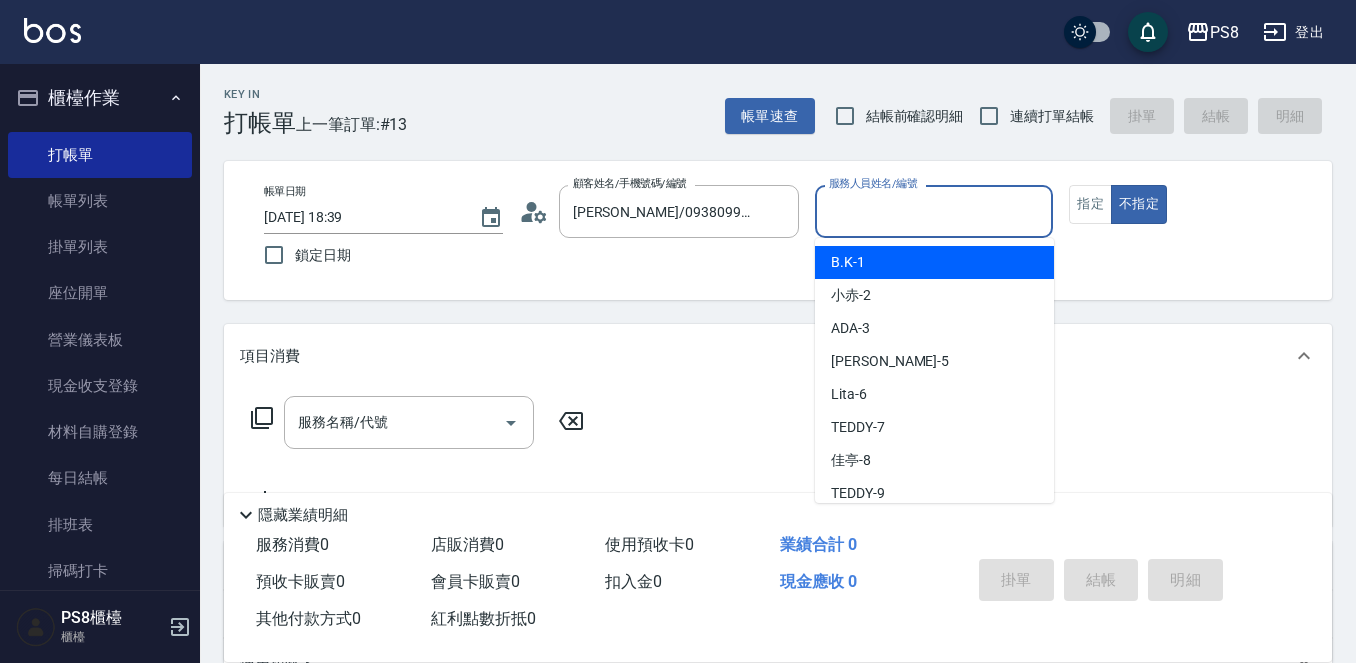 click on "服務人員姓名/編號" at bounding box center [934, 211] 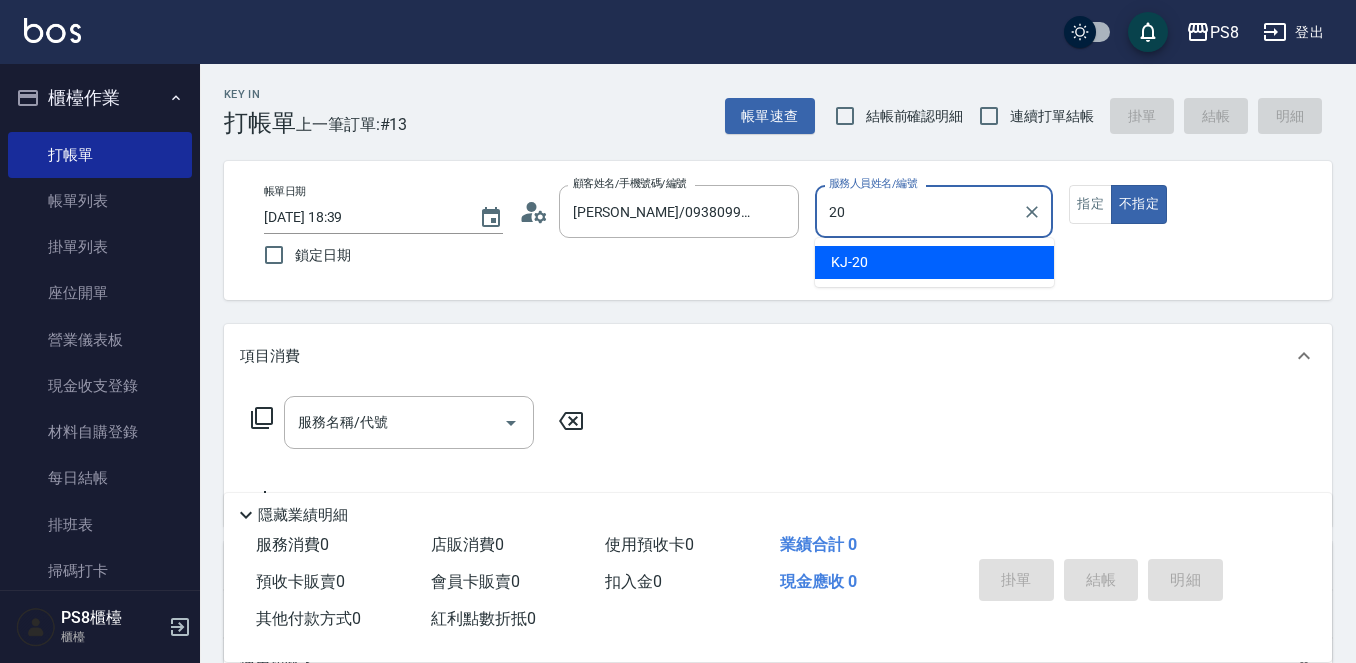 type on "KJ-20" 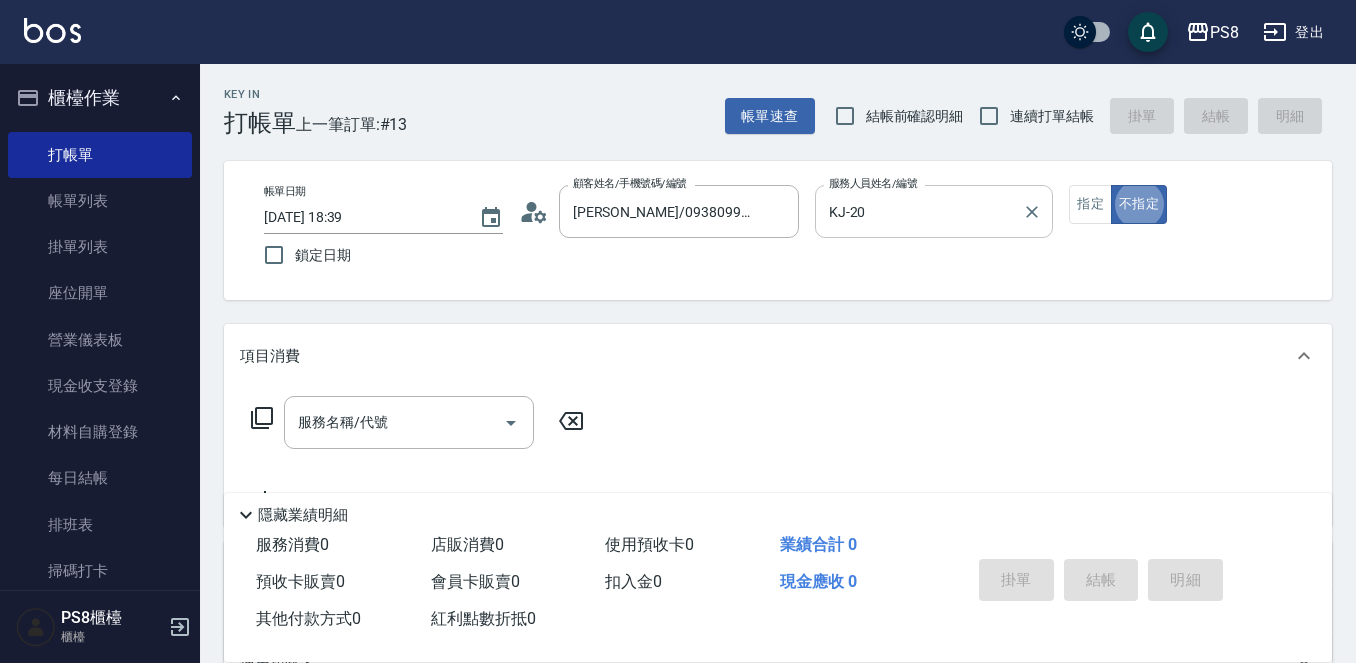 type on "false" 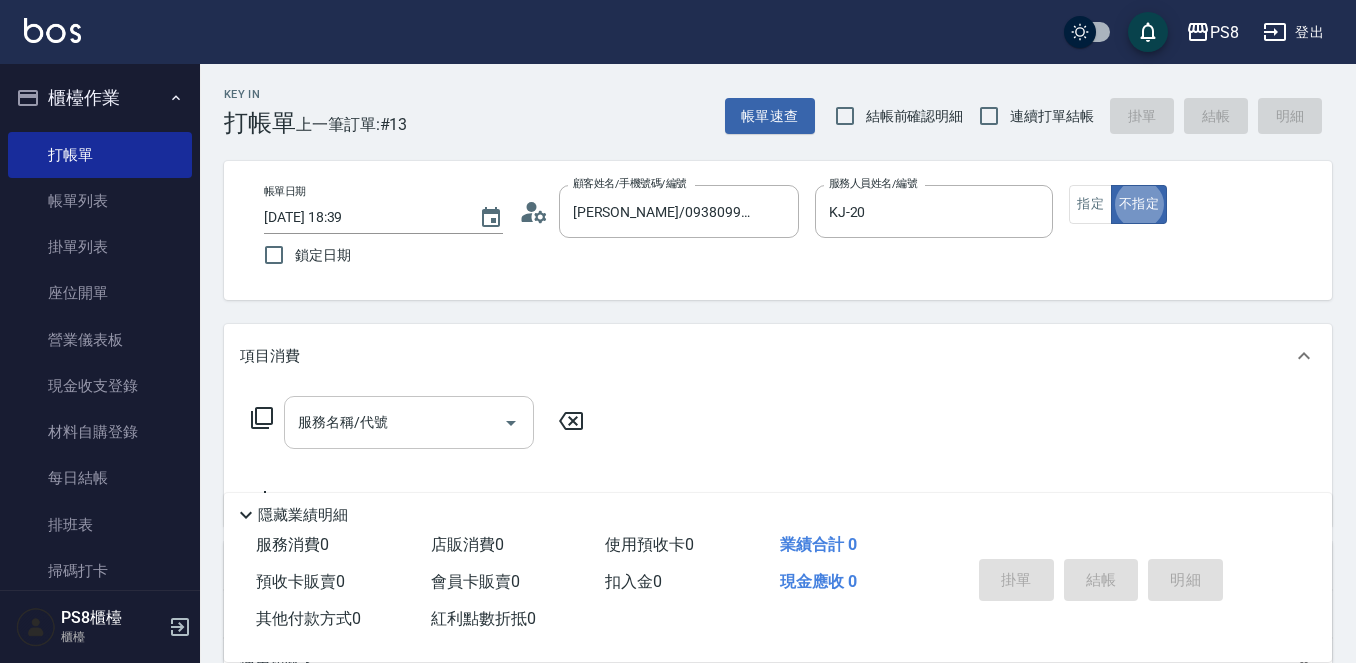 click on "服務名稱/代號" at bounding box center (409, 422) 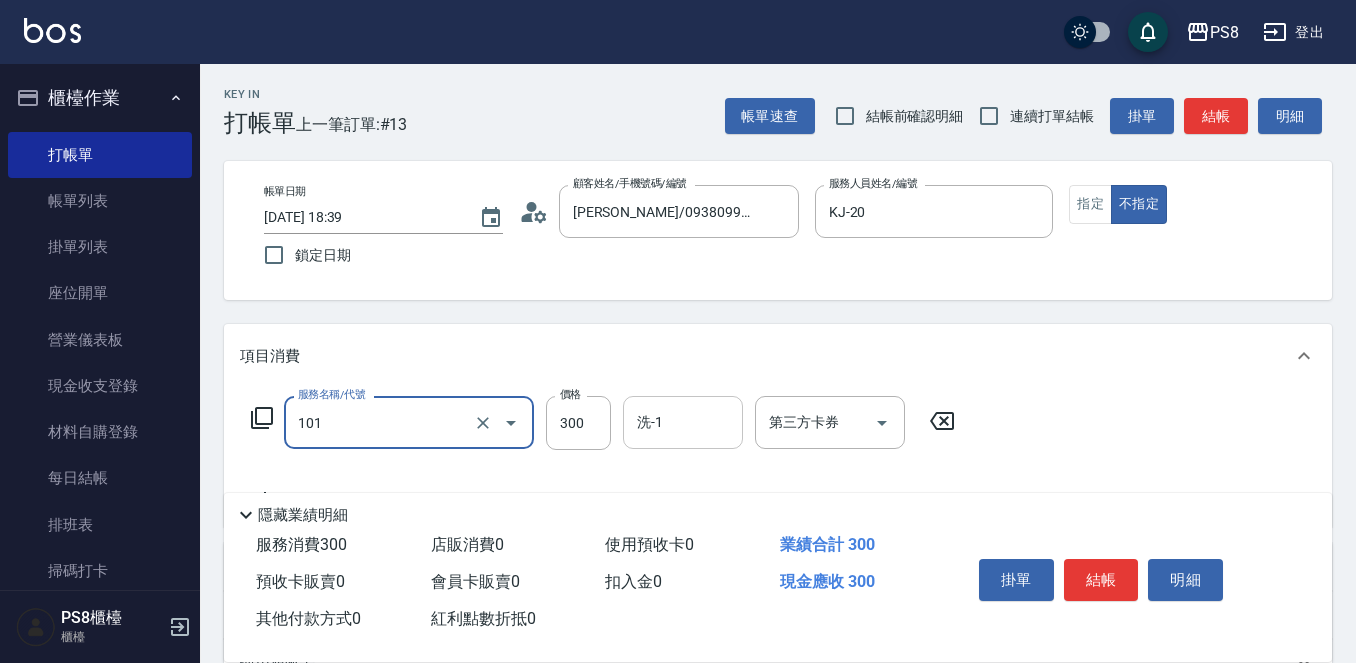 type on "洗髮(101)" 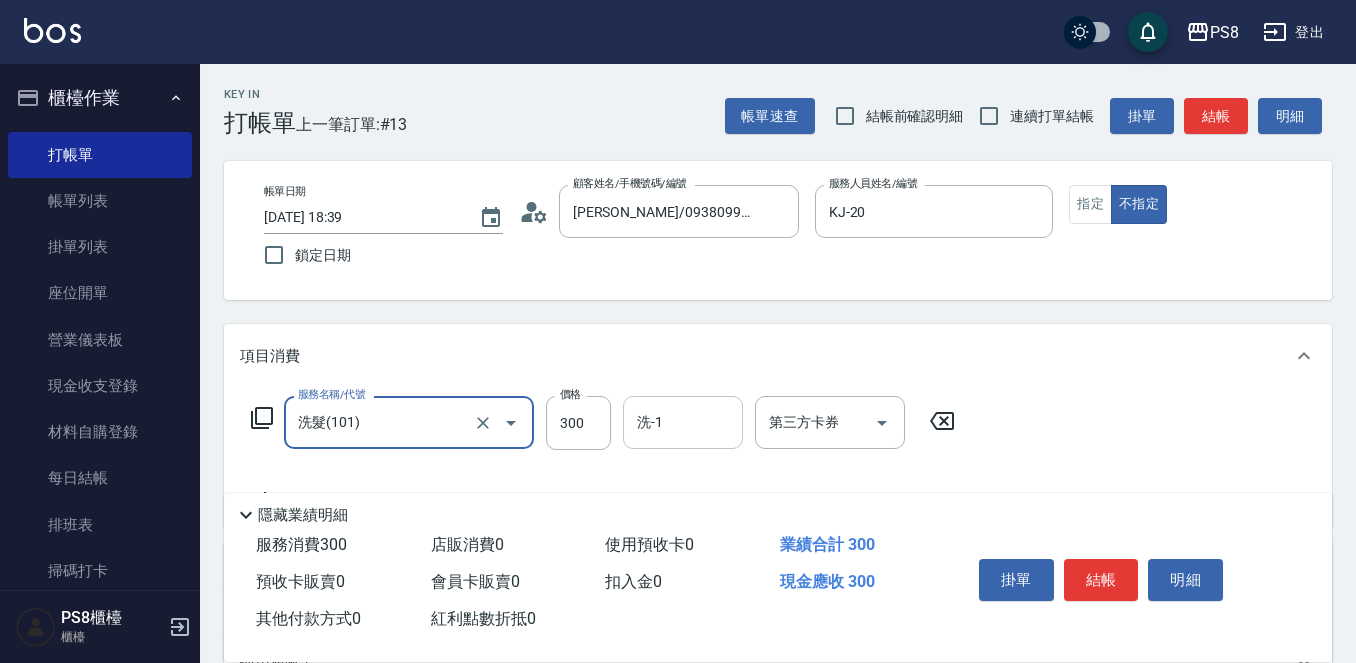 click on "洗-1" at bounding box center [683, 422] 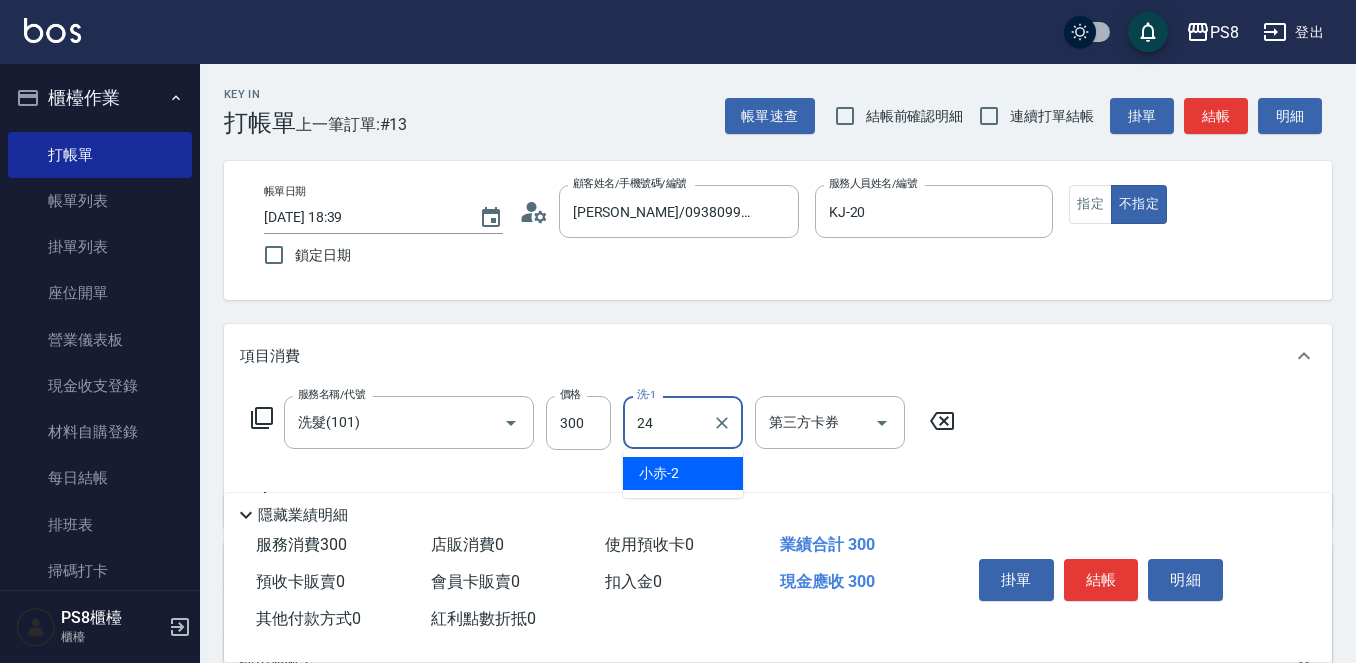 type on "[PERSON_NAME]-24" 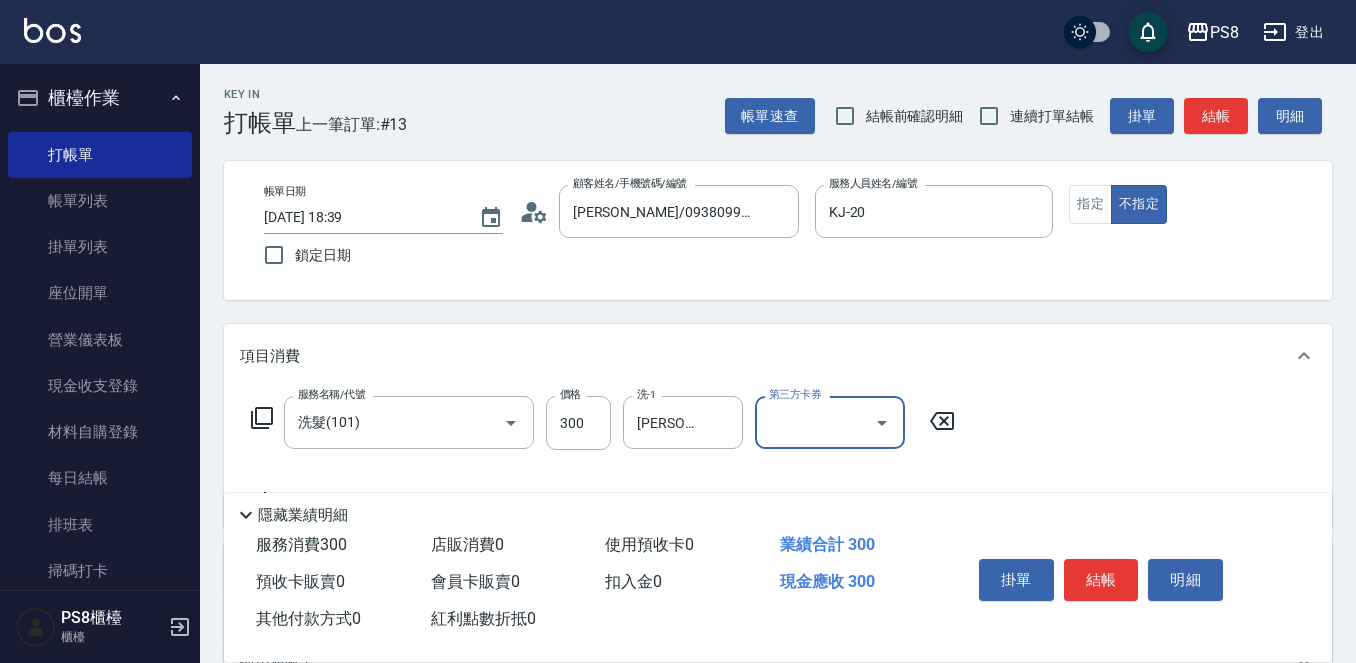 click on "結帳" at bounding box center [1101, 580] 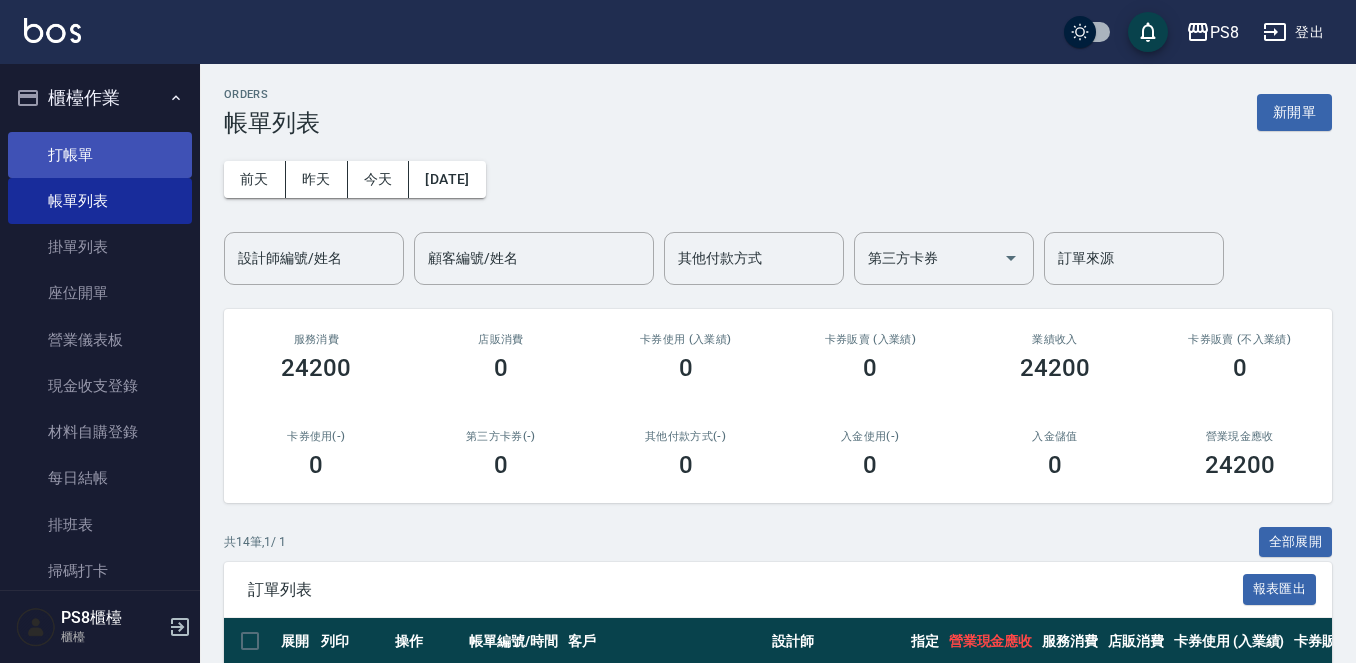 click on "打帳單" at bounding box center (100, 155) 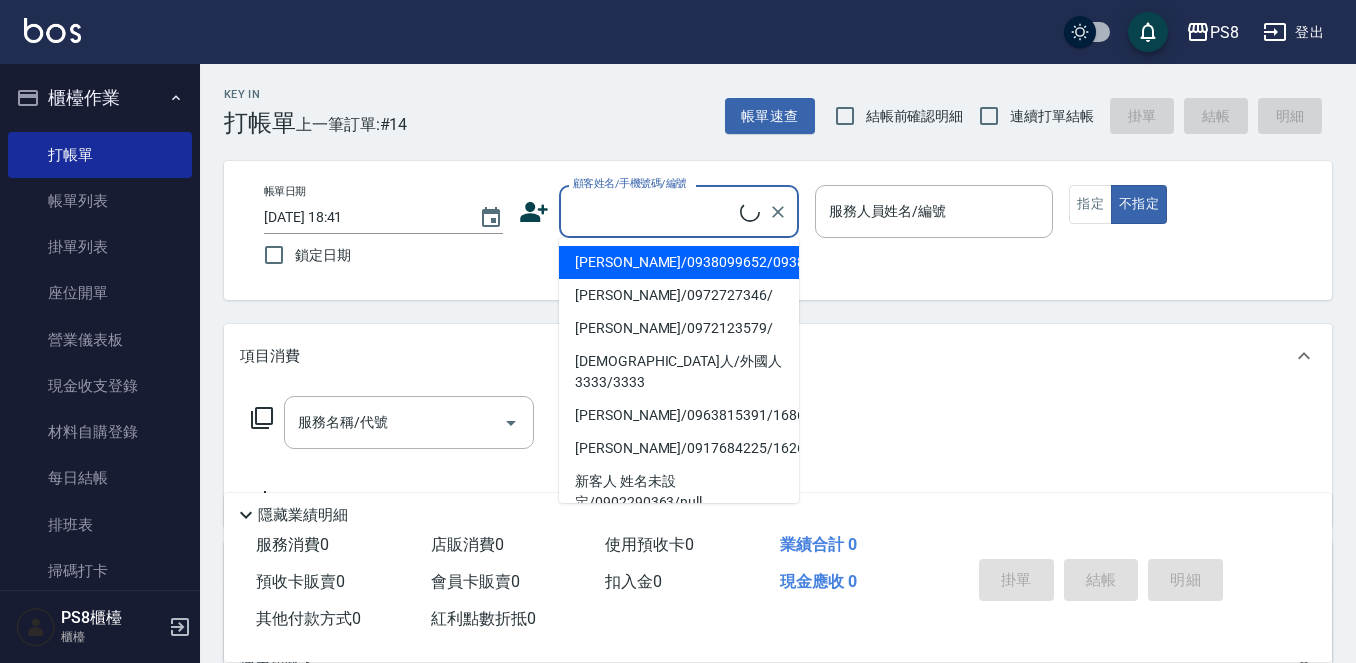 click on "顧客姓名/手機號碼/編號" at bounding box center [654, 211] 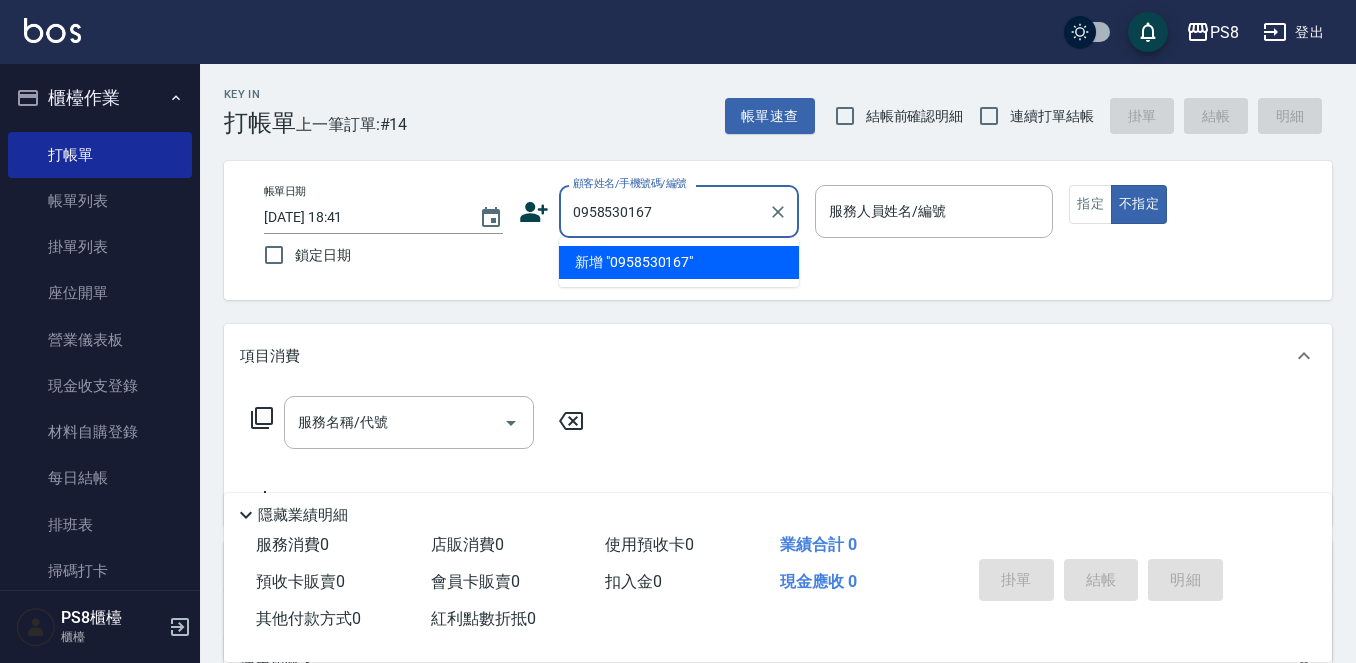 type on "0958530167" 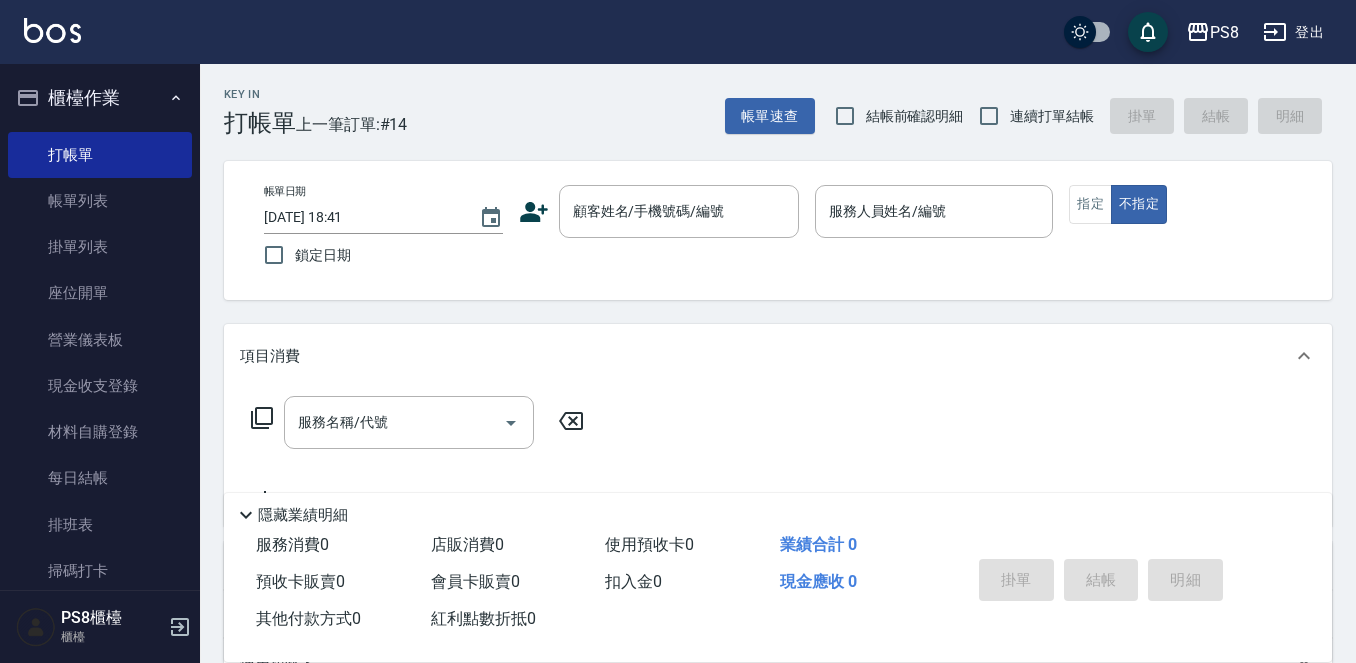 click 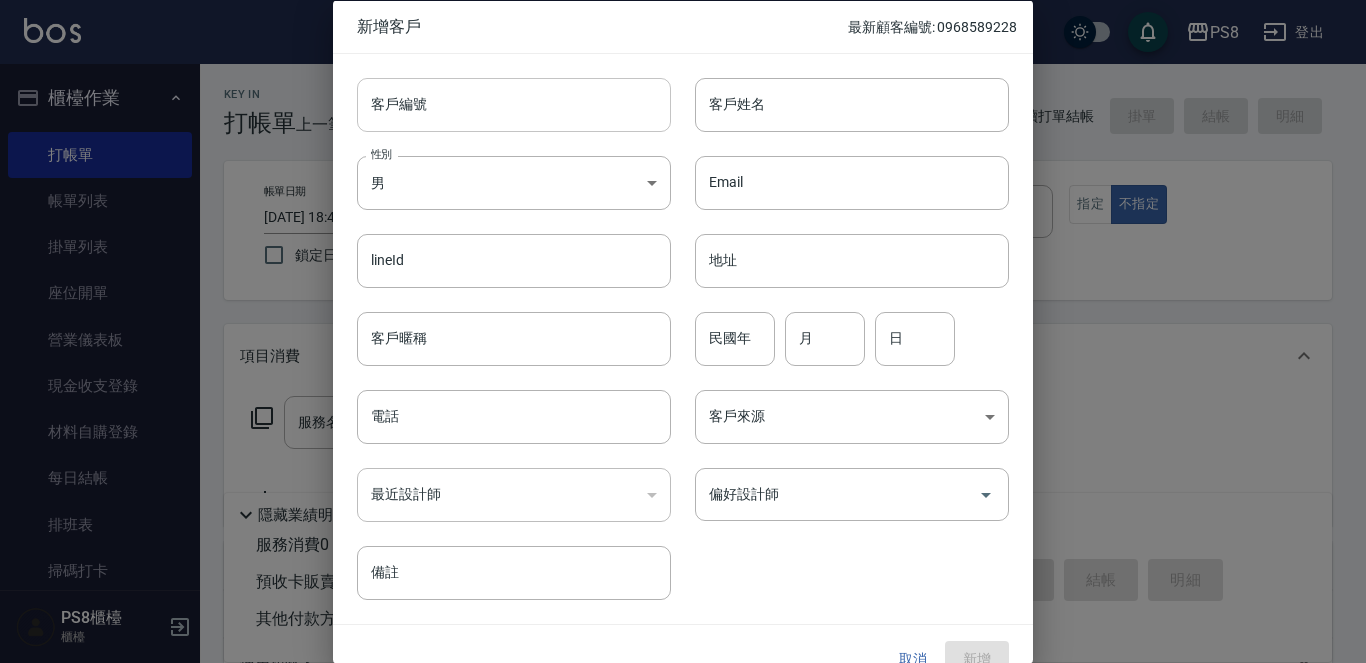 click on "客戶編號" at bounding box center (514, 104) 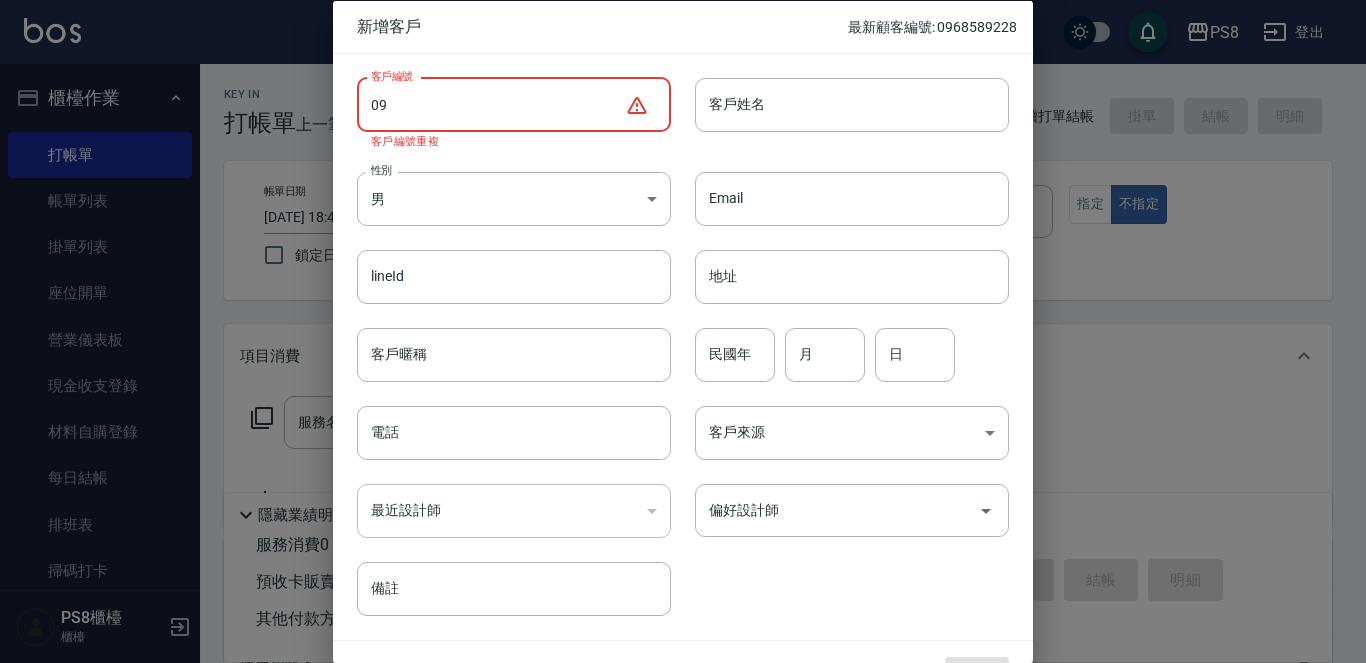 click at bounding box center (683, 331) 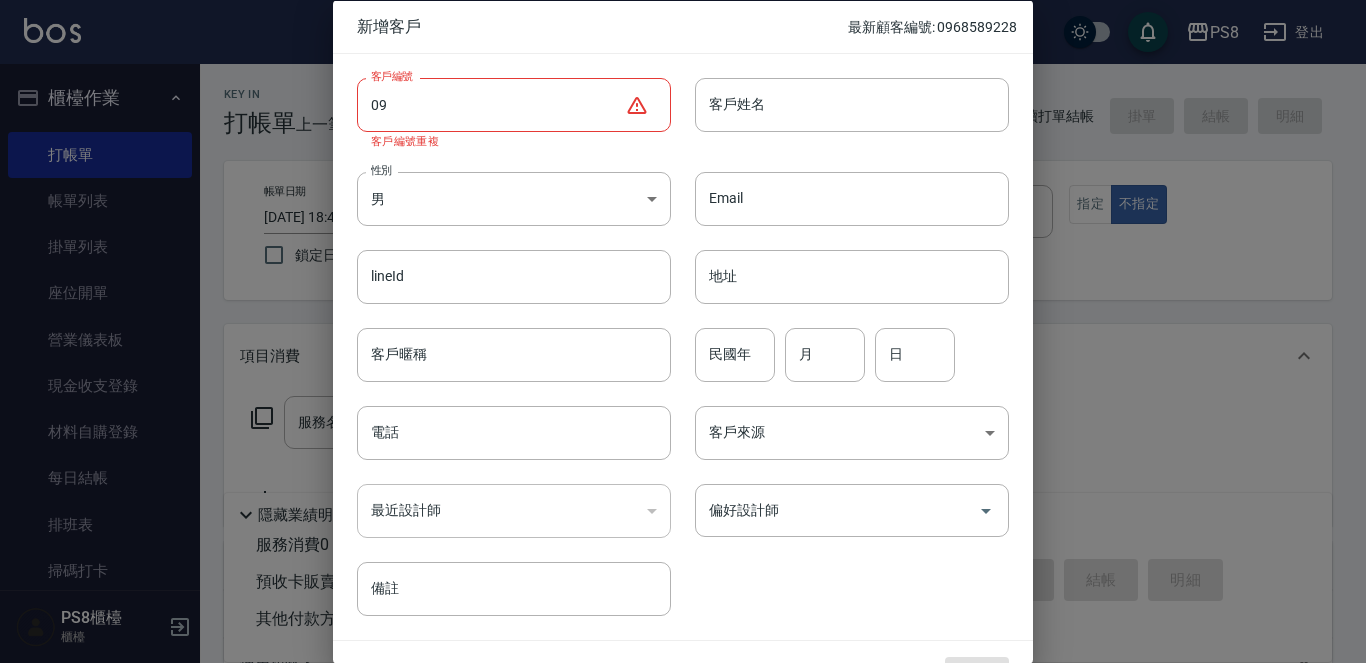 click on "客戶編號 09 ​ 客戶編號 客戶編號重複" at bounding box center (514, 112) 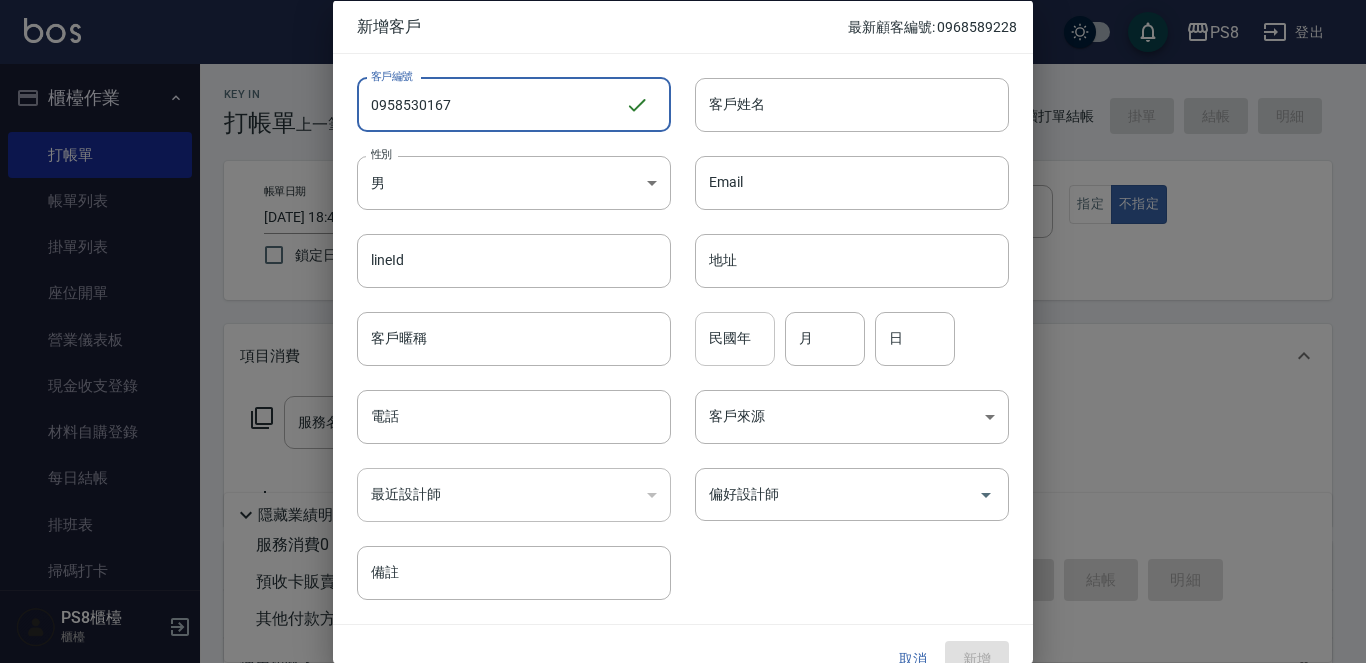 type on "0958530167" 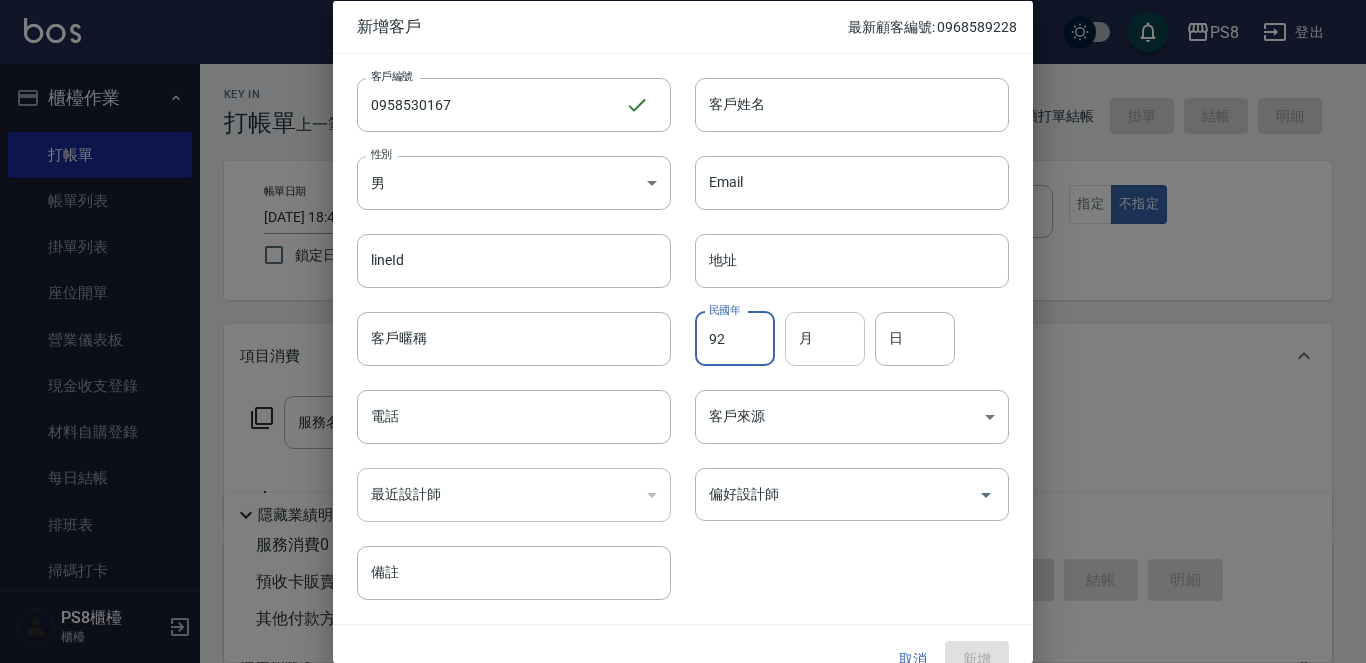 type on "92" 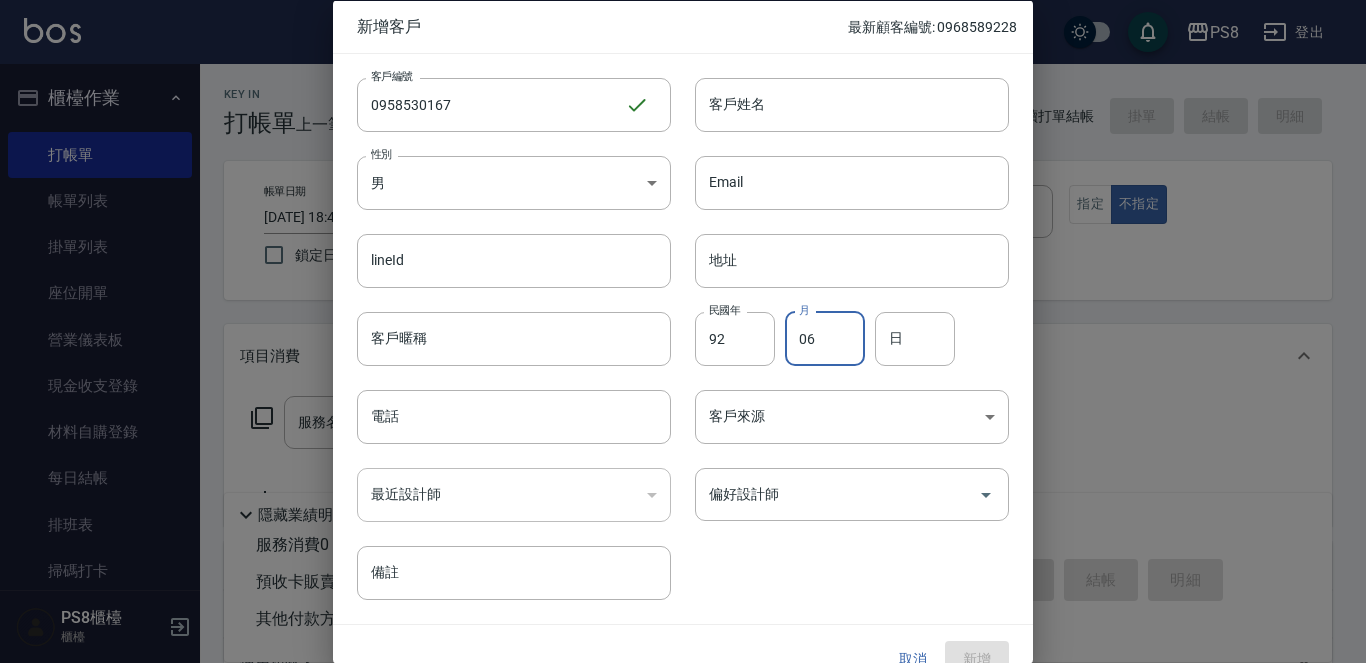 type on "06" 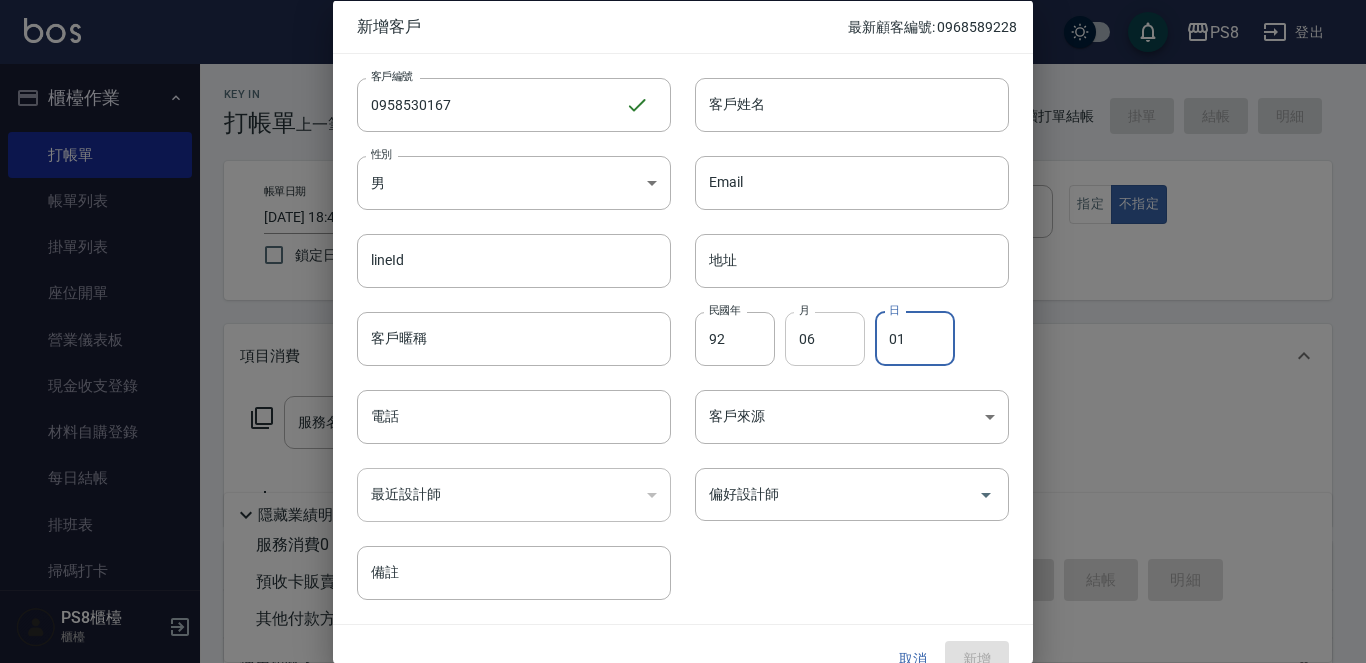 type on "01" 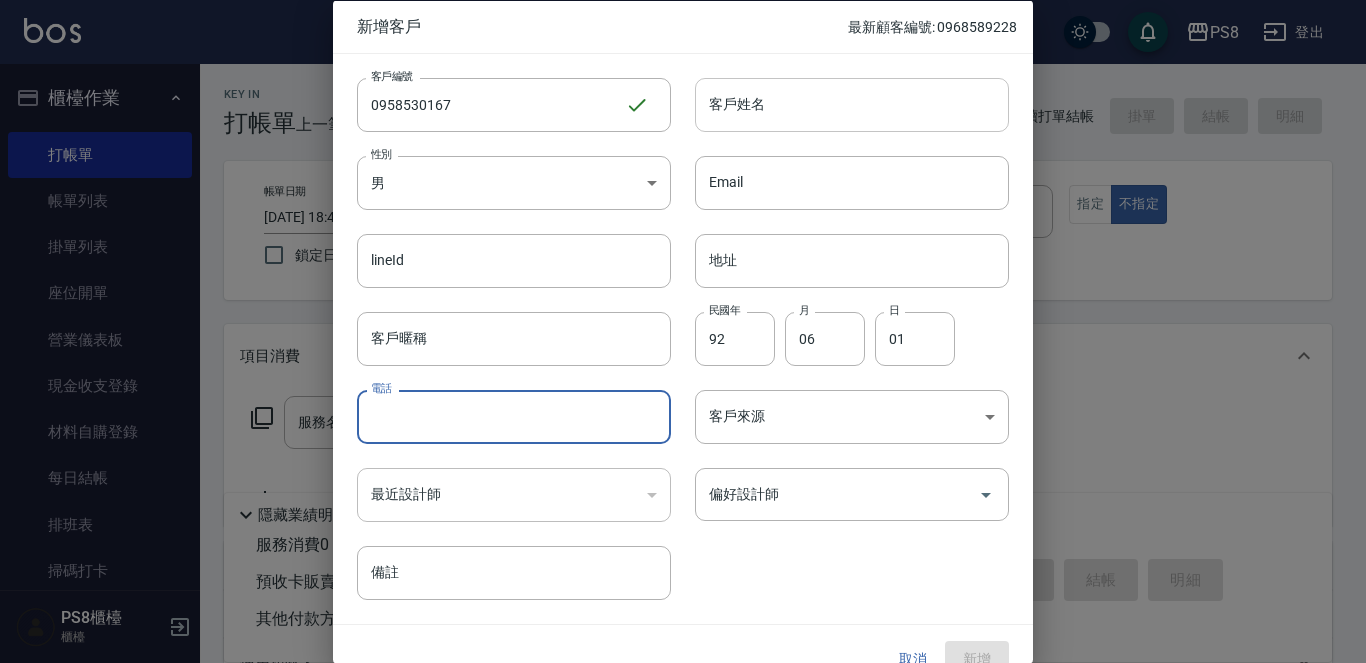 click on "客戶姓名" at bounding box center (852, 104) 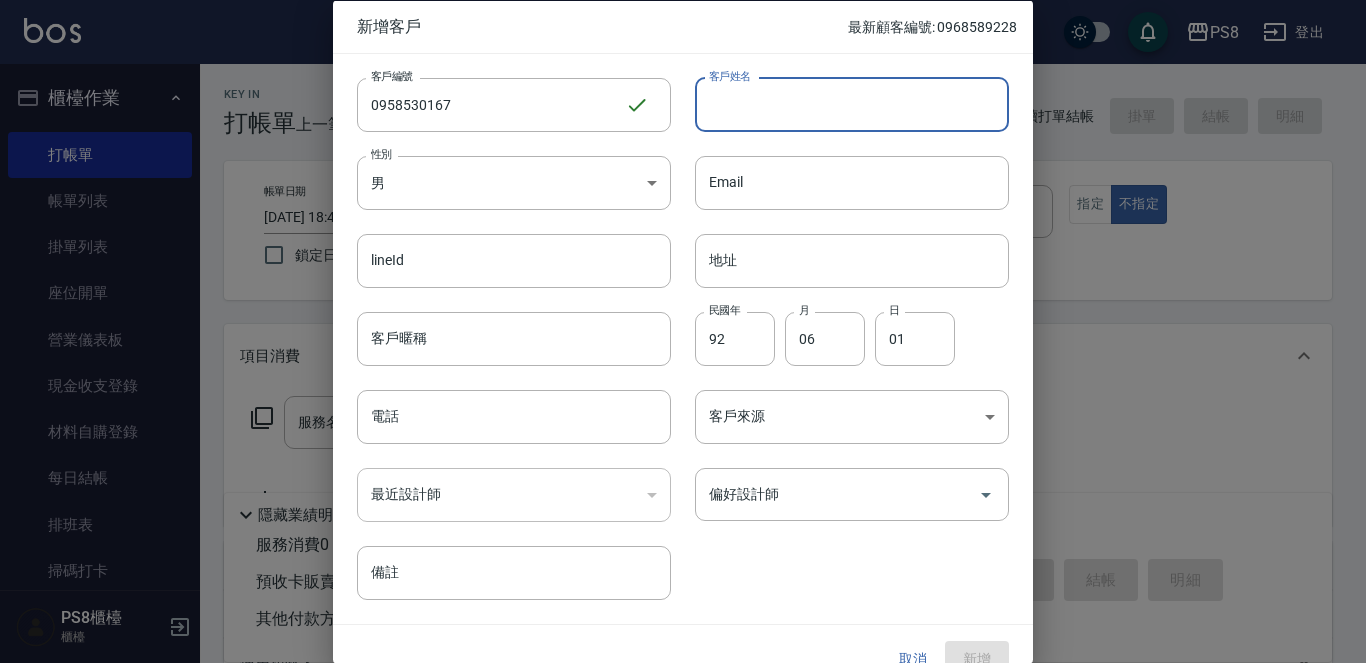 click on "客戶姓名" at bounding box center (852, 104) 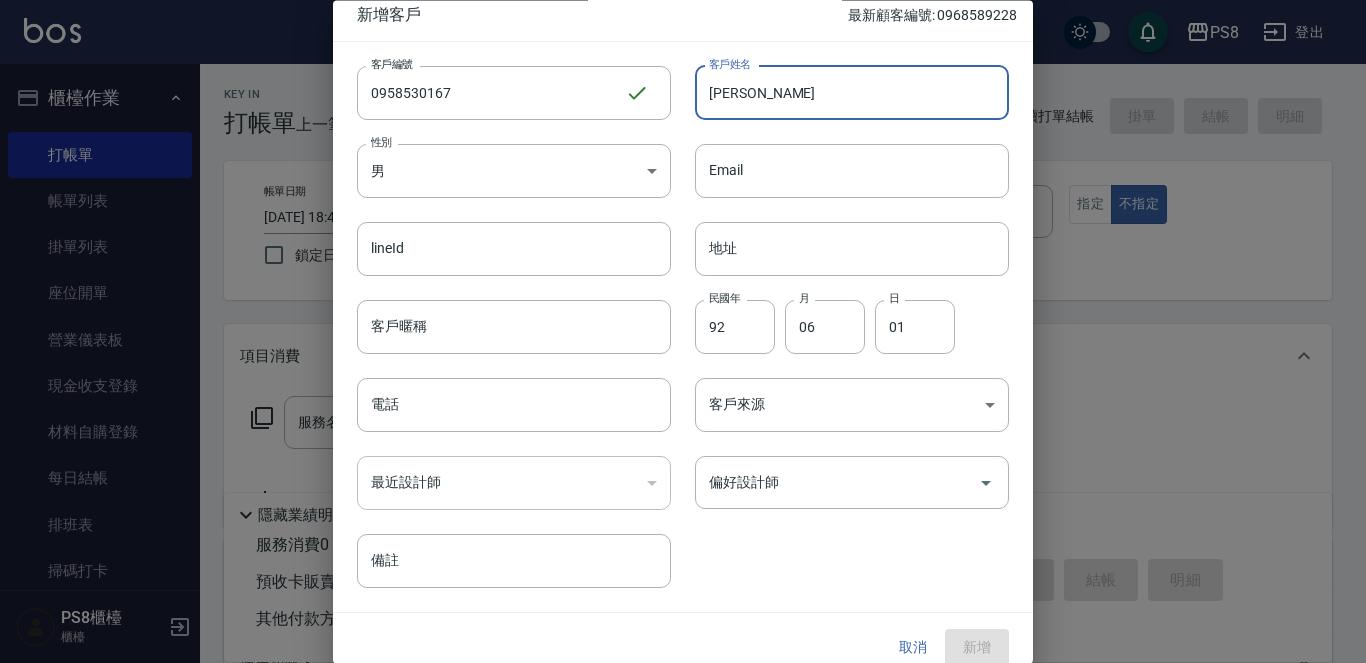 scroll, scrollTop: 0, scrollLeft: 0, axis: both 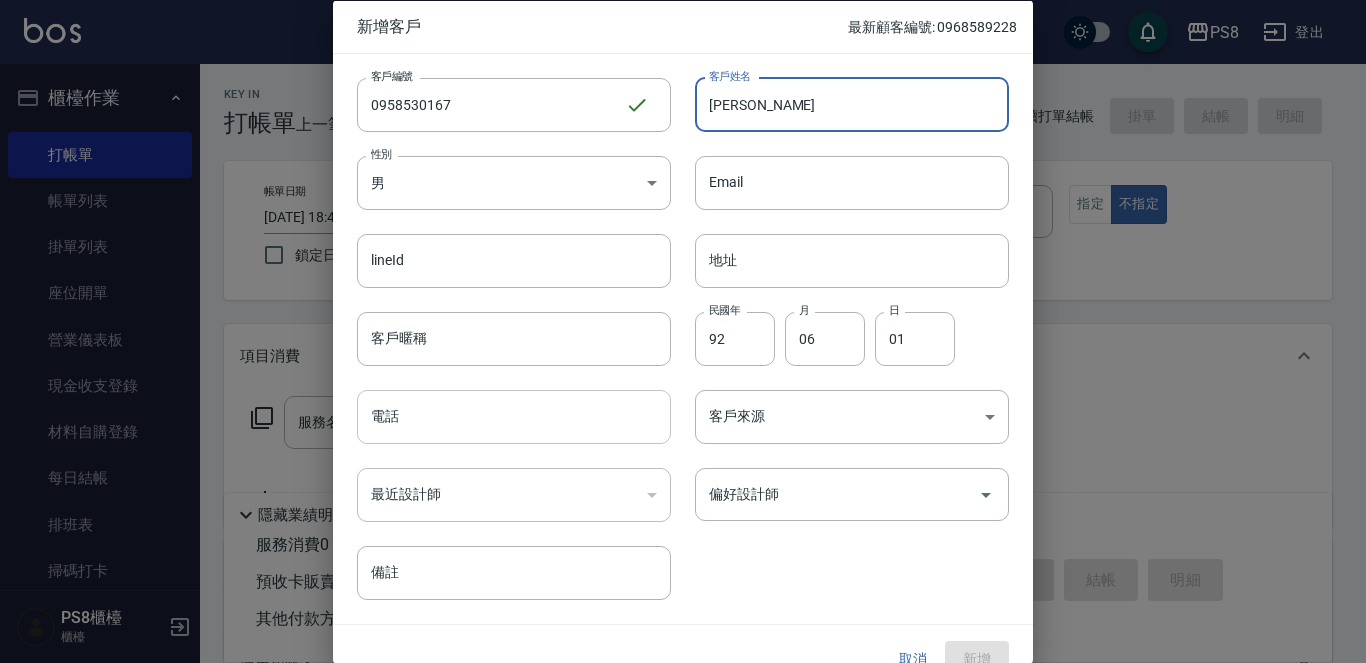 type on "[PERSON_NAME]" 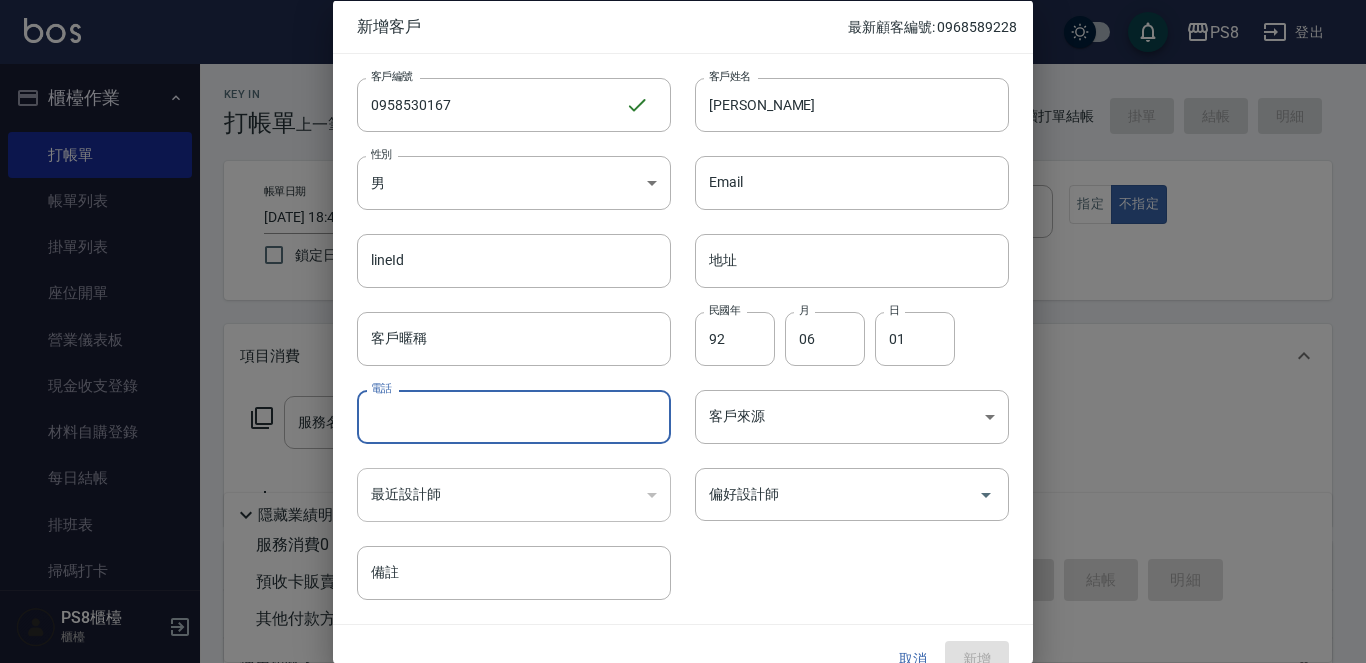 click on "電話" at bounding box center (514, 417) 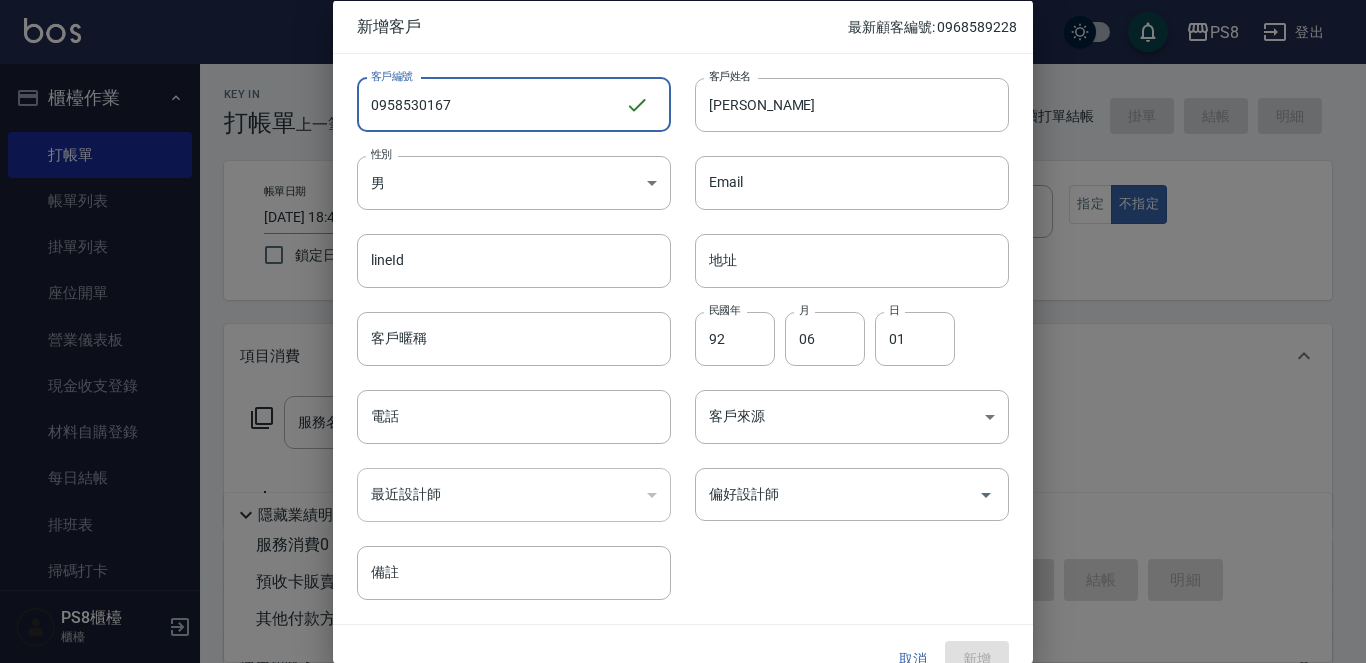 drag, startPoint x: 461, startPoint y: 90, endPoint x: 353, endPoint y: 112, distance: 110.217964 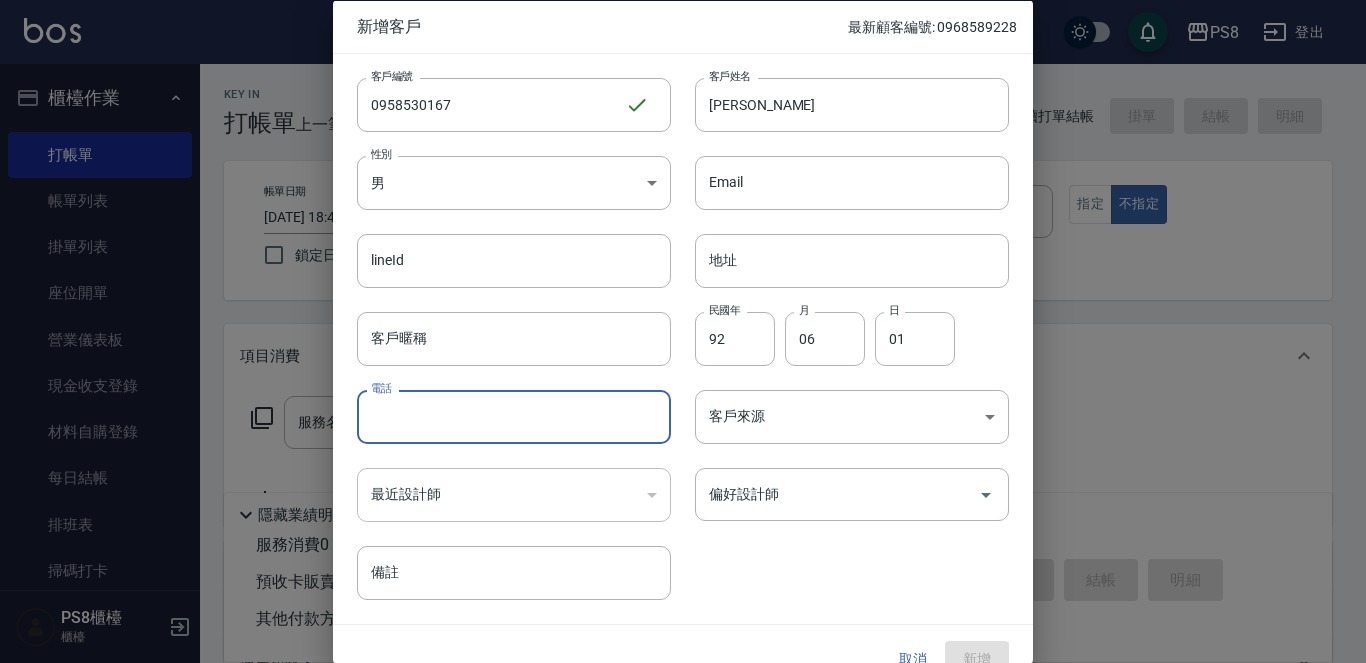 paste on "0958530167" 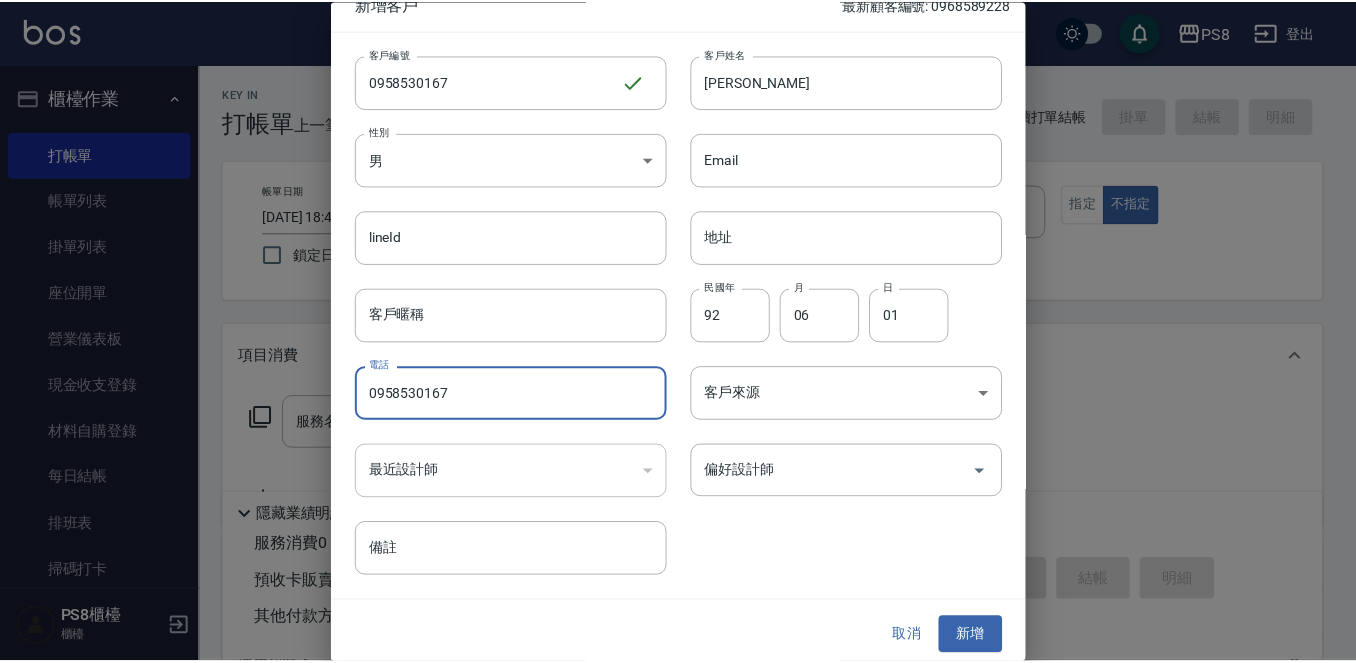 scroll, scrollTop: 30, scrollLeft: 0, axis: vertical 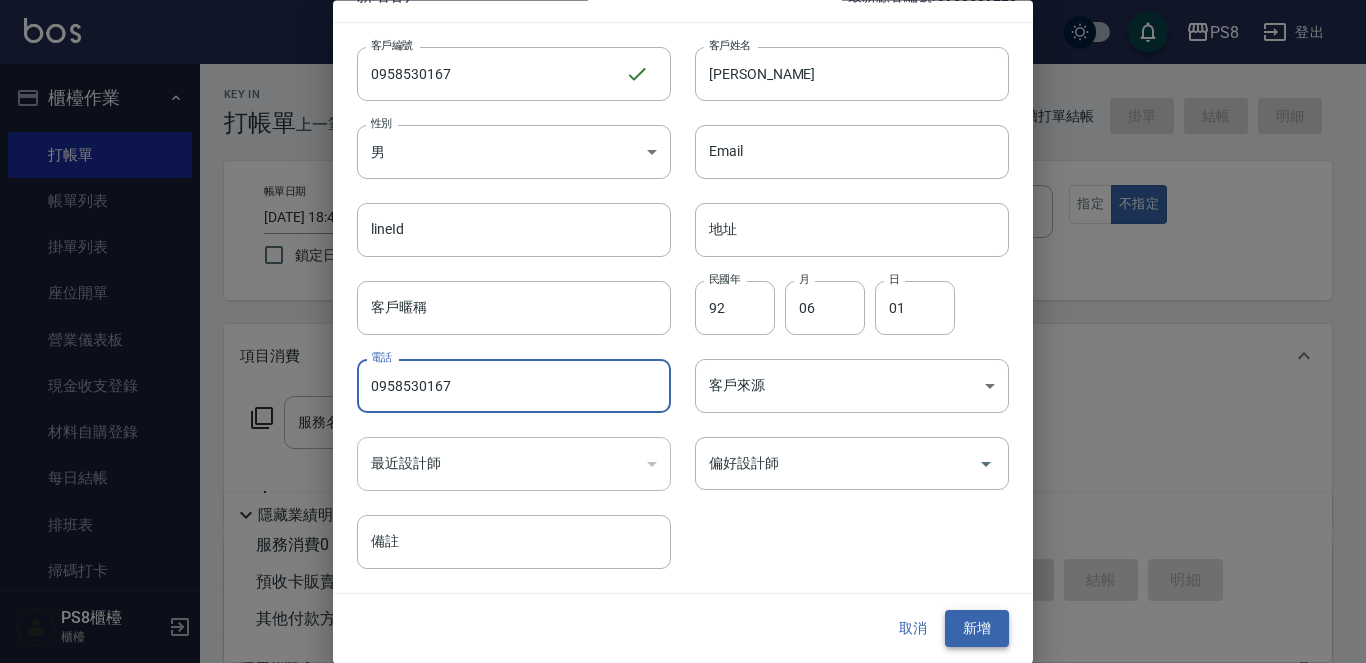 type on "0958530167" 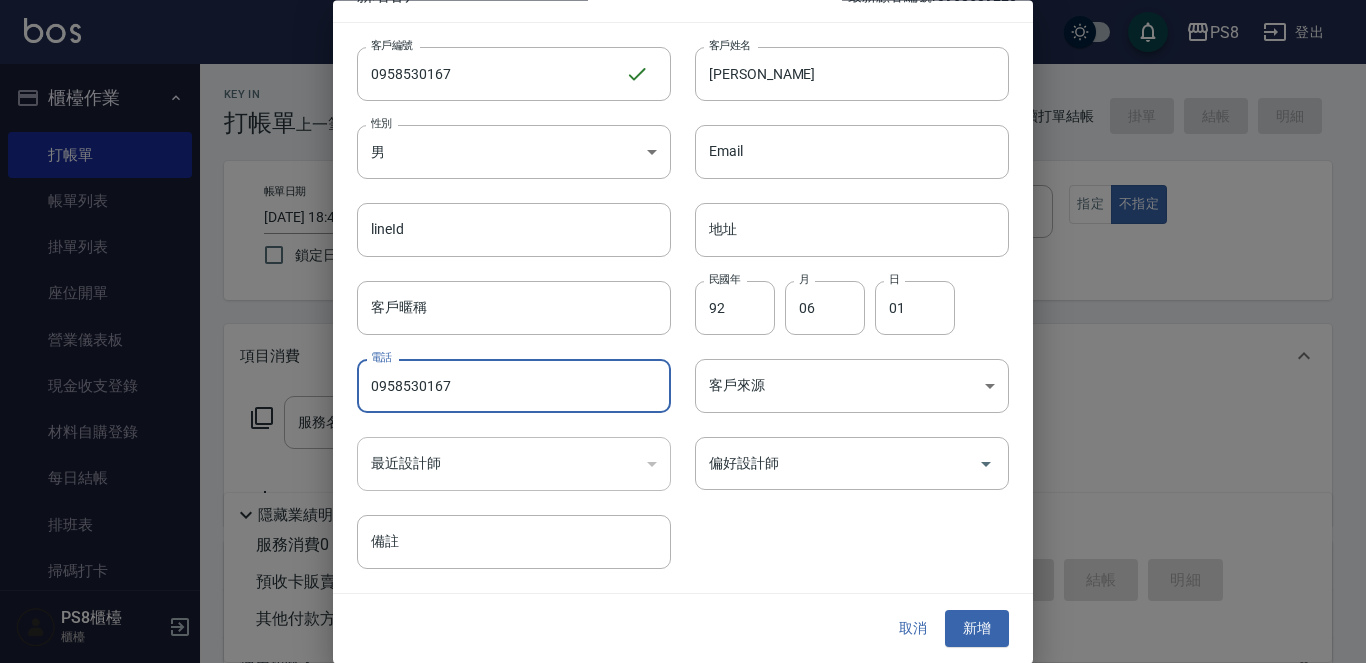 click on "新增" at bounding box center (977, 629) 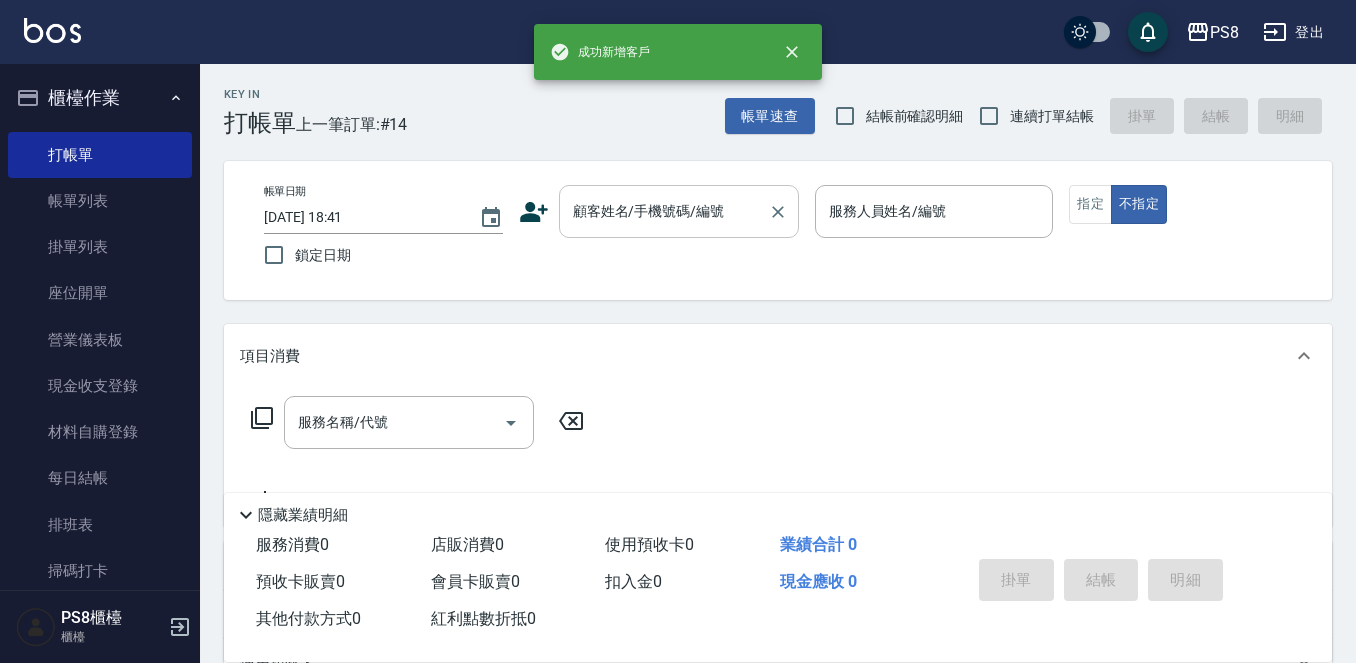 click on "顧客姓名/手機號碼/編號" at bounding box center [664, 211] 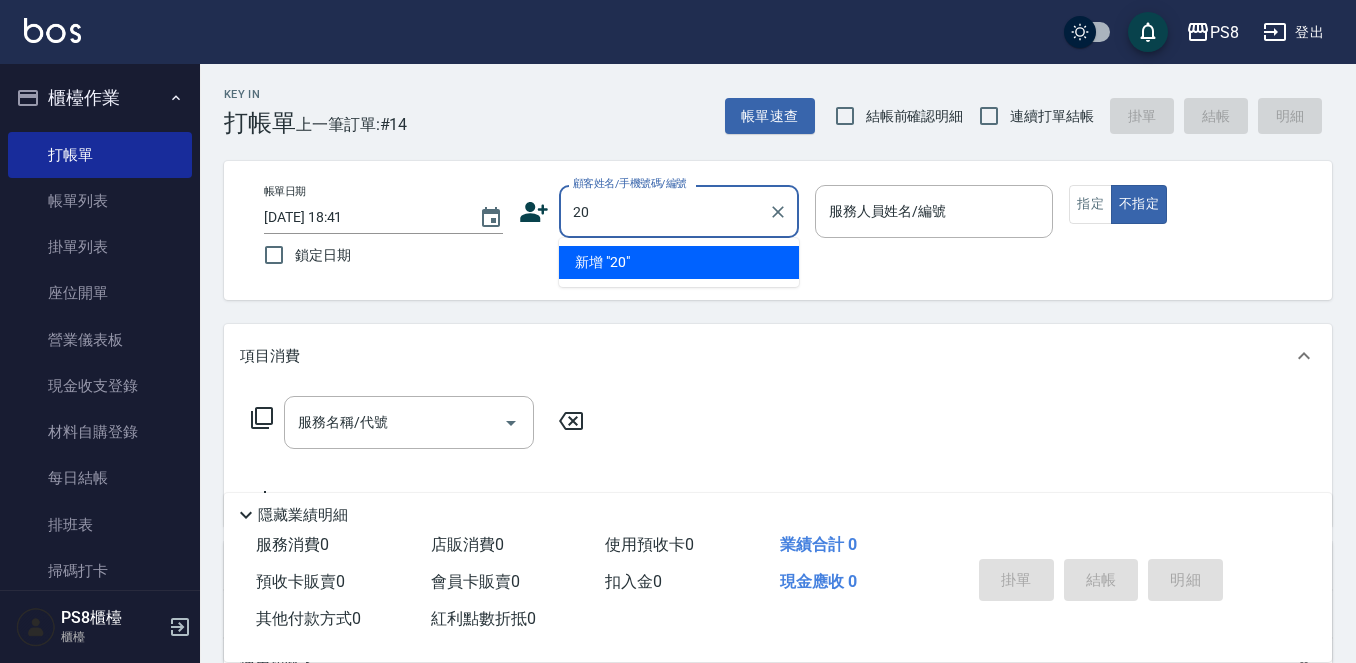 type on "2" 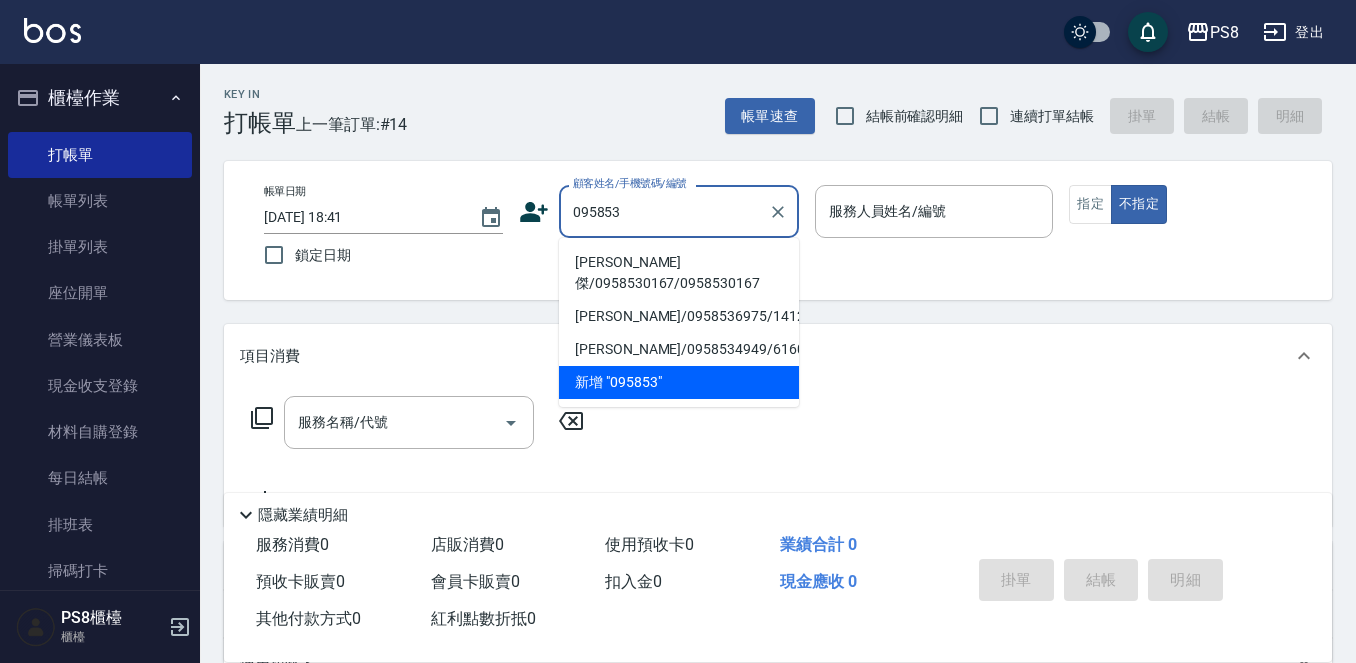 click on "[PERSON_NAME]傑/0958530167/0958530167" at bounding box center [679, 273] 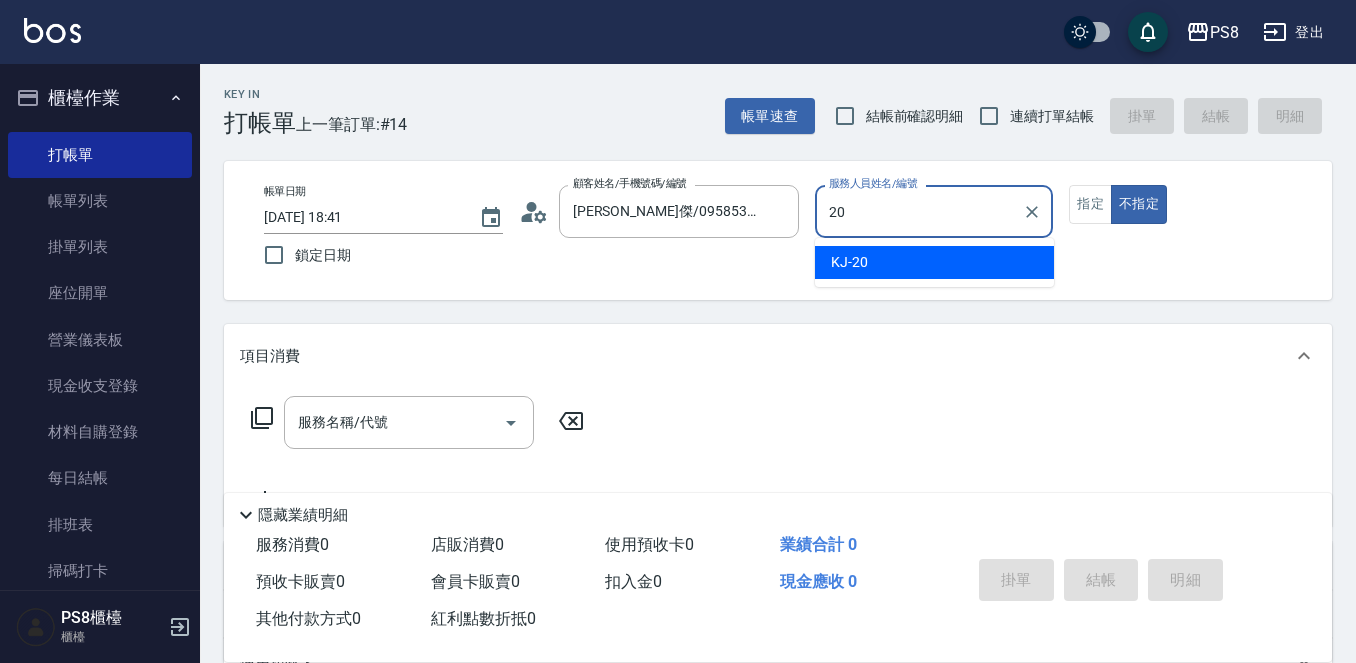 type on "20" 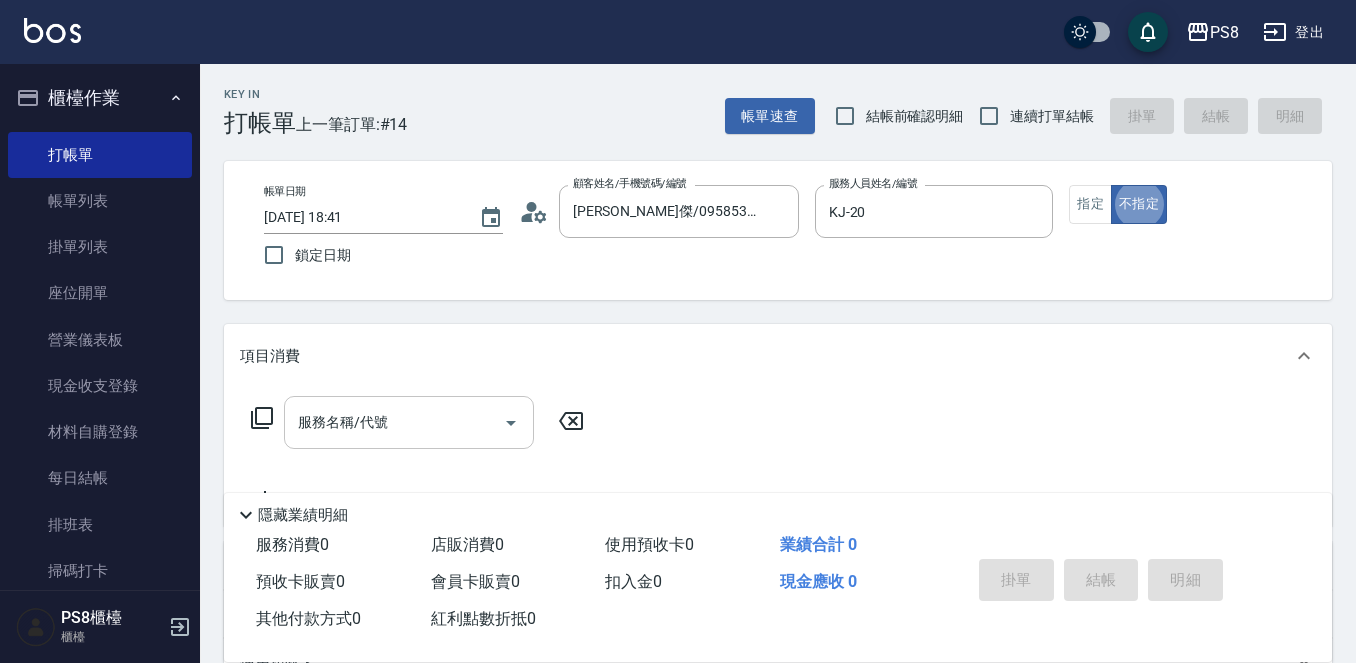 click on "服務名稱/代號 服務名稱/代號" at bounding box center [409, 422] 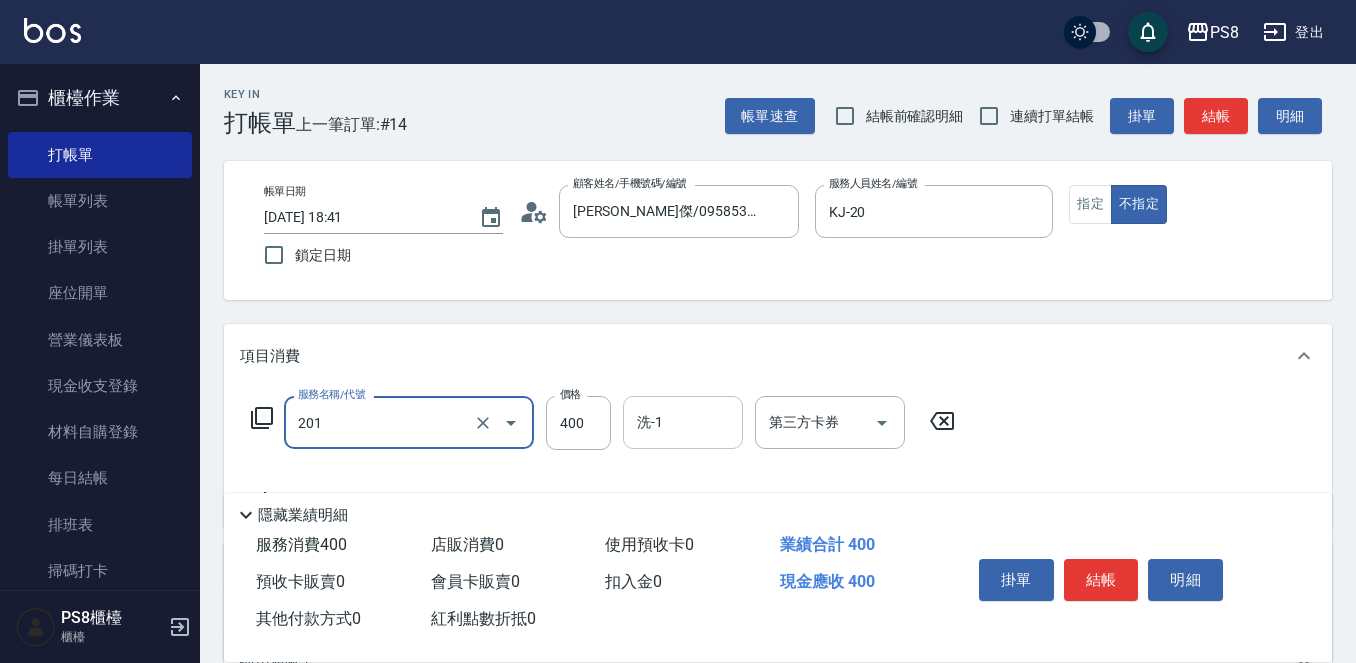click on "洗-1" at bounding box center [683, 422] 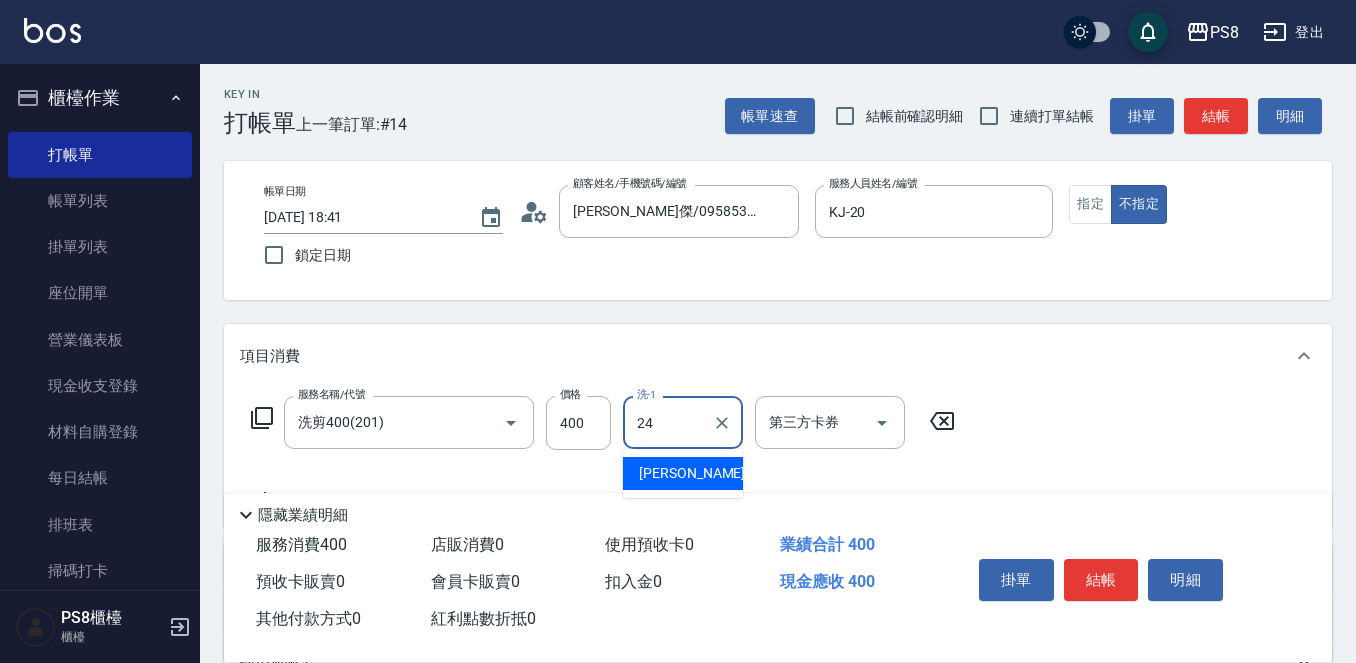 type on "[PERSON_NAME]-24" 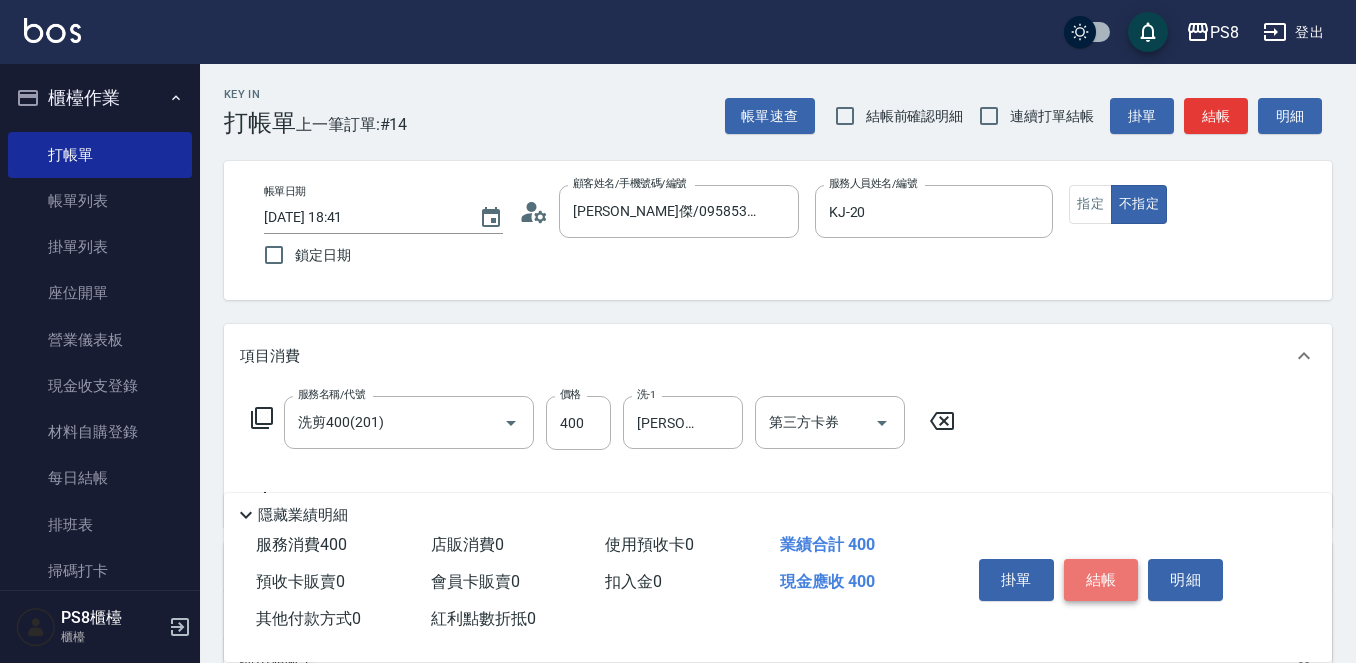 click on "結帳" at bounding box center (1101, 580) 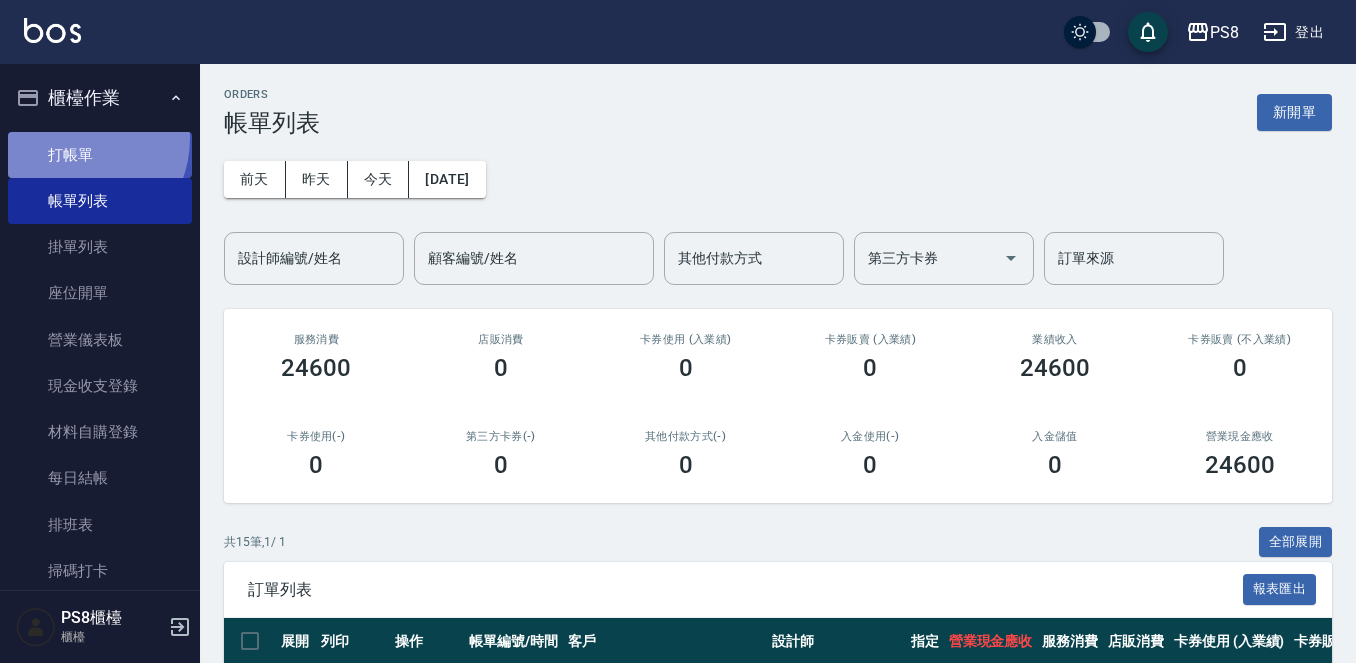 click on "打帳單" at bounding box center (100, 155) 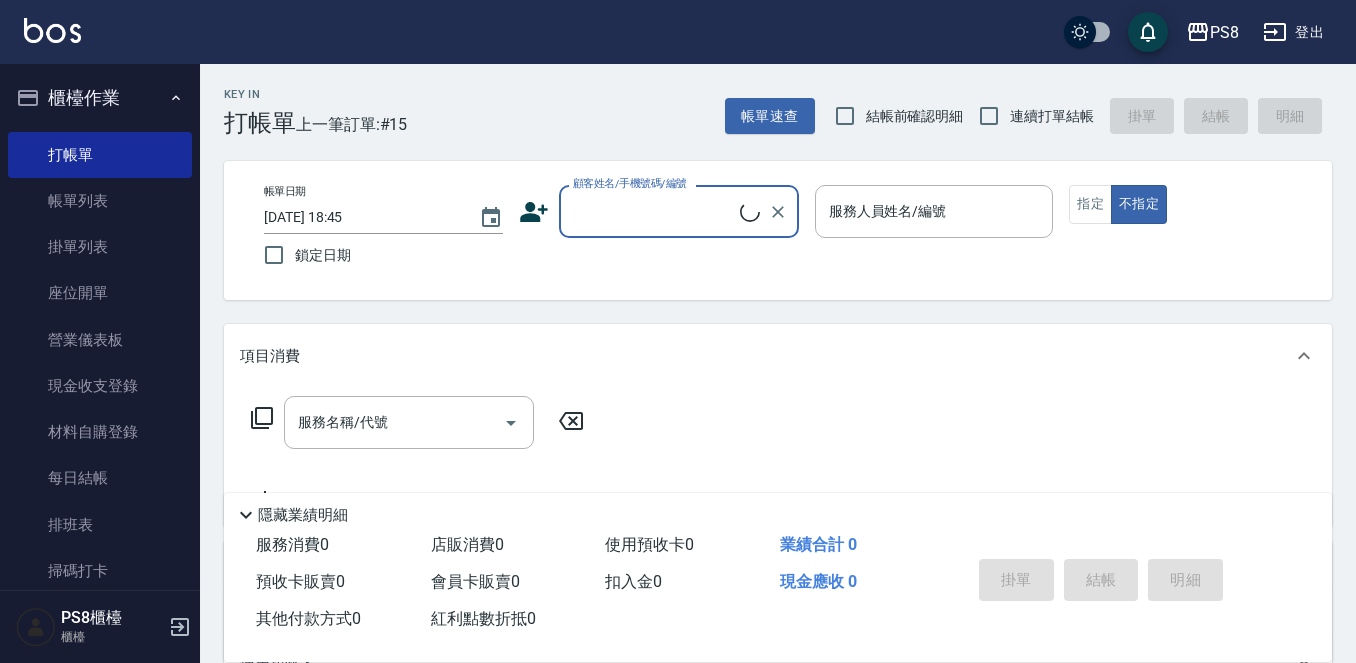click on "顧客姓名/手機號碼/編號" at bounding box center [654, 211] 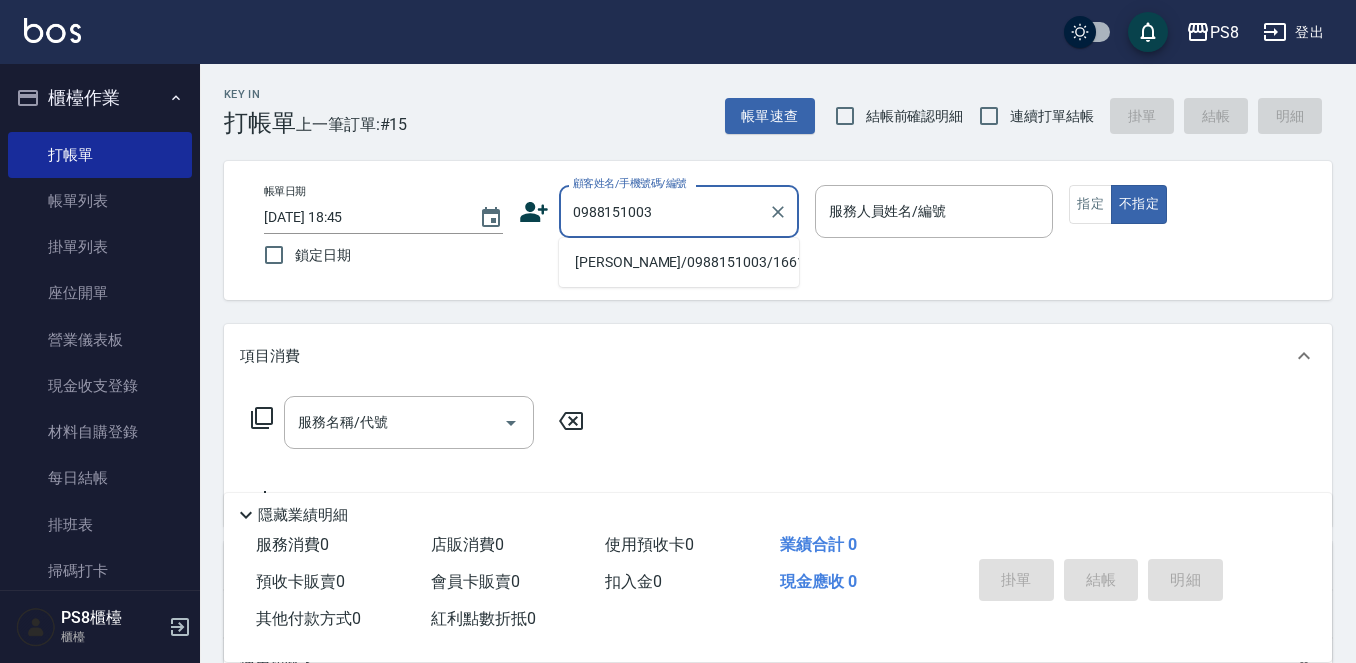 click on "[PERSON_NAME]/0988151003/16616" at bounding box center [679, 262] 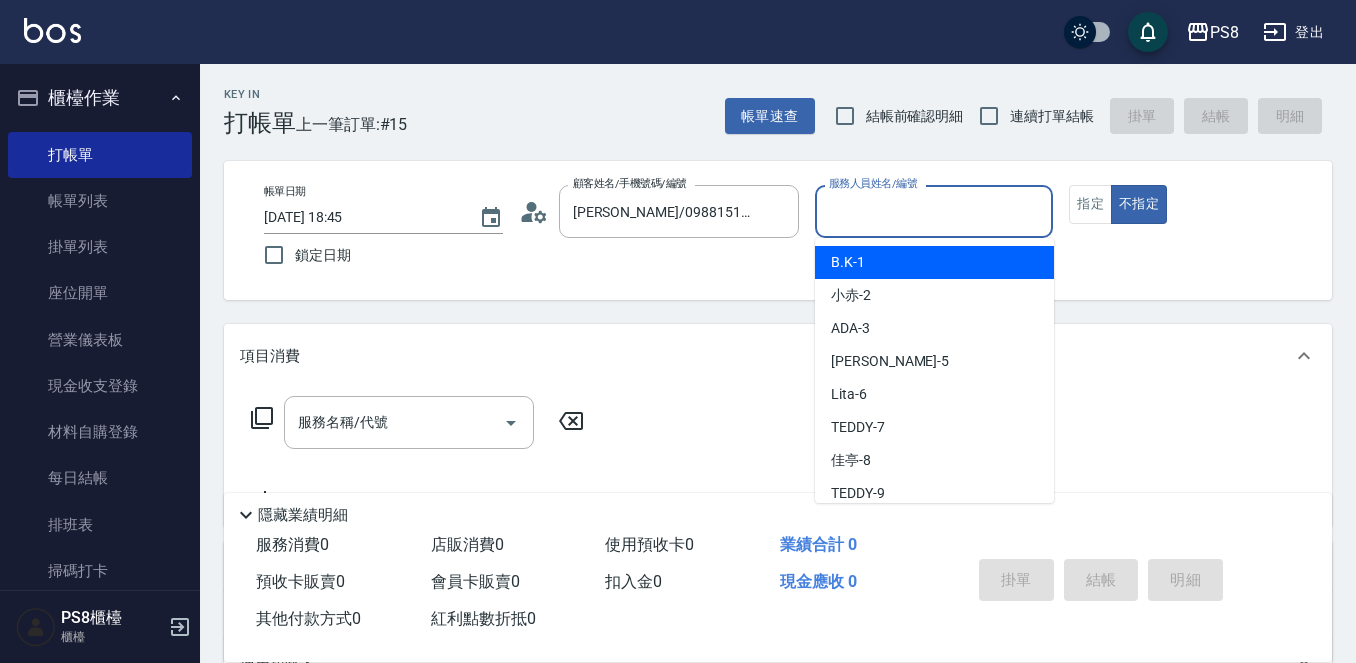 click on "服務人員姓名/編號" at bounding box center [934, 211] 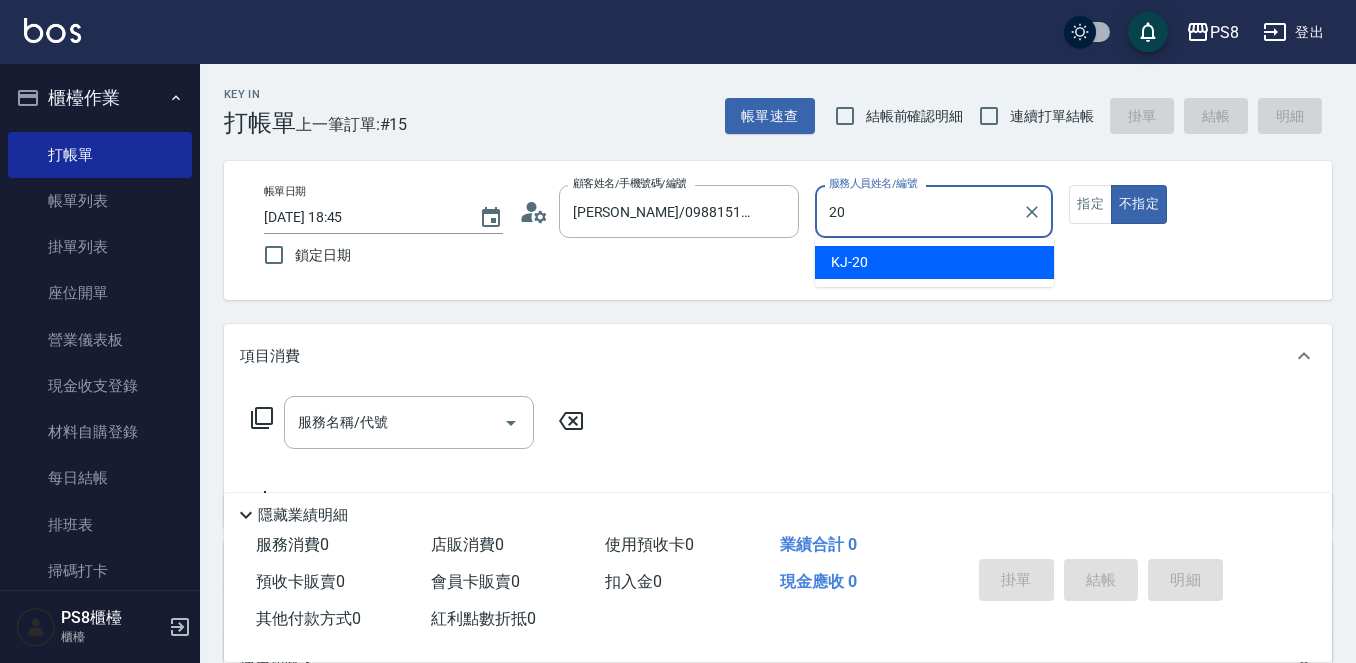 type on "KJ-20" 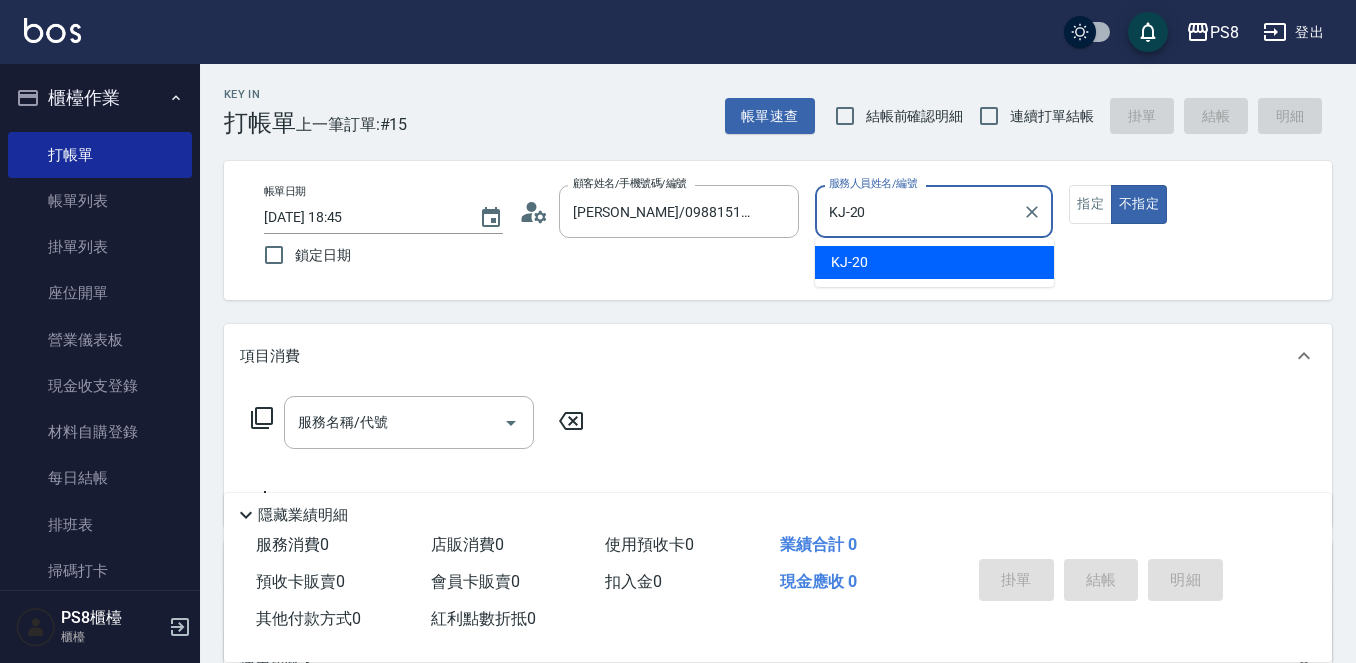 type on "false" 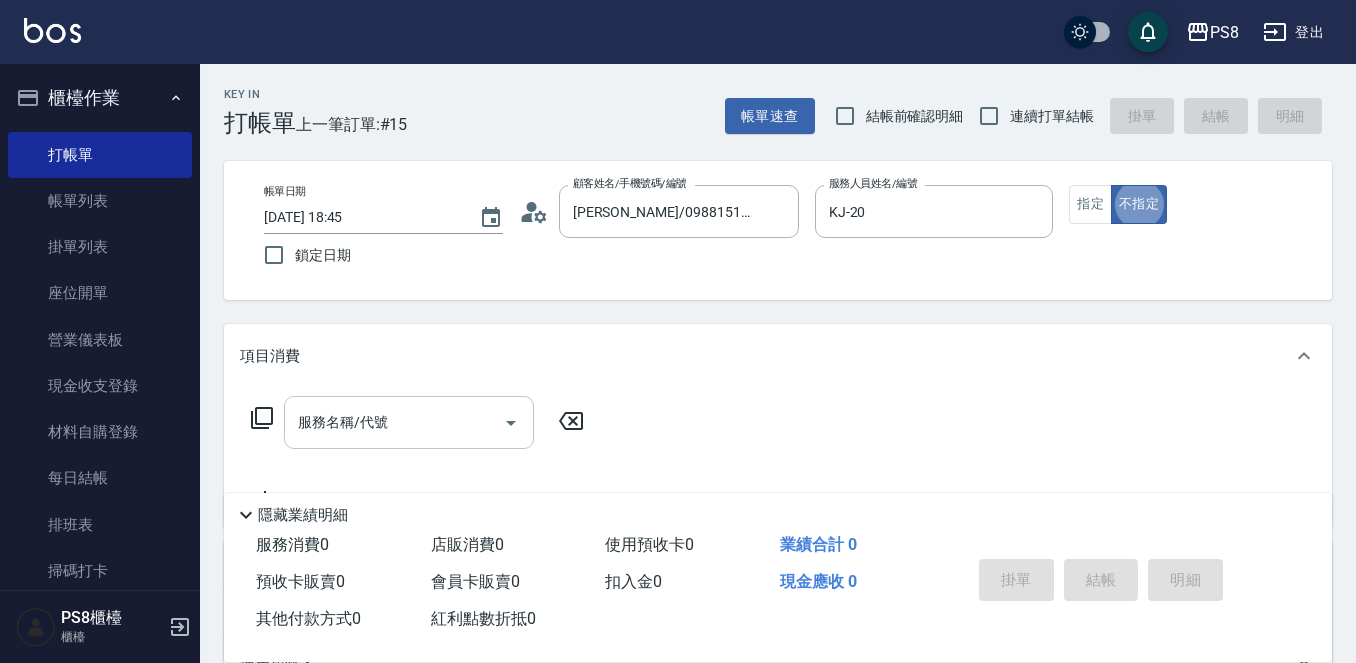 click on "服務名稱/代號" at bounding box center [394, 422] 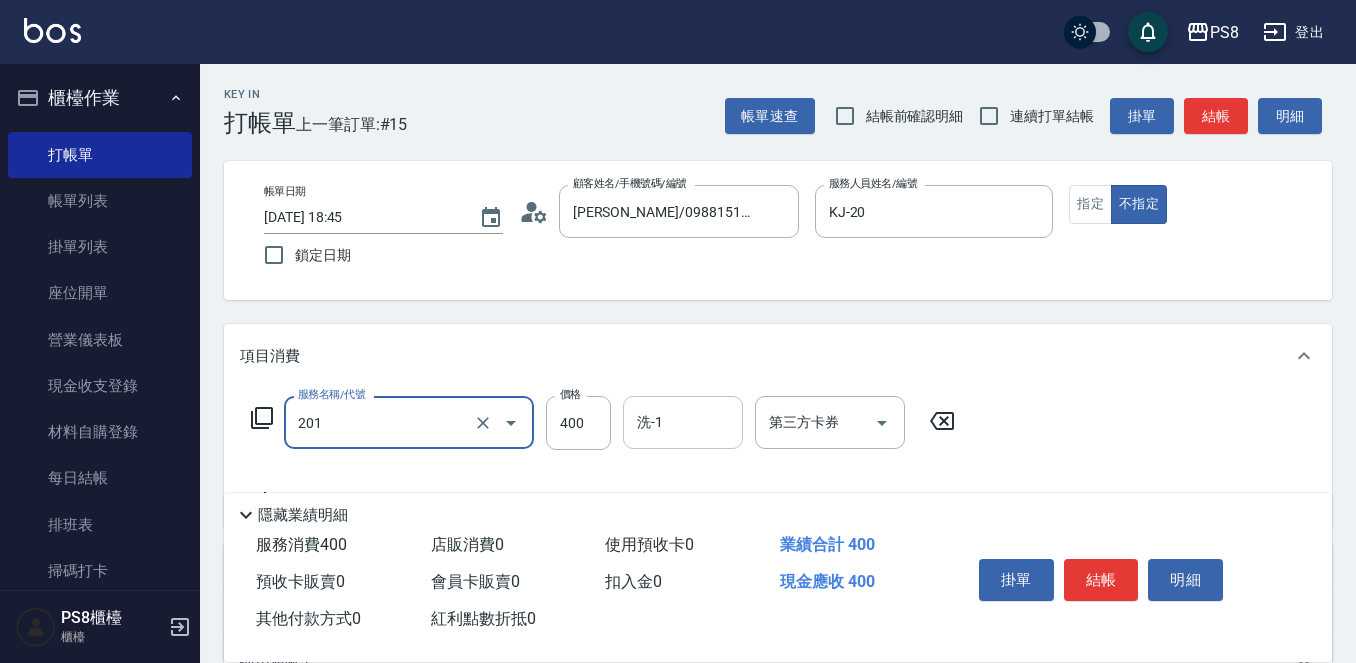 type on "洗剪400(201)" 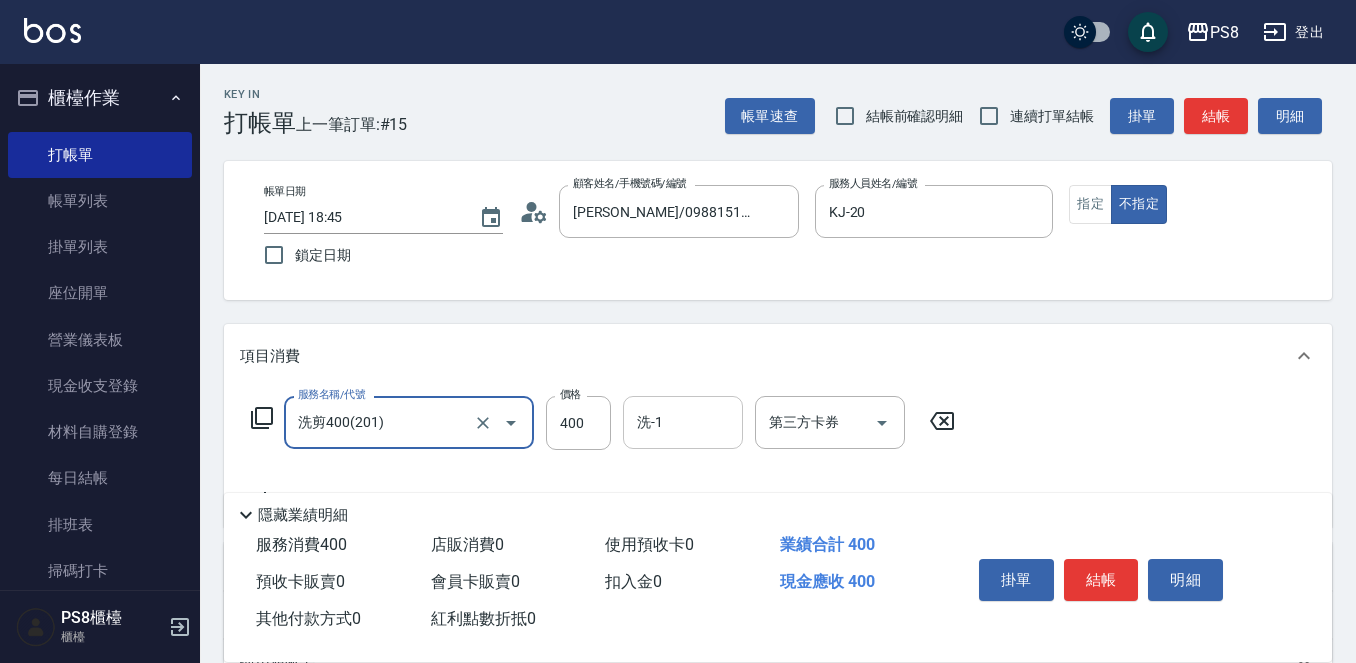 click on "洗-1" at bounding box center [683, 422] 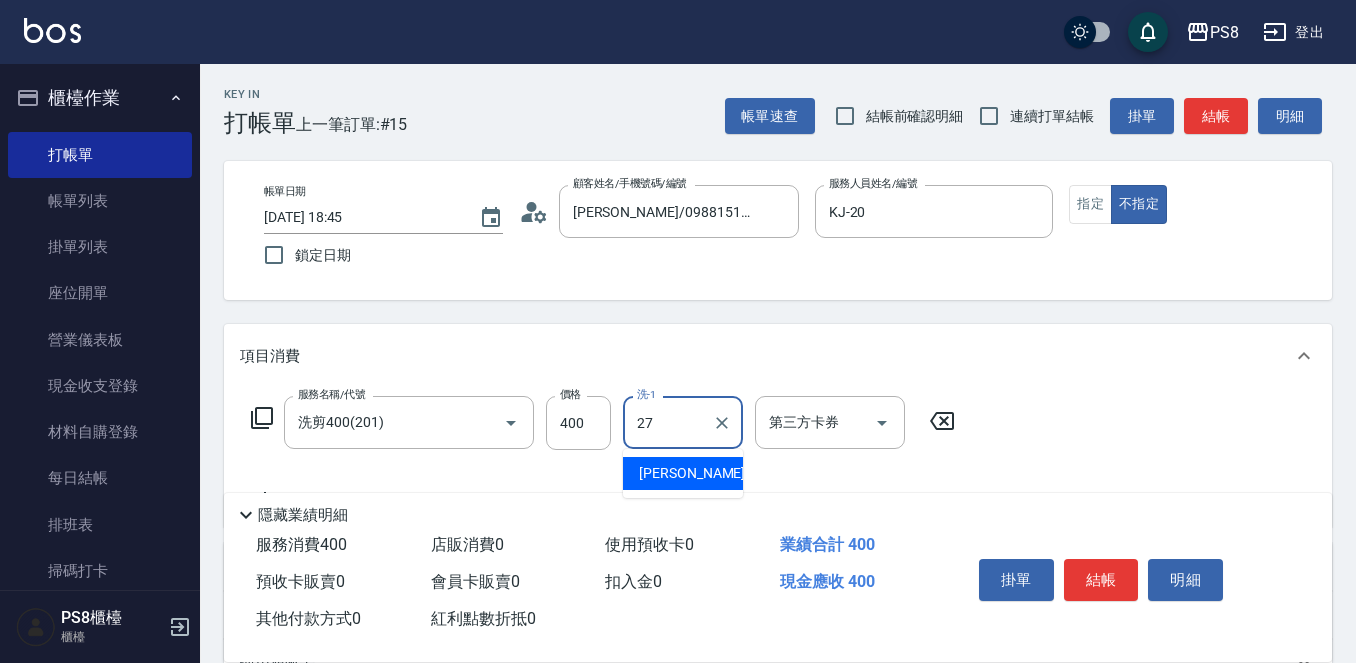 type on "[PERSON_NAME]-27" 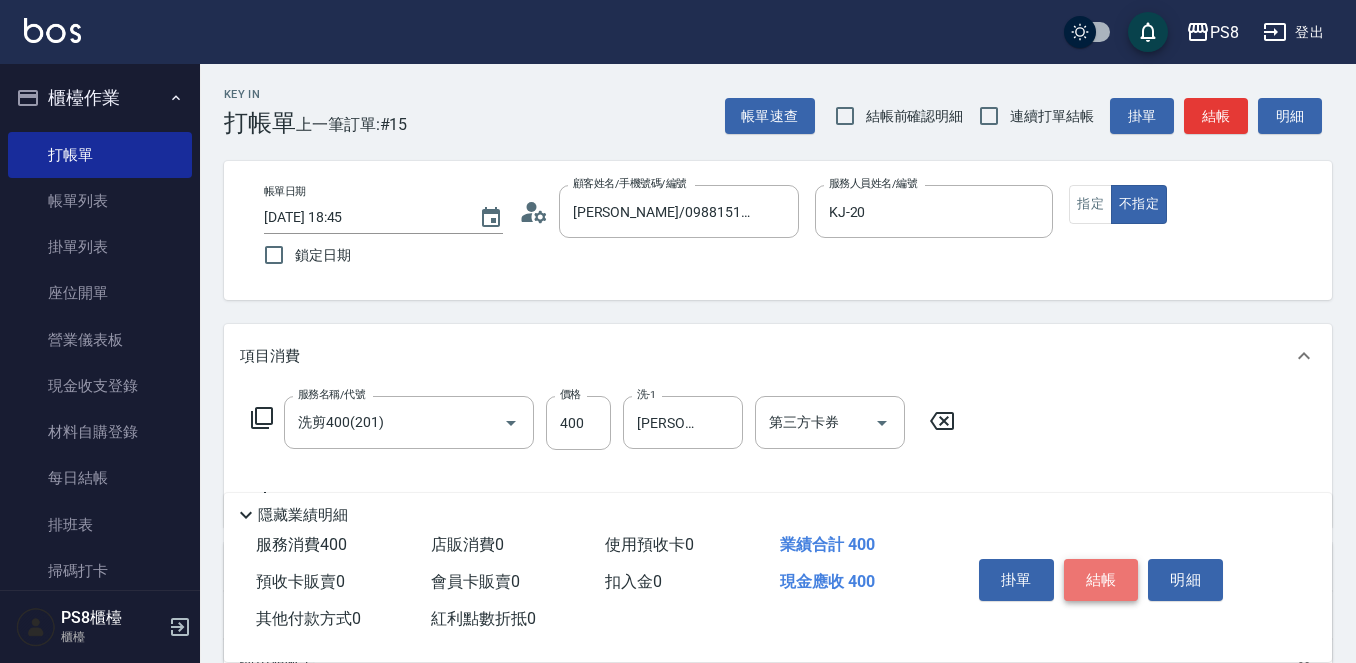 click on "結帳" at bounding box center [1101, 580] 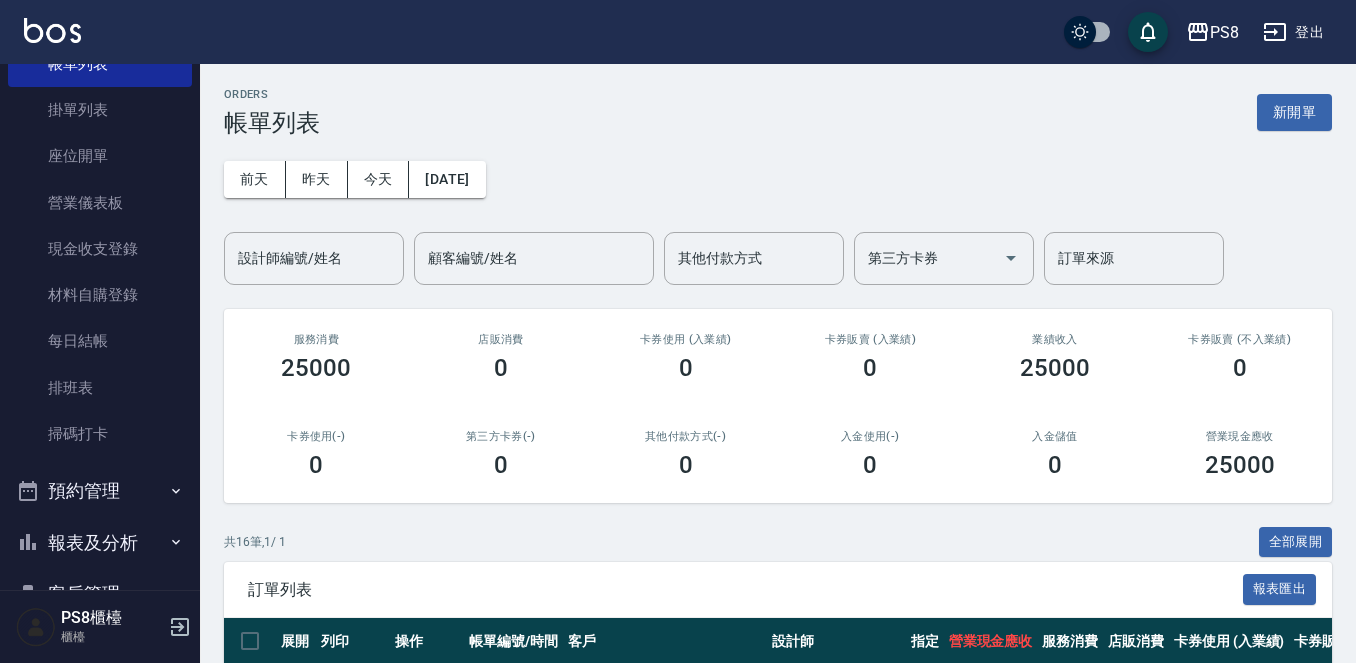 scroll, scrollTop: 300, scrollLeft: 0, axis: vertical 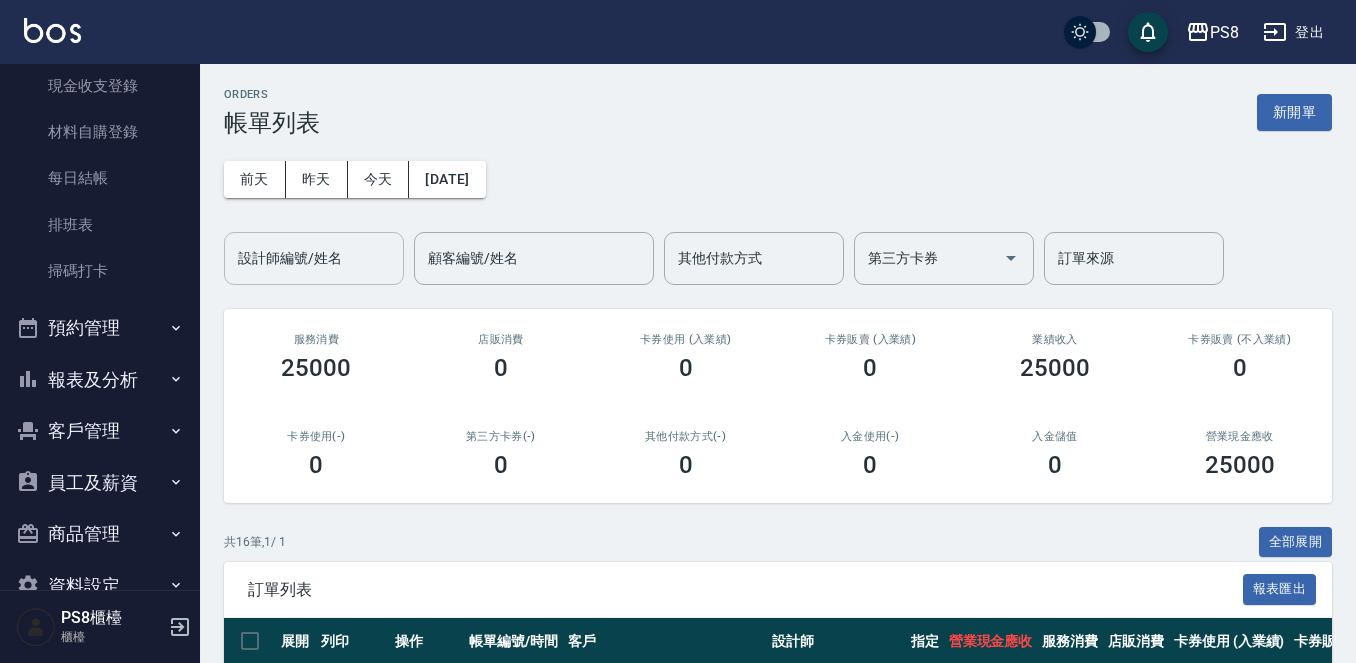 click on "設計師編號/姓名" at bounding box center (314, 258) 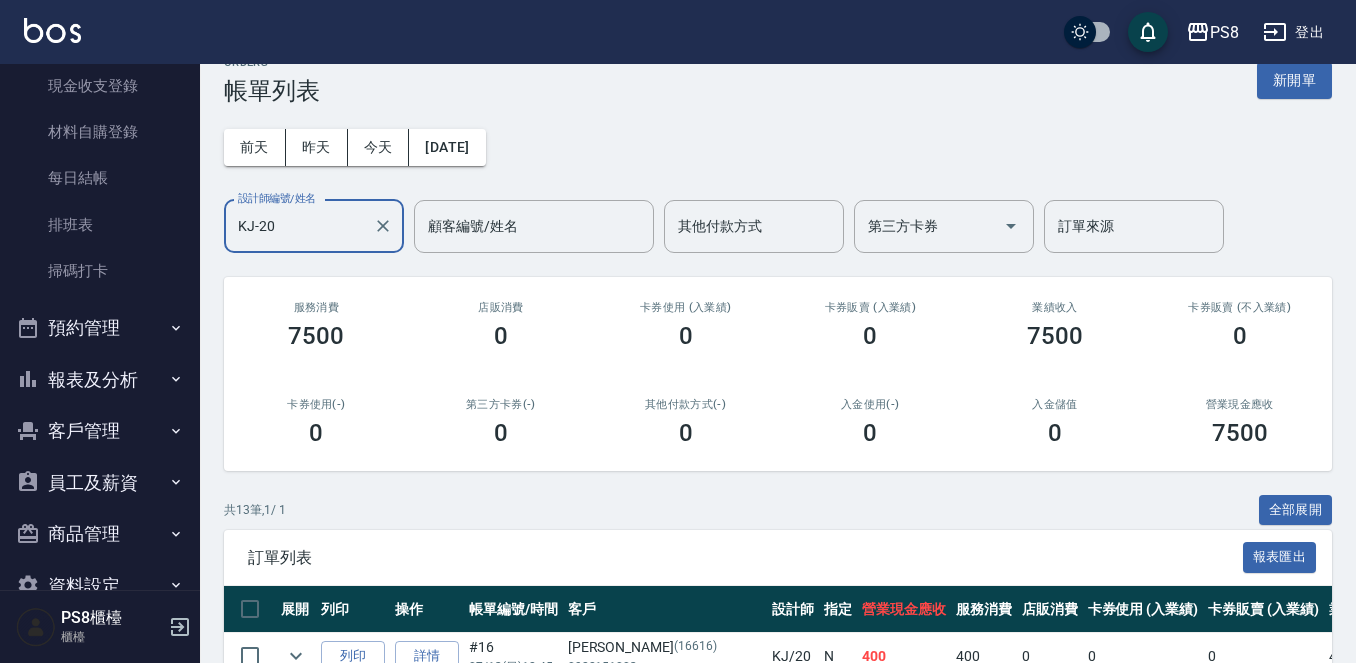 scroll, scrollTop: 21, scrollLeft: 0, axis: vertical 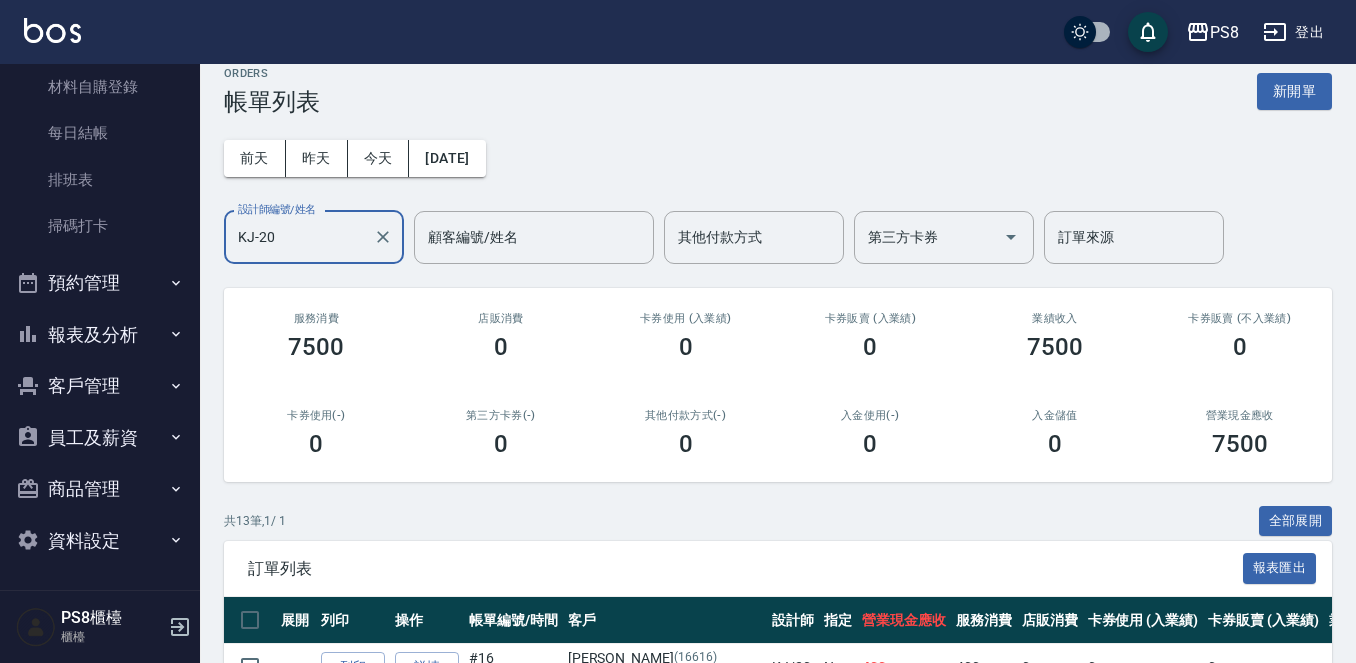 type on "KJ-20" 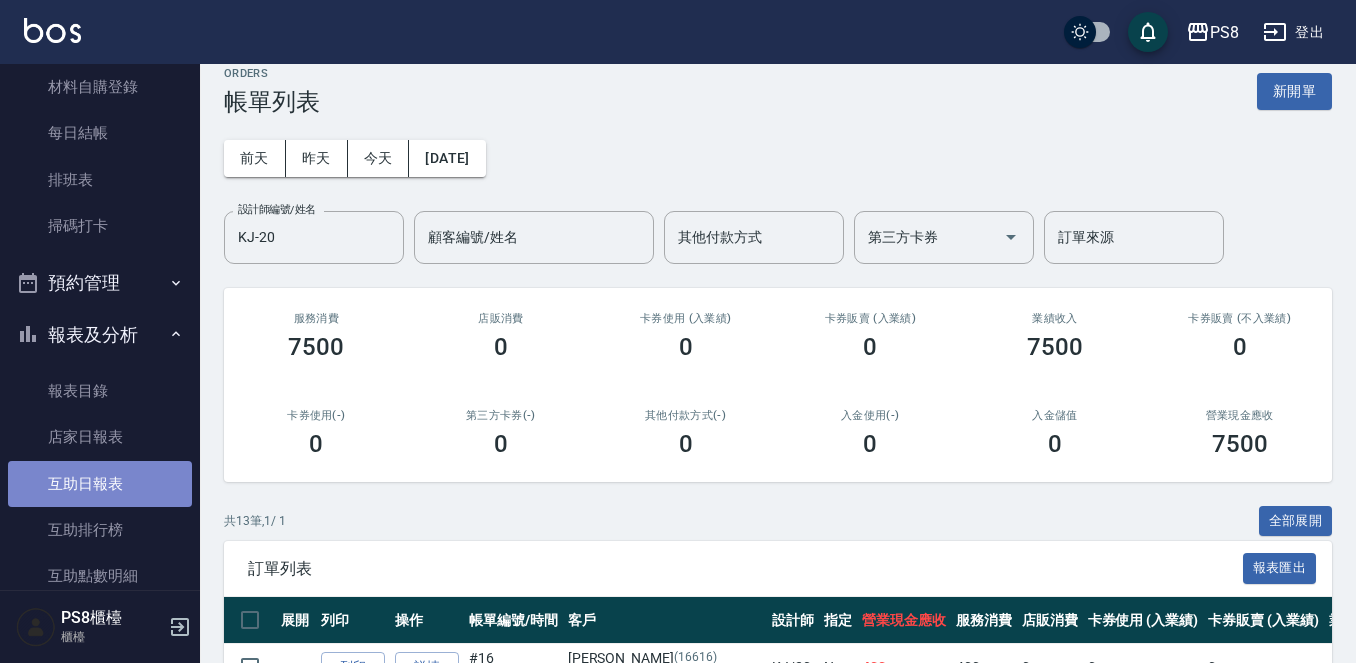 click on "互助日報表" at bounding box center [100, 484] 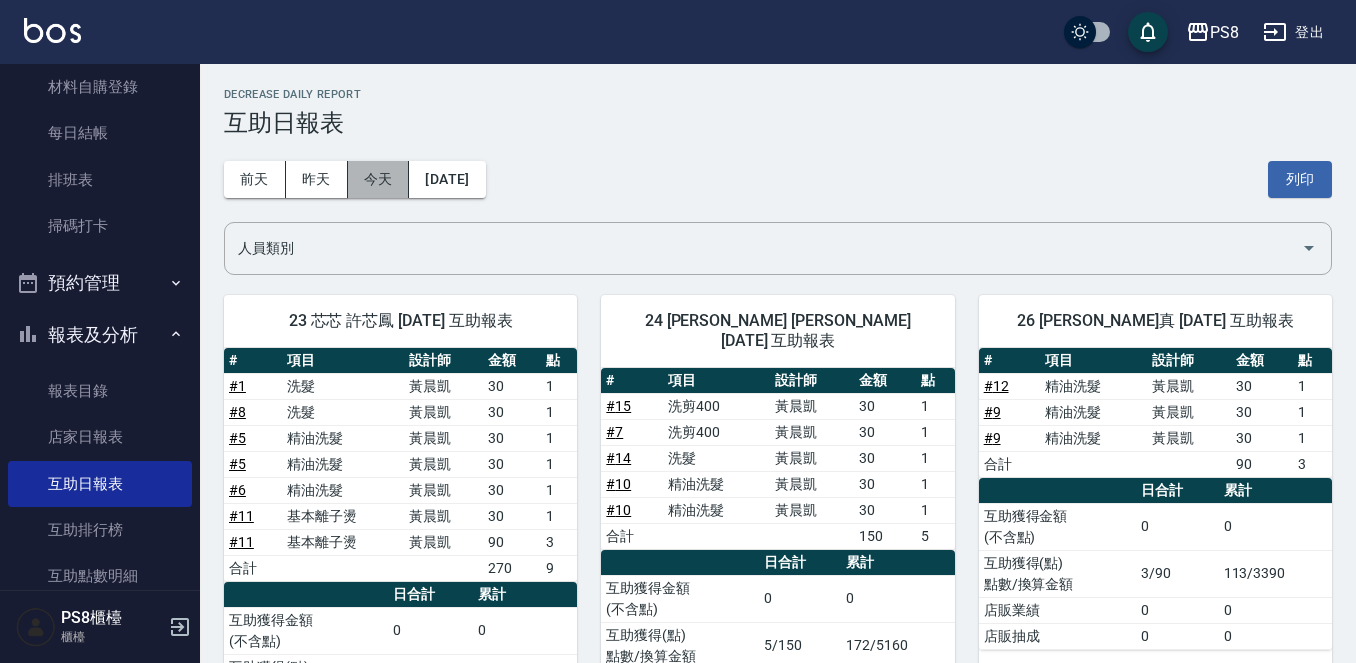 click on "今天" at bounding box center (379, 179) 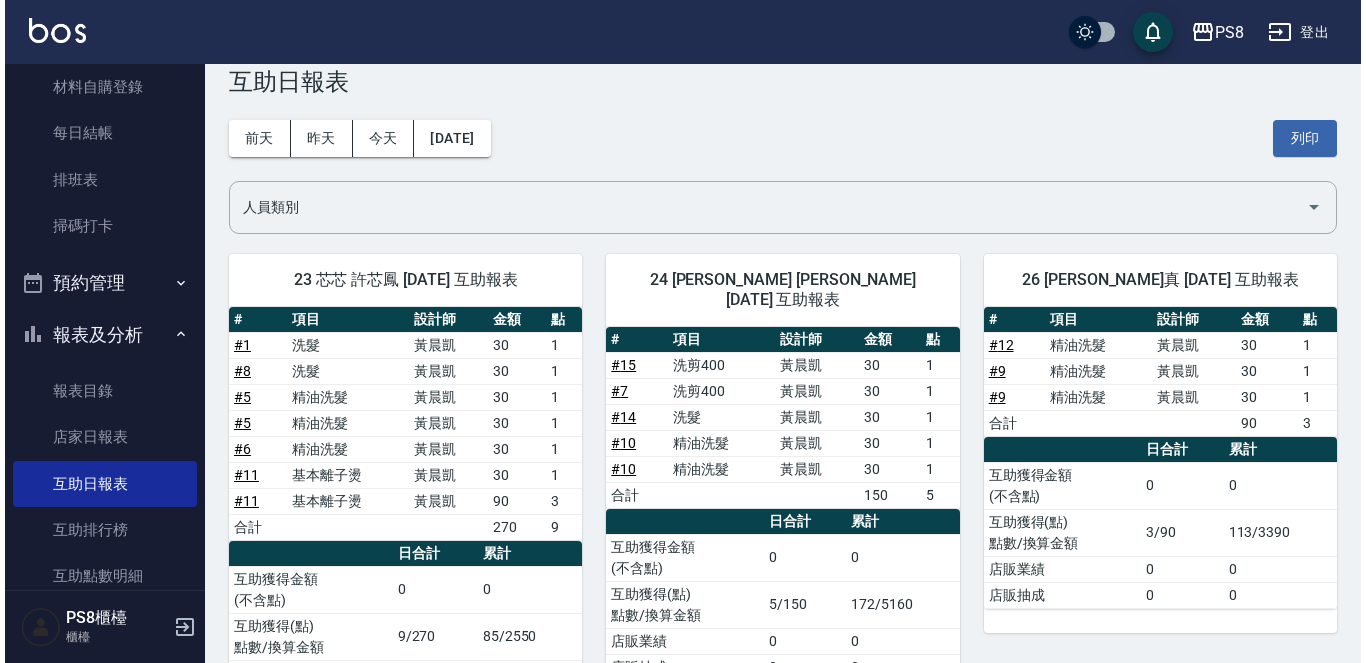 scroll, scrollTop: 0, scrollLeft: 0, axis: both 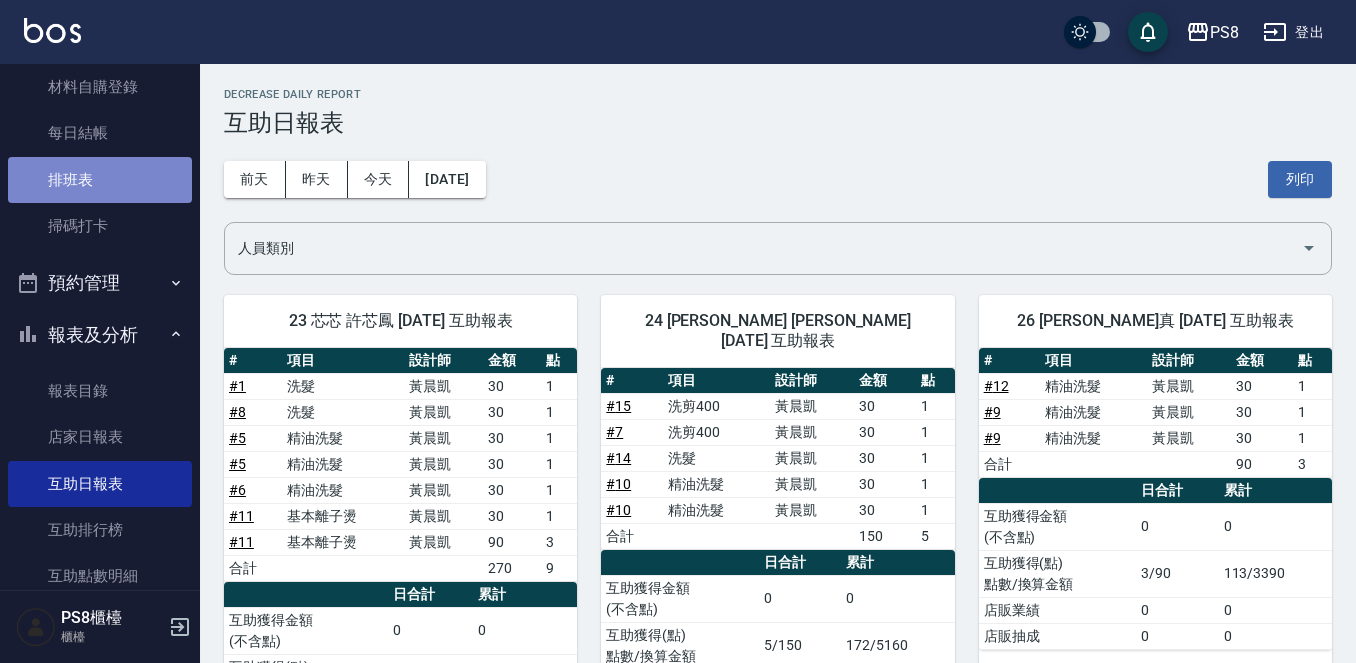 click on "排班表" at bounding box center (100, 180) 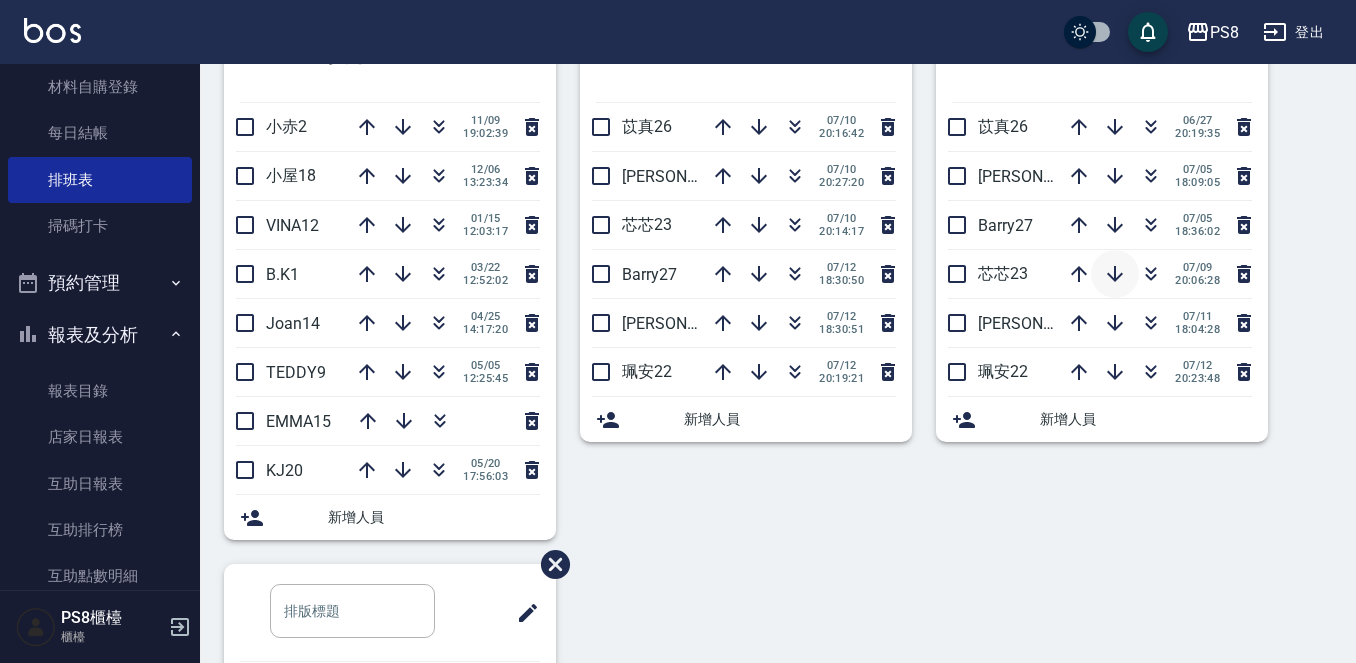 scroll, scrollTop: 787, scrollLeft: 0, axis: vertical 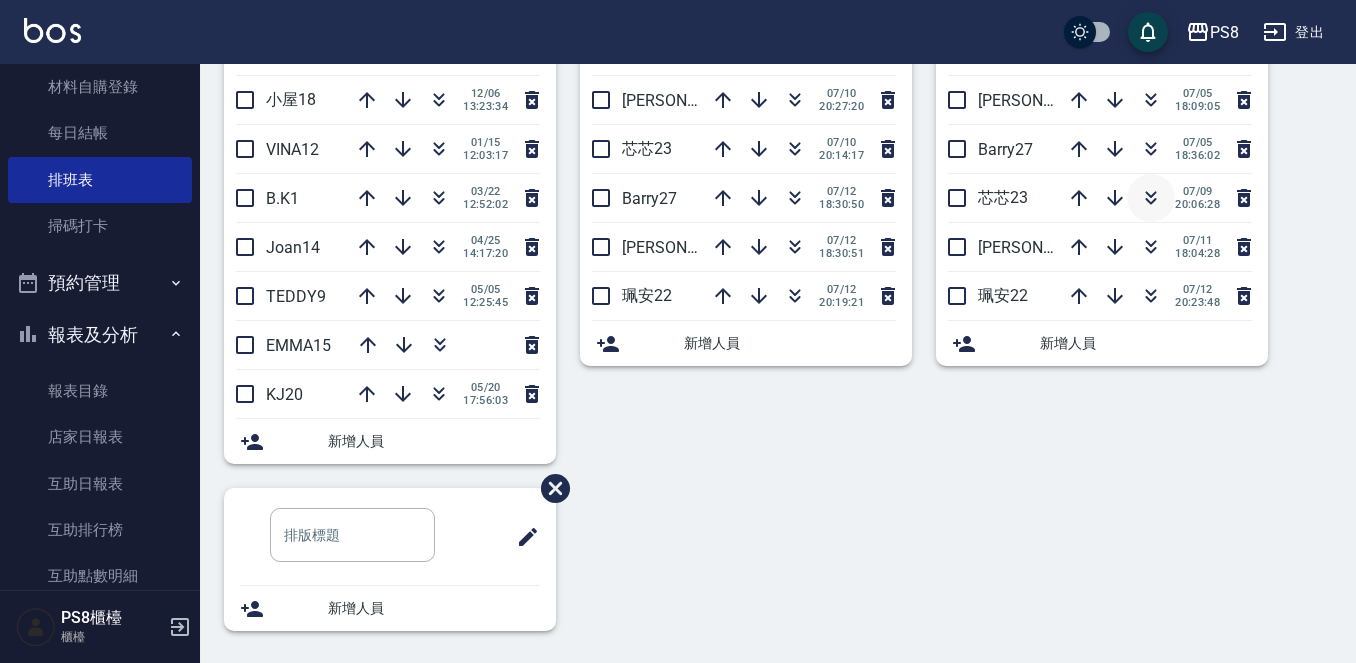 click at bounding box center [1151, 198] 